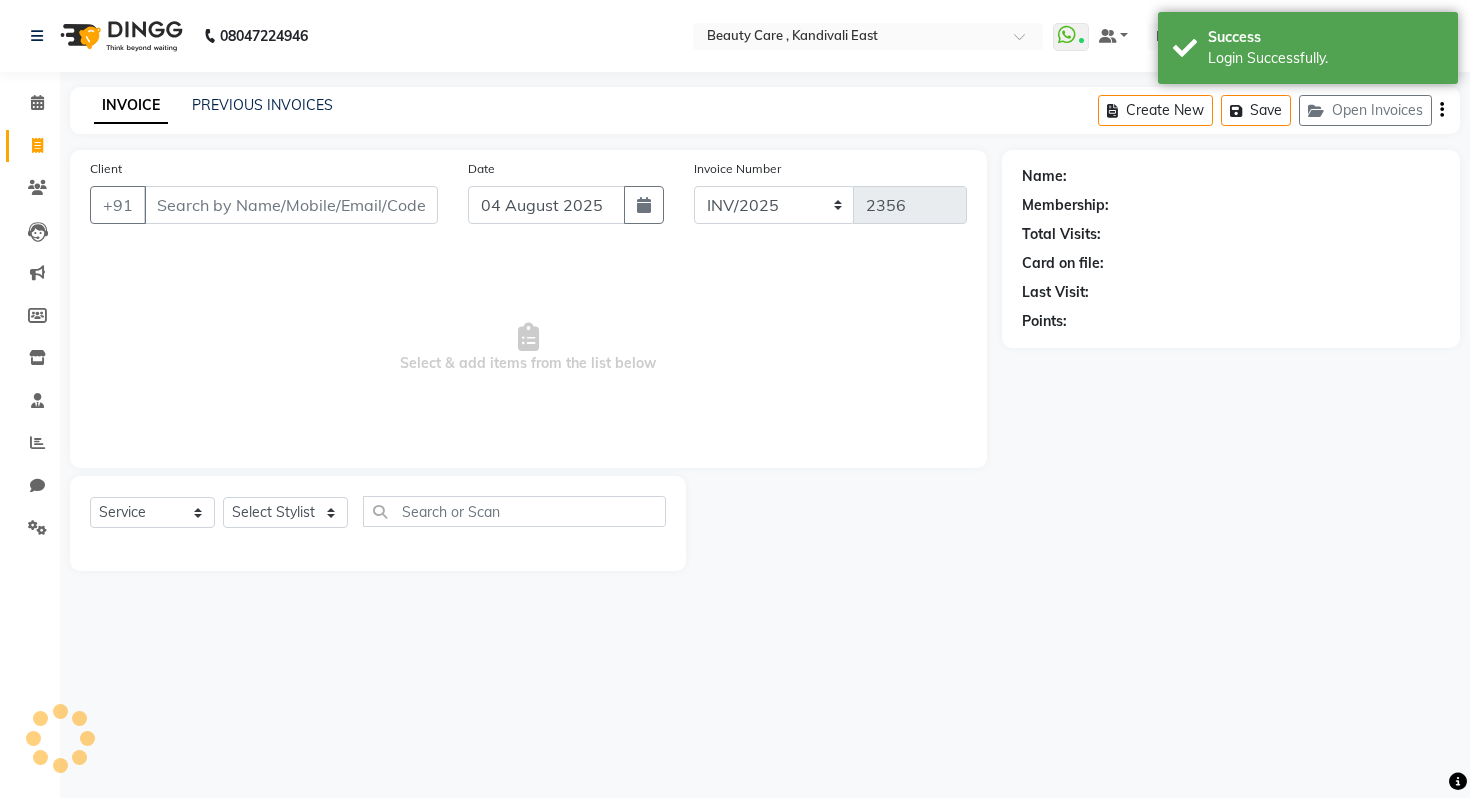 select on "service" 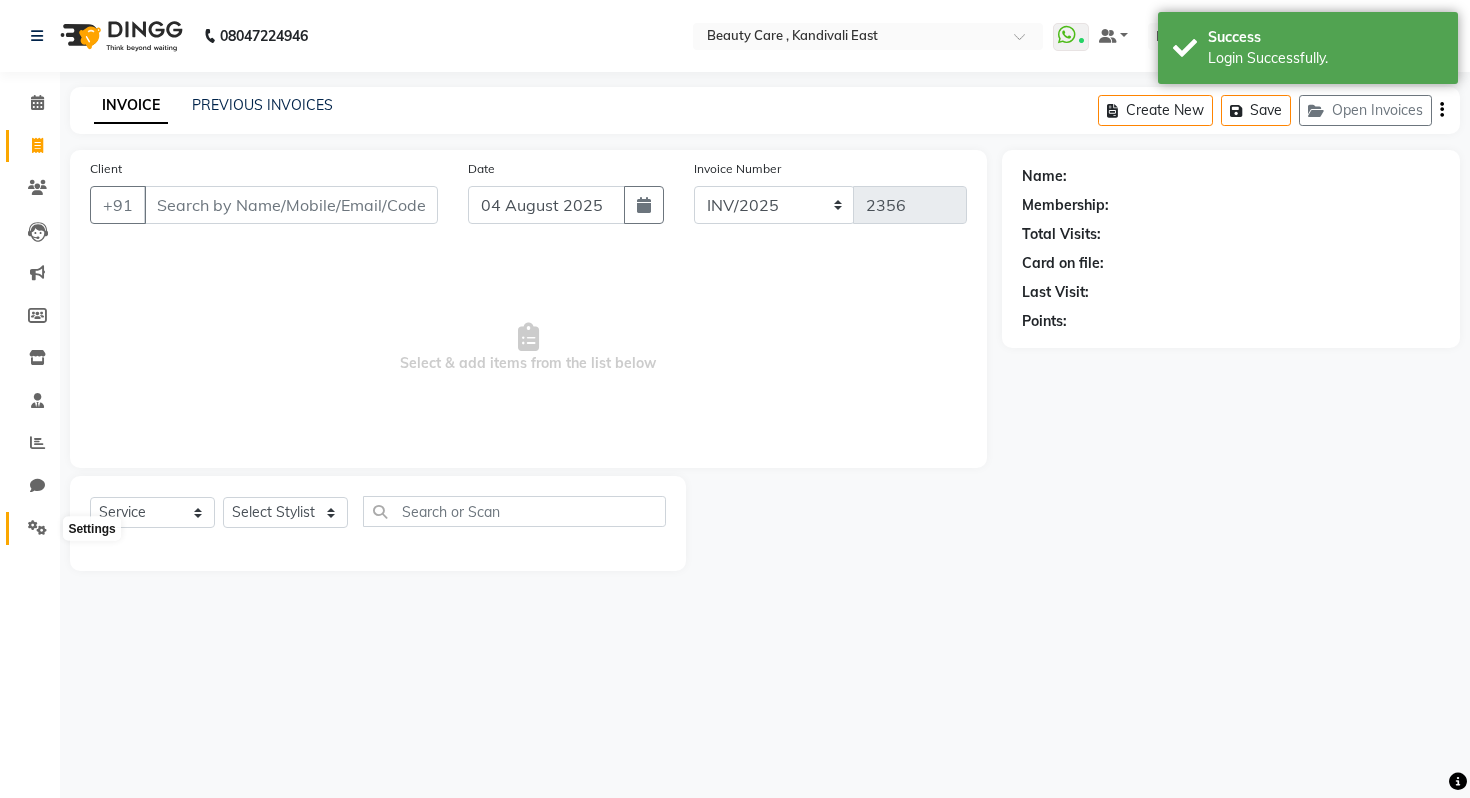 click 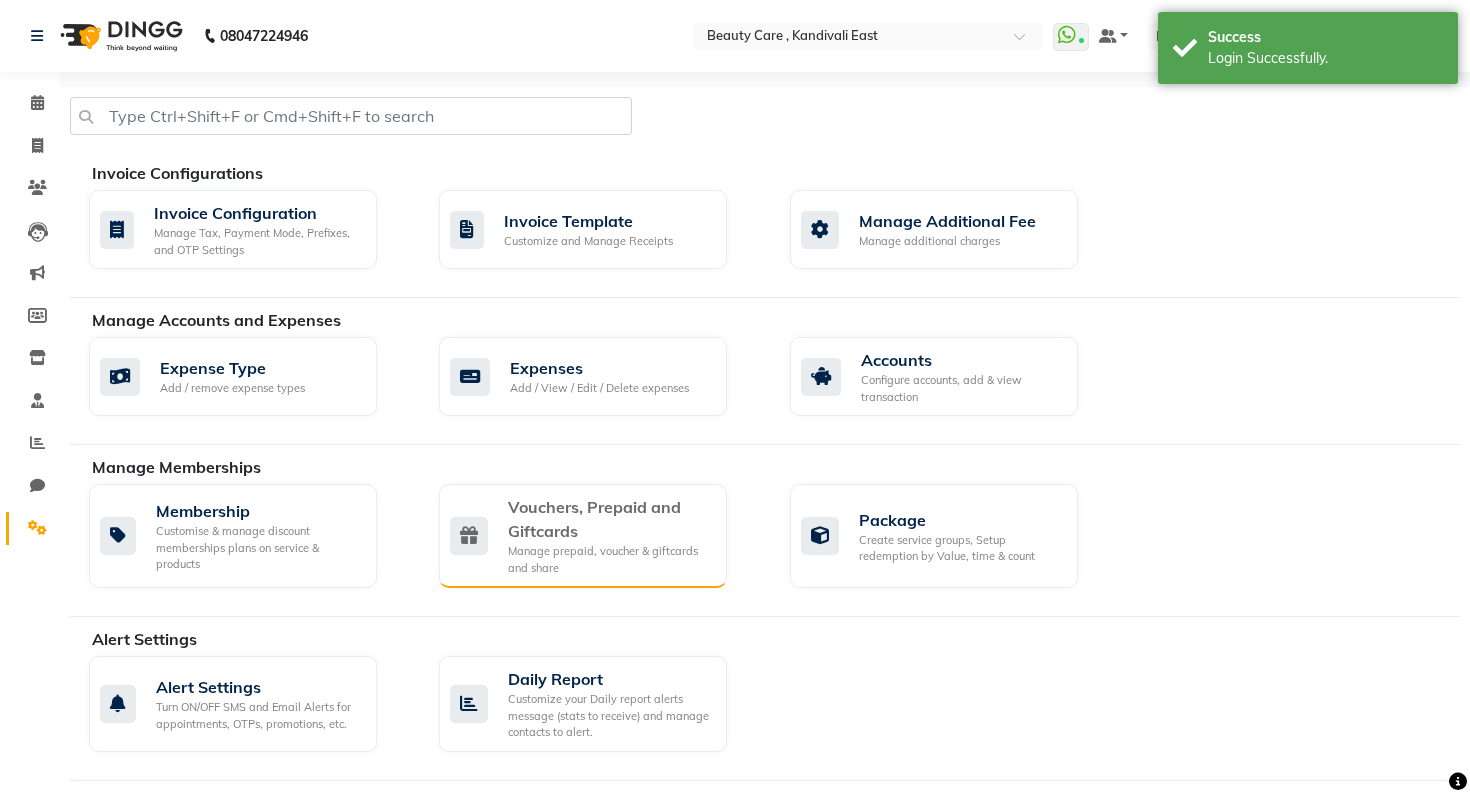 click on "Vouchers, Prepaid and Giftcards" 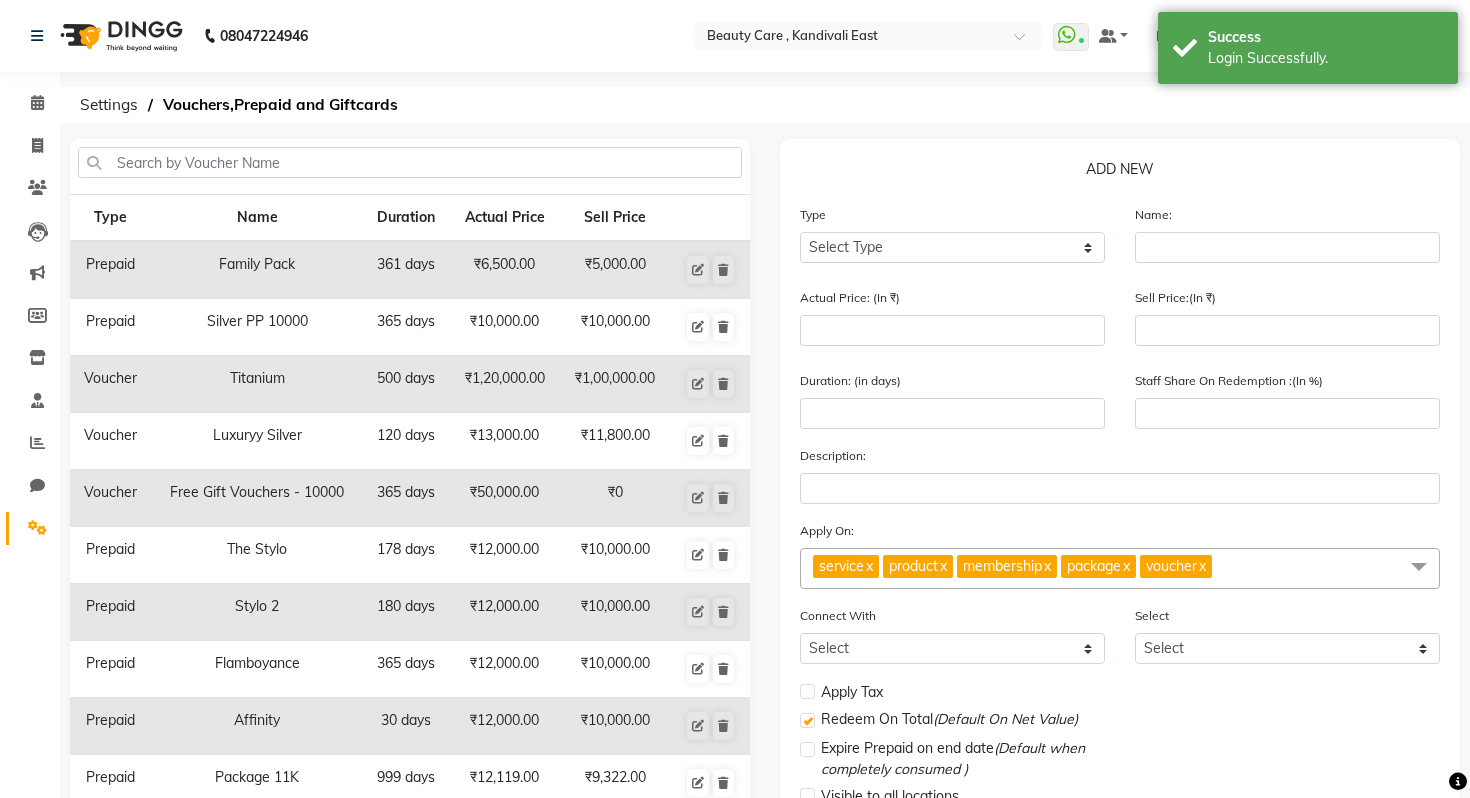 click on "Type Select Type Voucher Prepaid Gift Card" 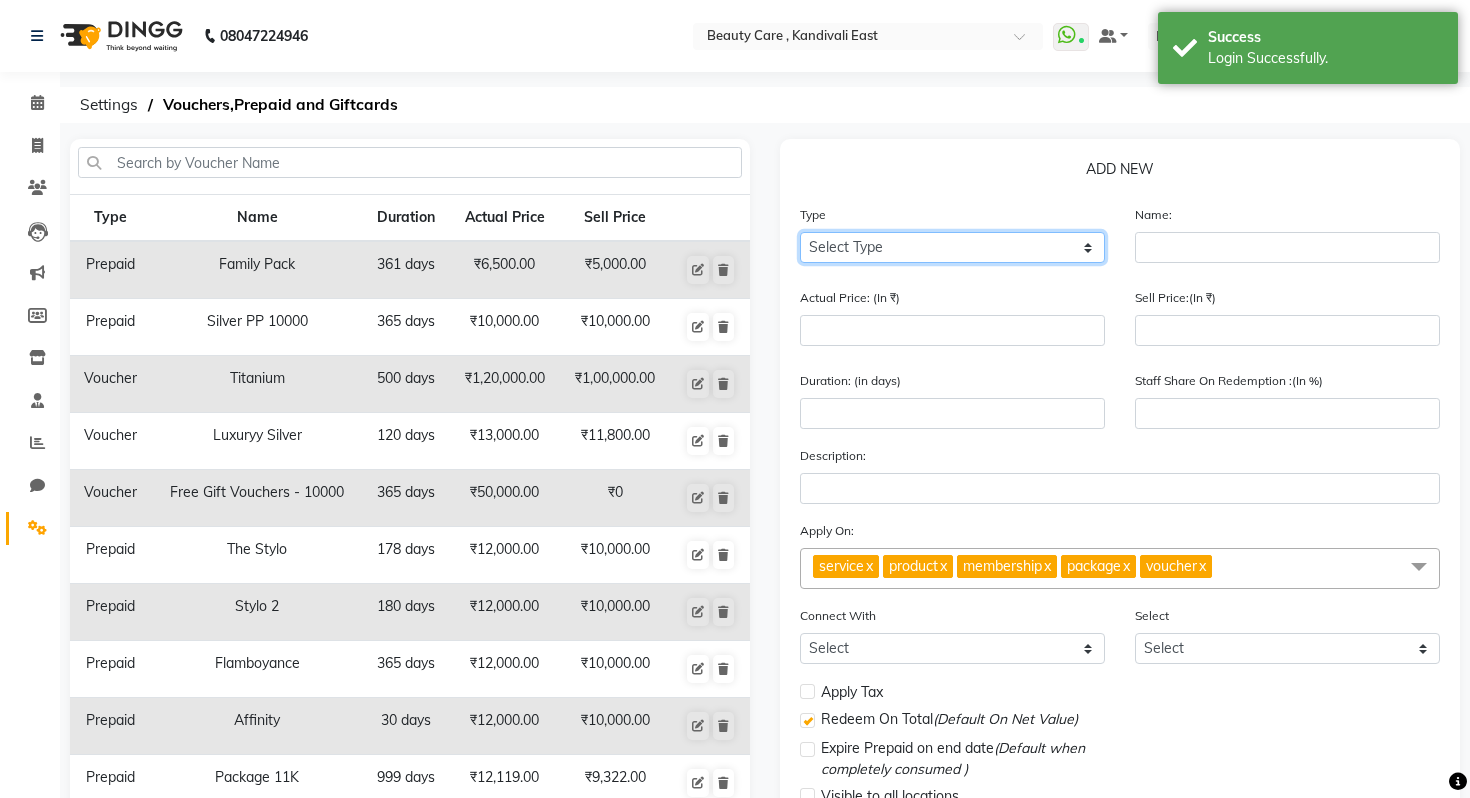 click on "Select Type Voucher Prepaid Gift Card" 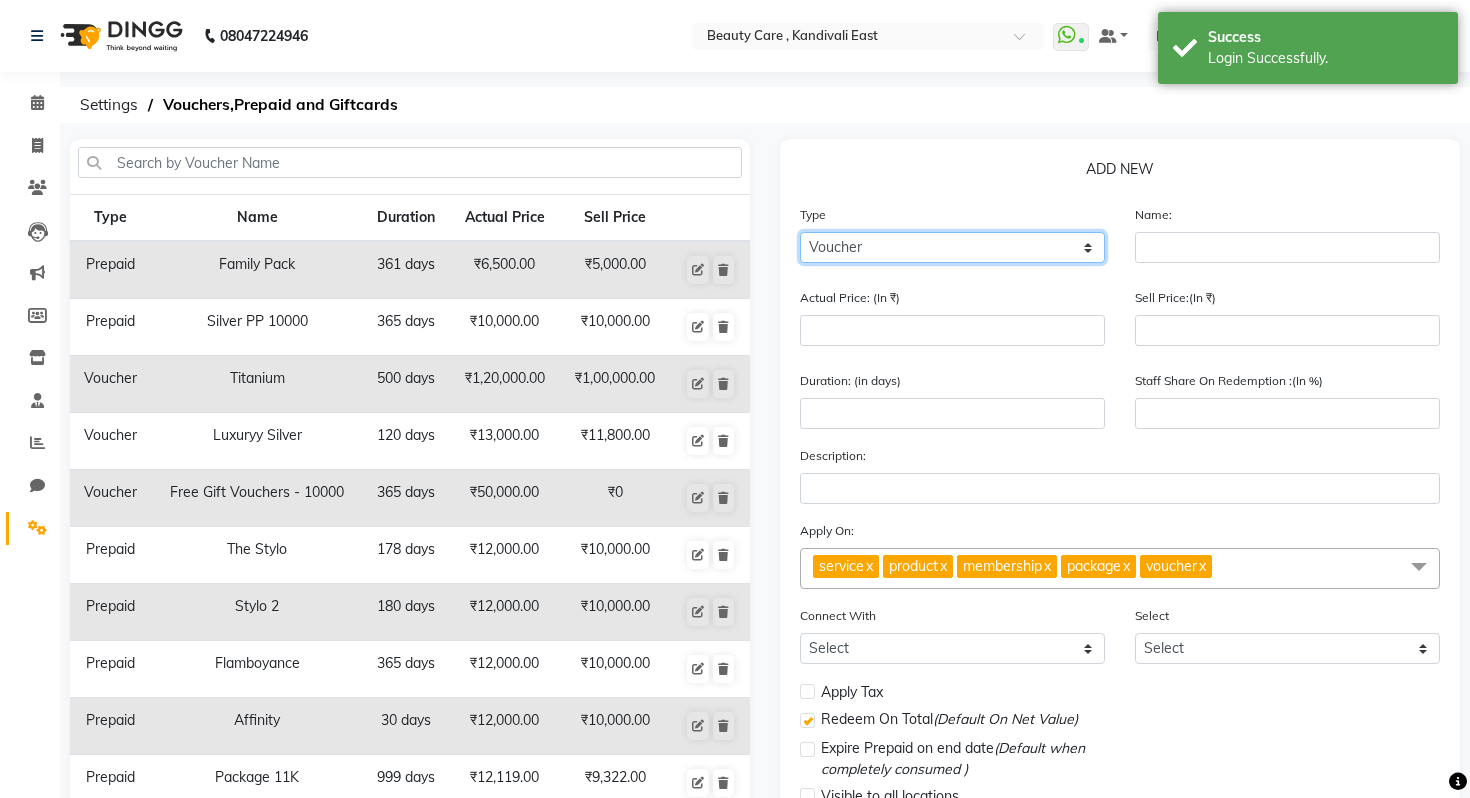 scroll, scrollTop: 127, scrollLeft: 0, axis: vertical 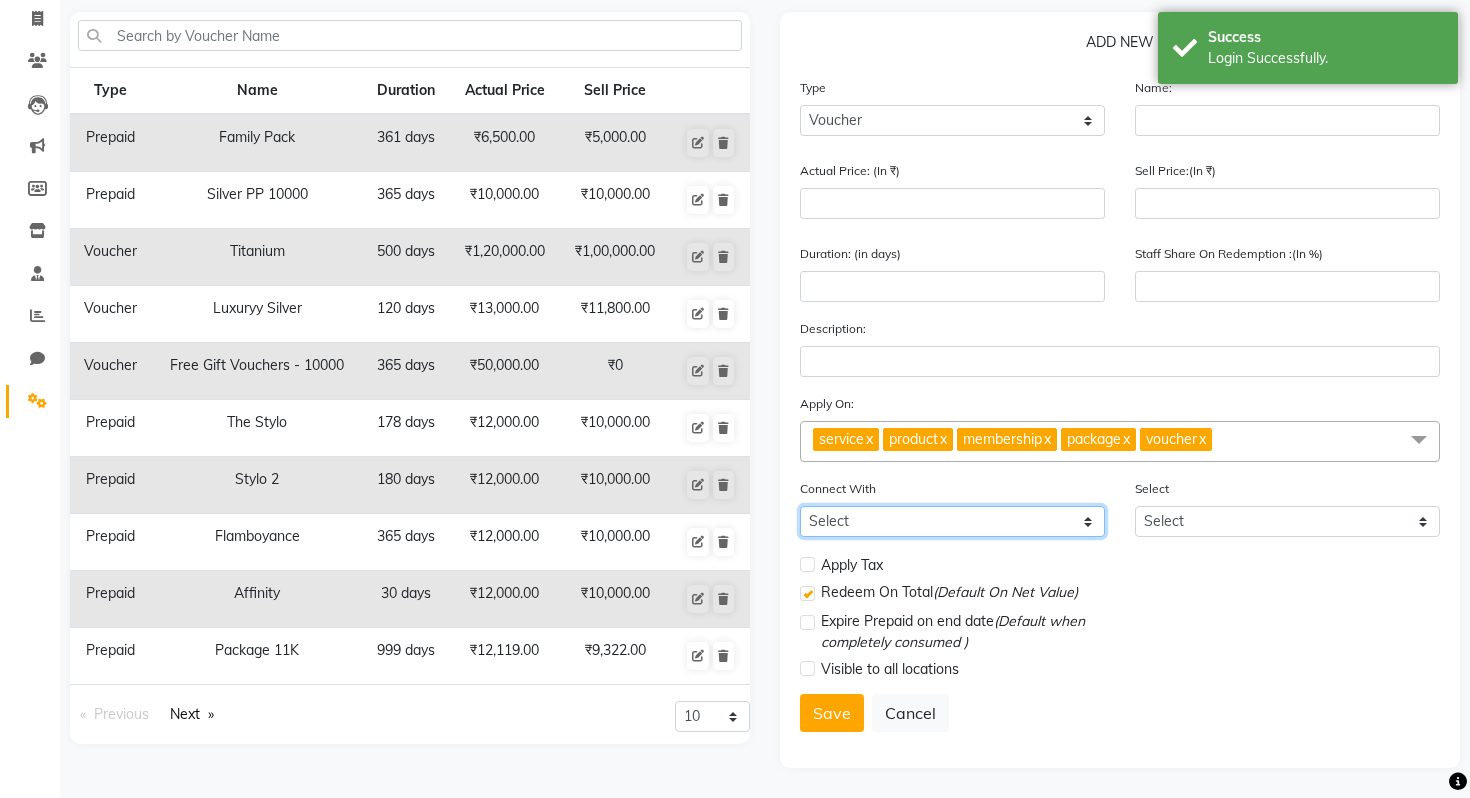 click on "Select Membership Package" 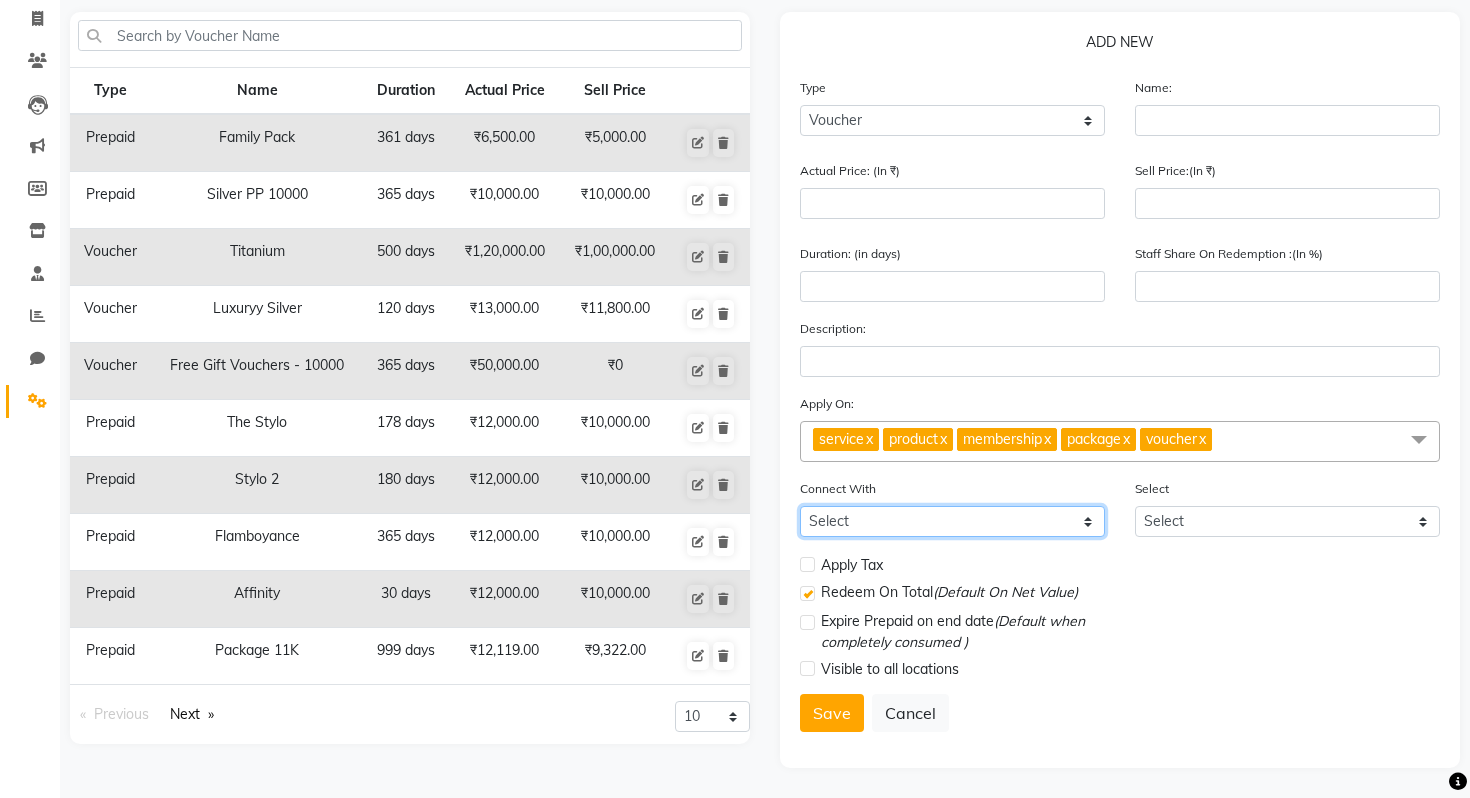 select on "1: M" 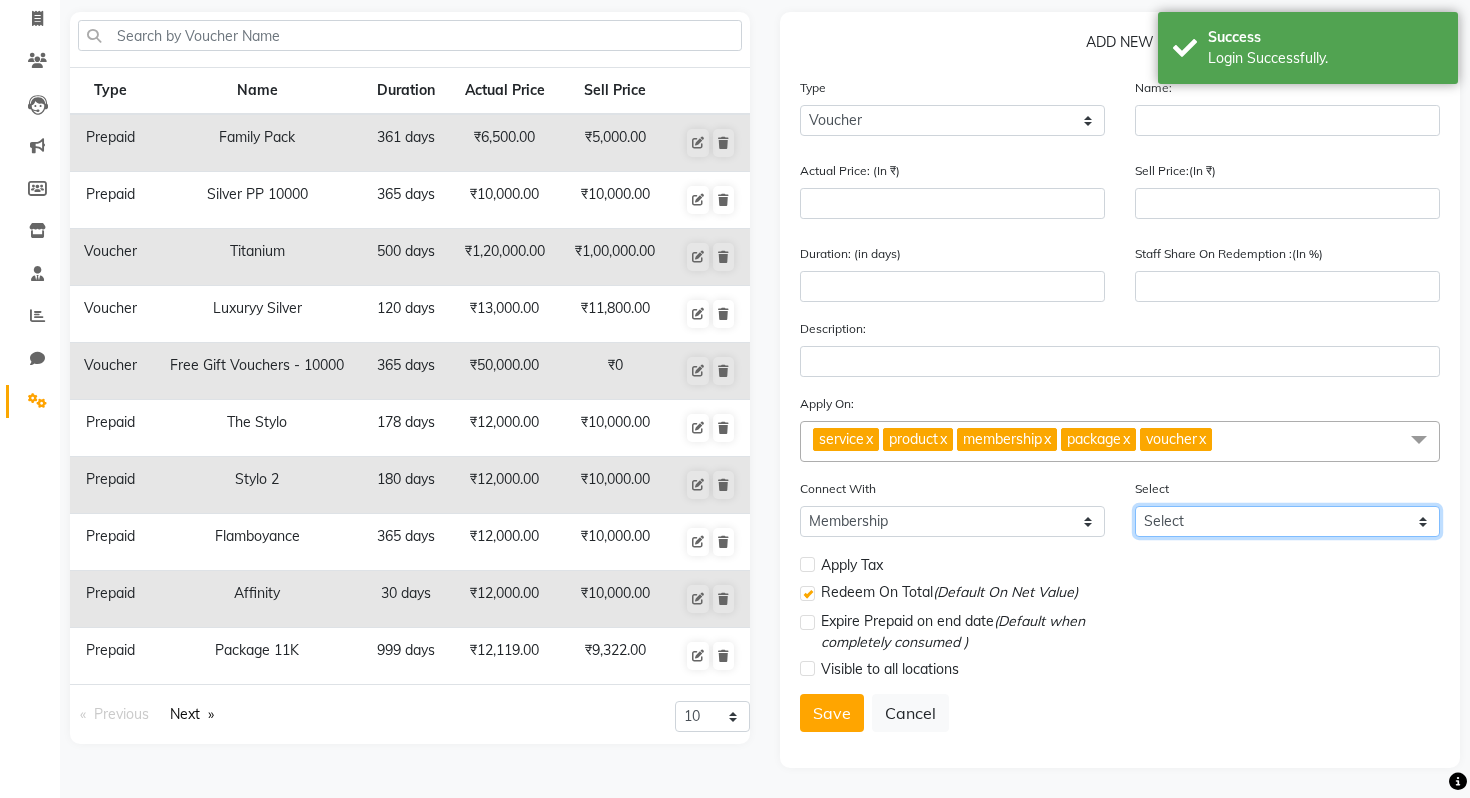 click on "Select" 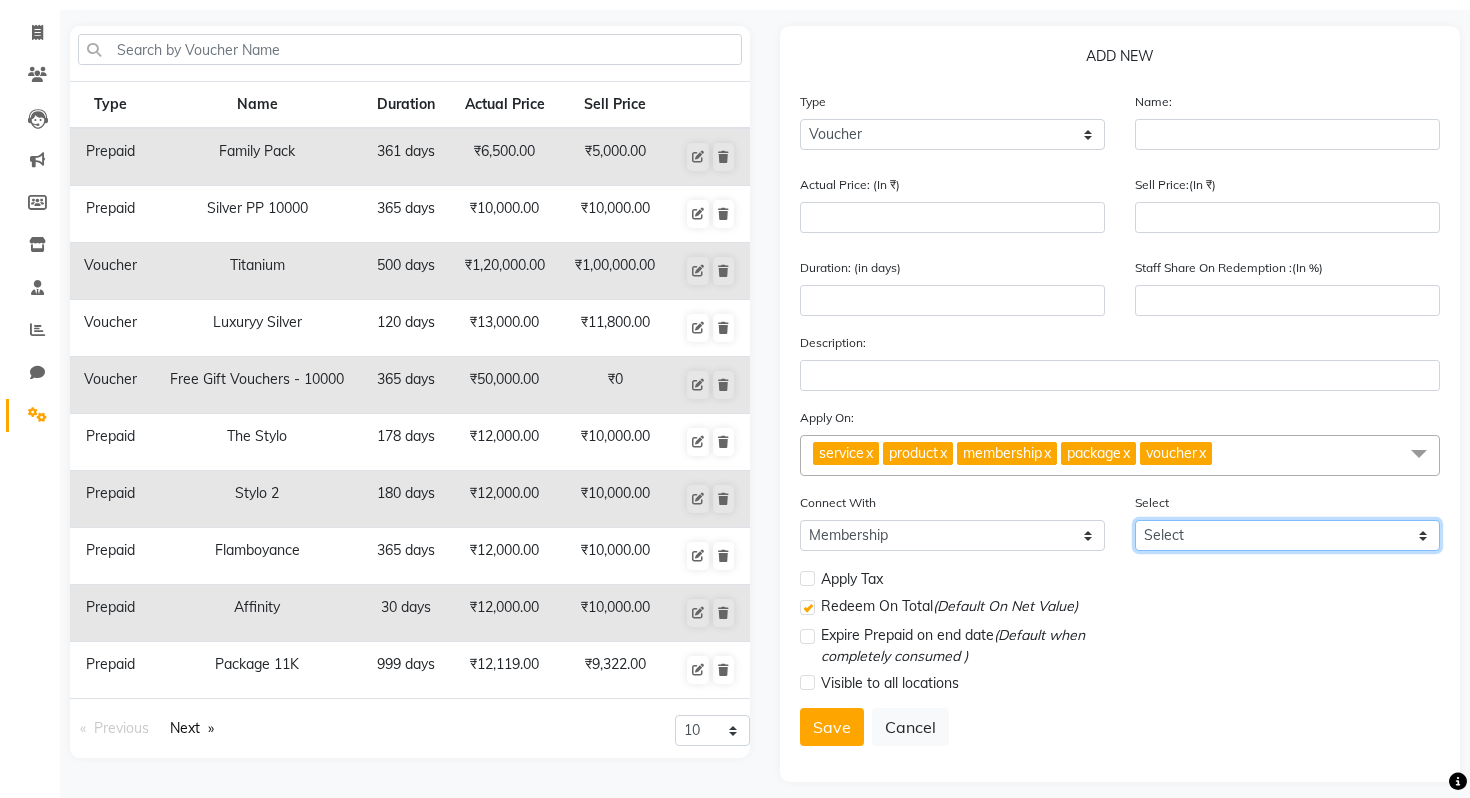scroll, scrollTop: 111, scrollLeft: 0, axis: vertical 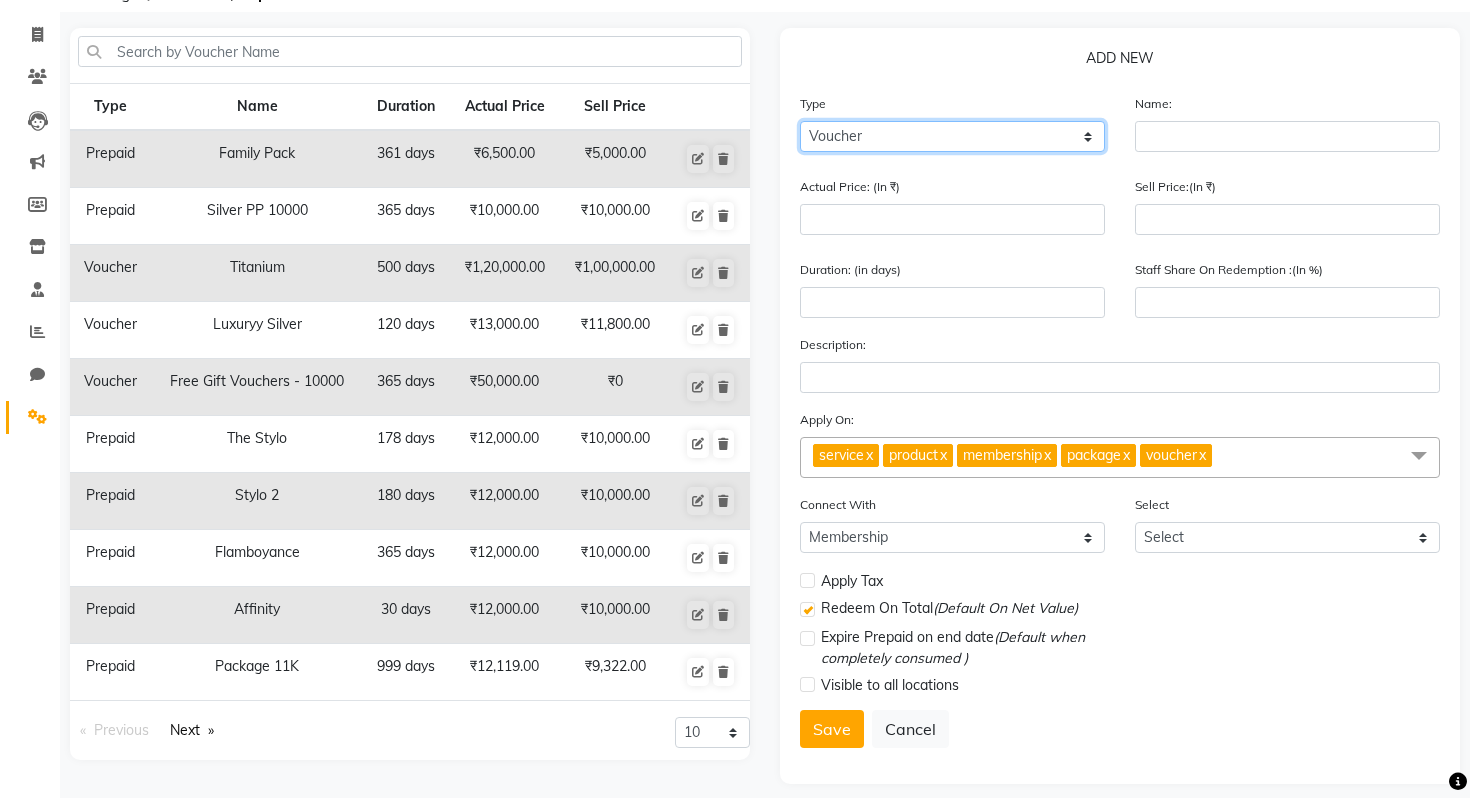 click on "Select Type Voucher Prepaid Gift Card" 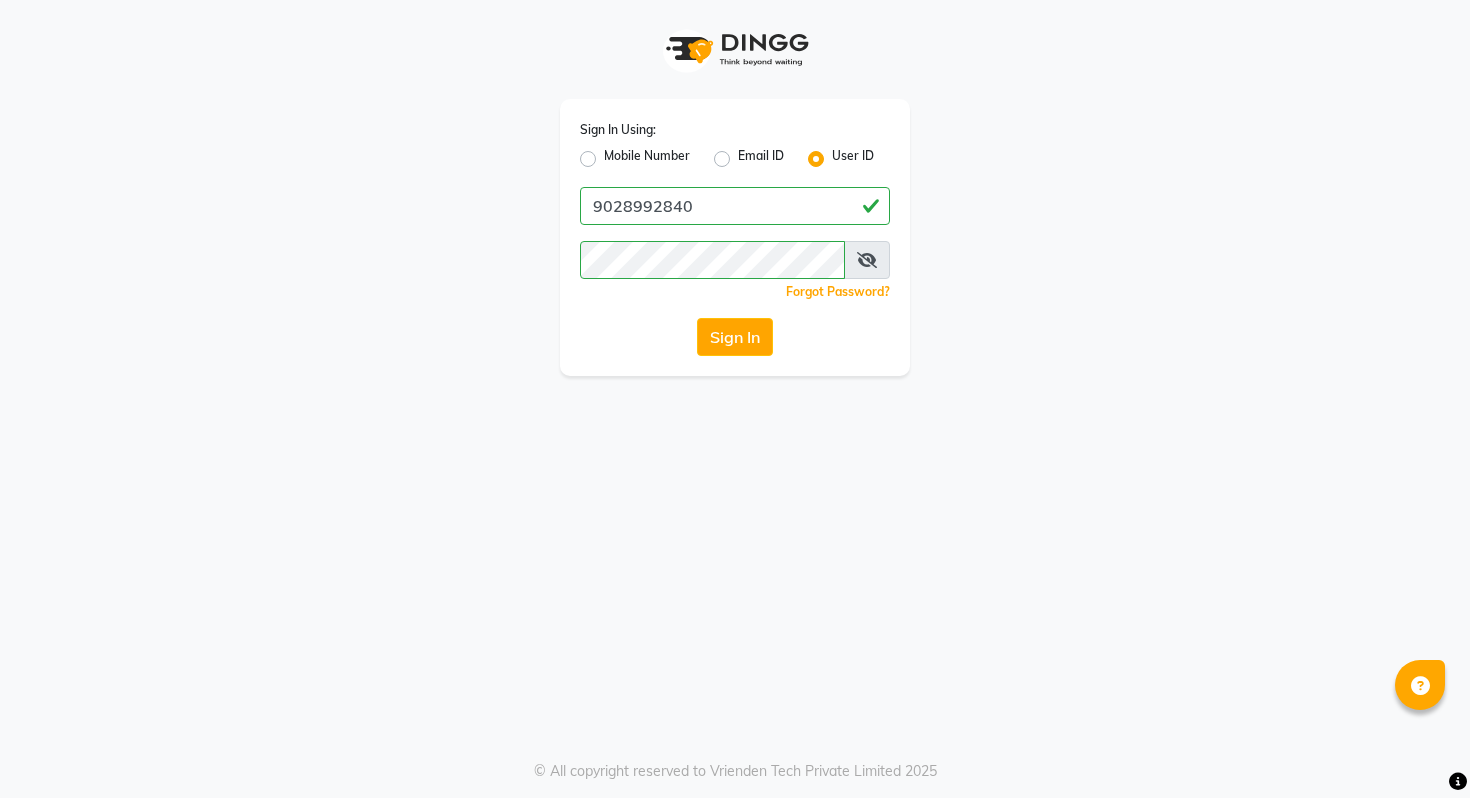 scroll, scrollTop: 0, scrollLeft: 0, axis: both 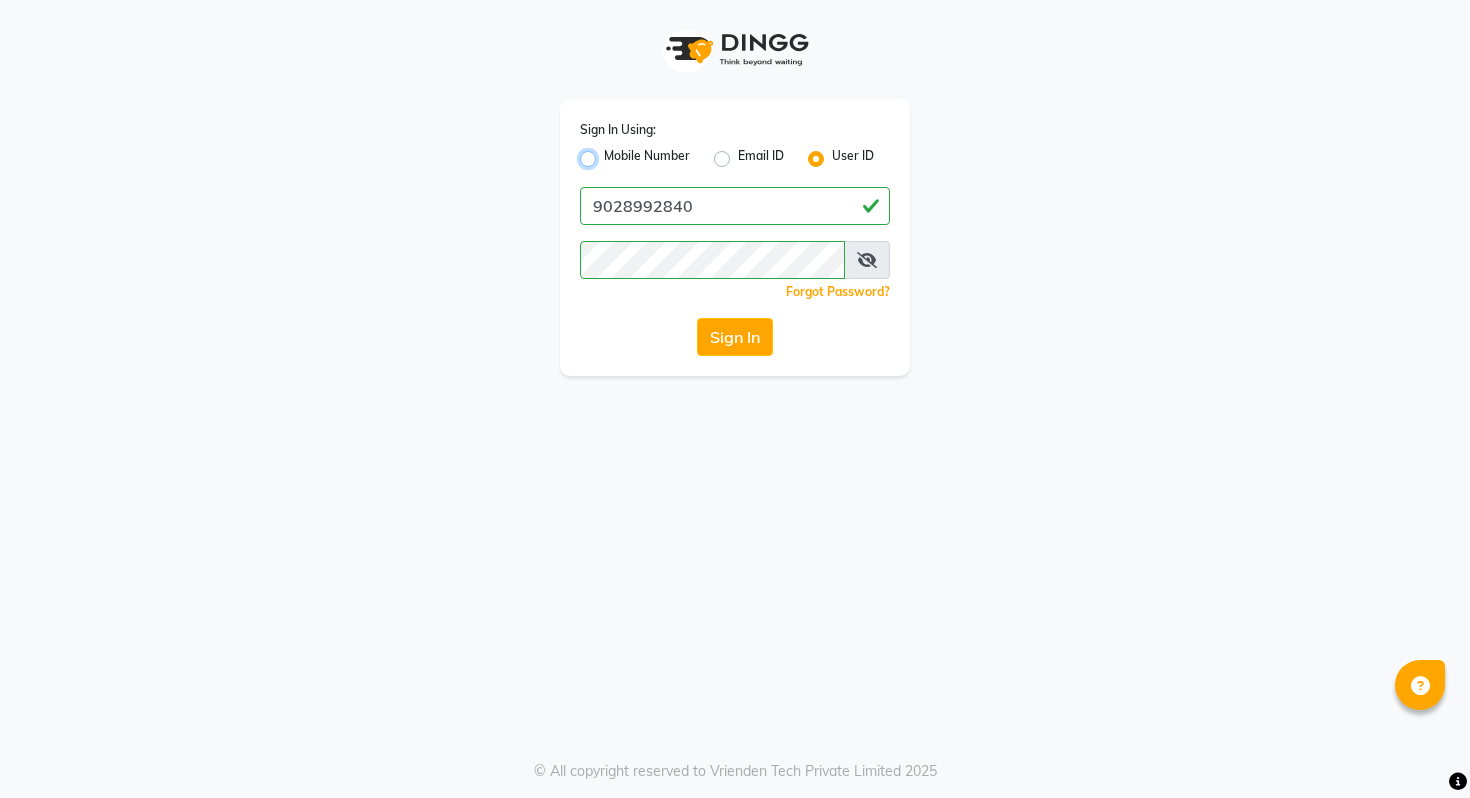 click on "Mobile Number" at bounding box center (610, 153) 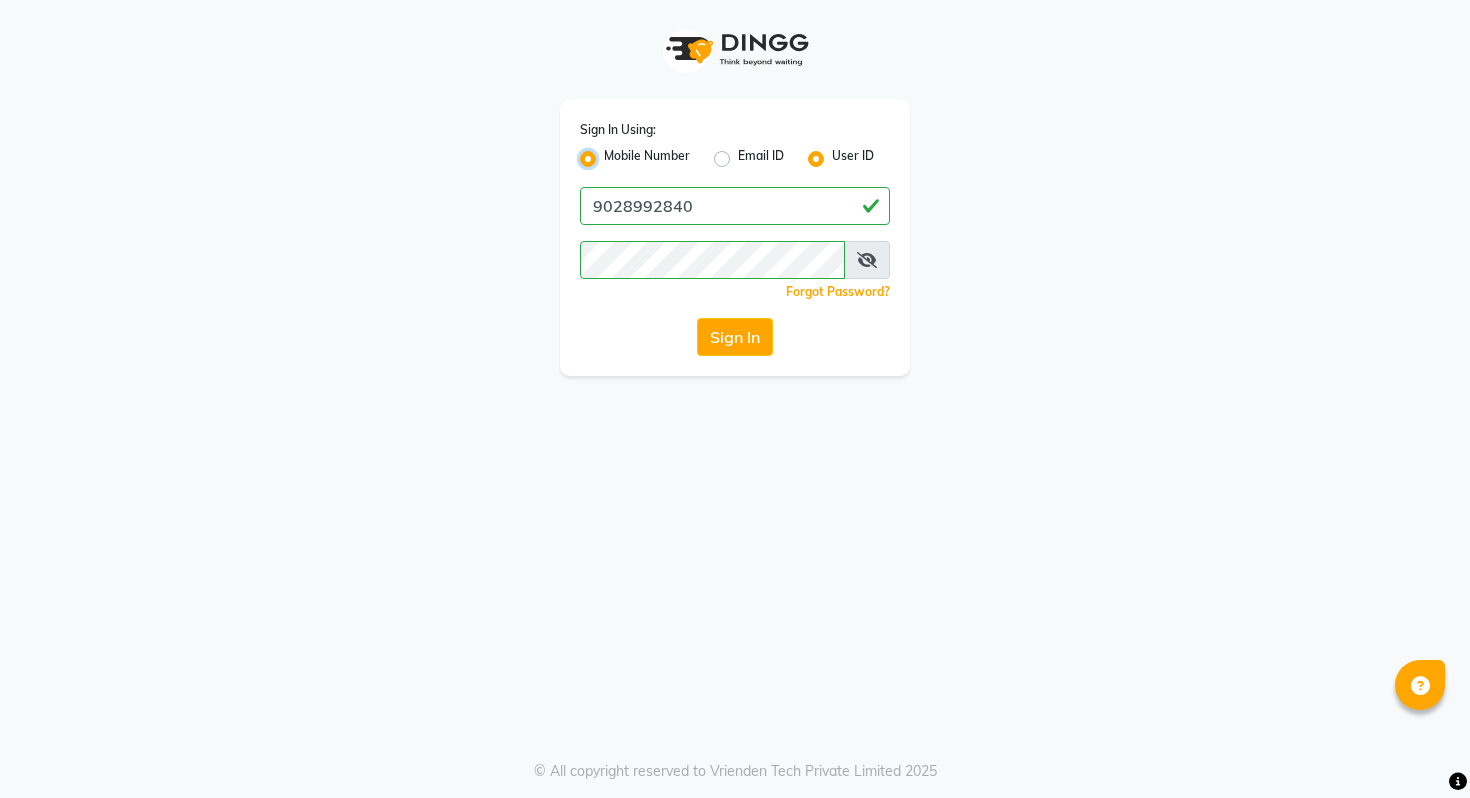 radio on "false" 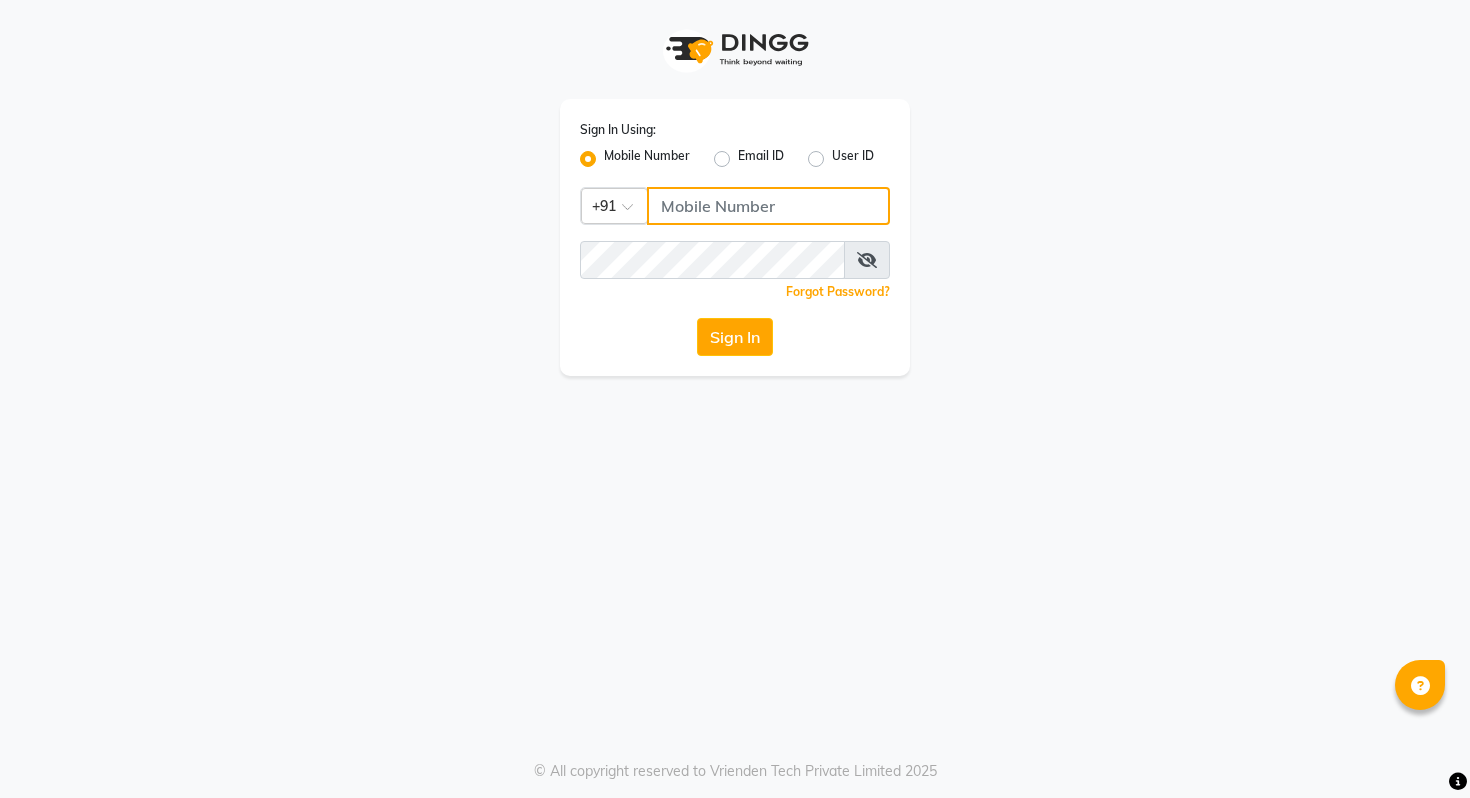 click 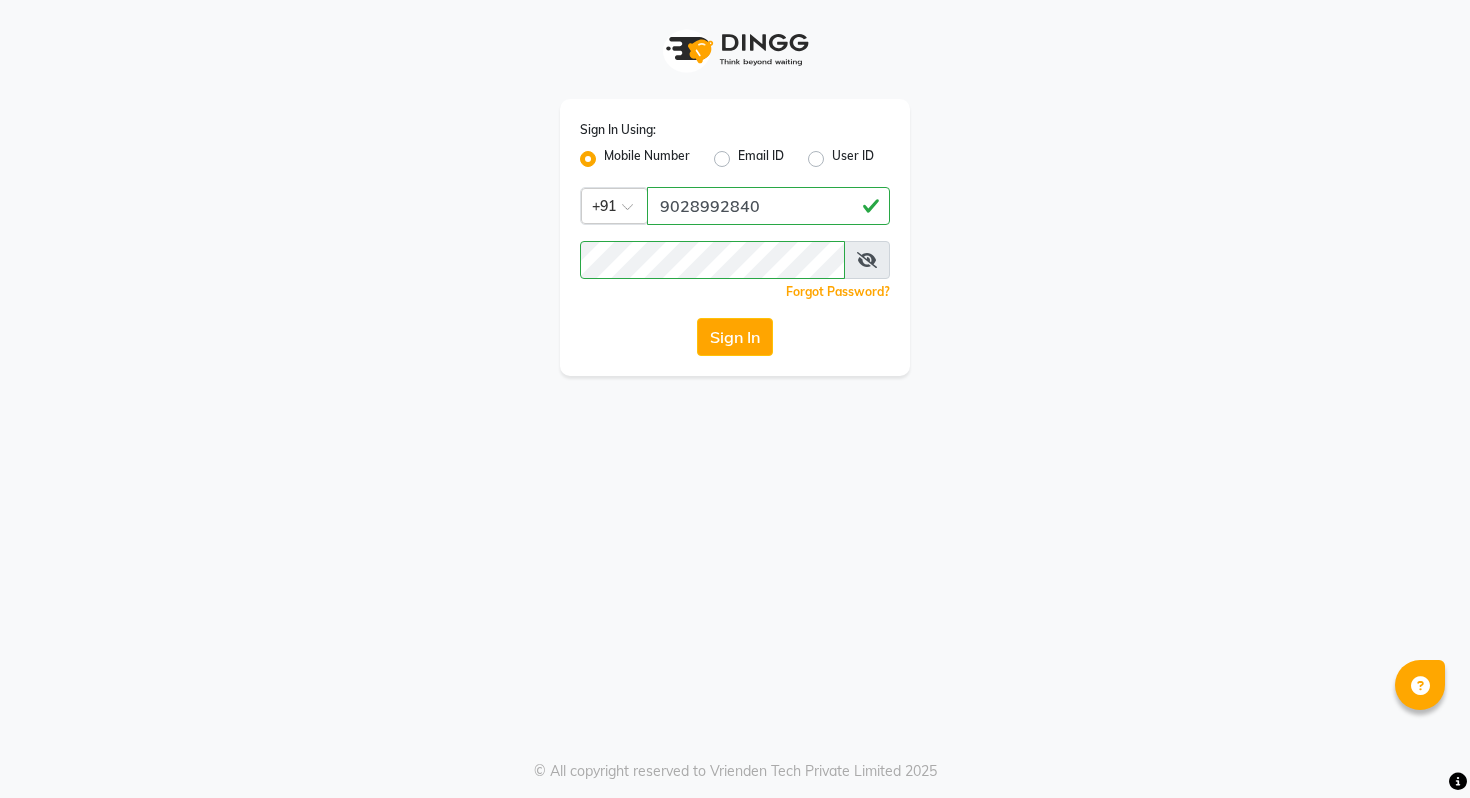click on "Sign In Using: Mobile Number Email ID User ID Country Code × +91 [PHONE]  Remember me Forgot Password?  Sign In" 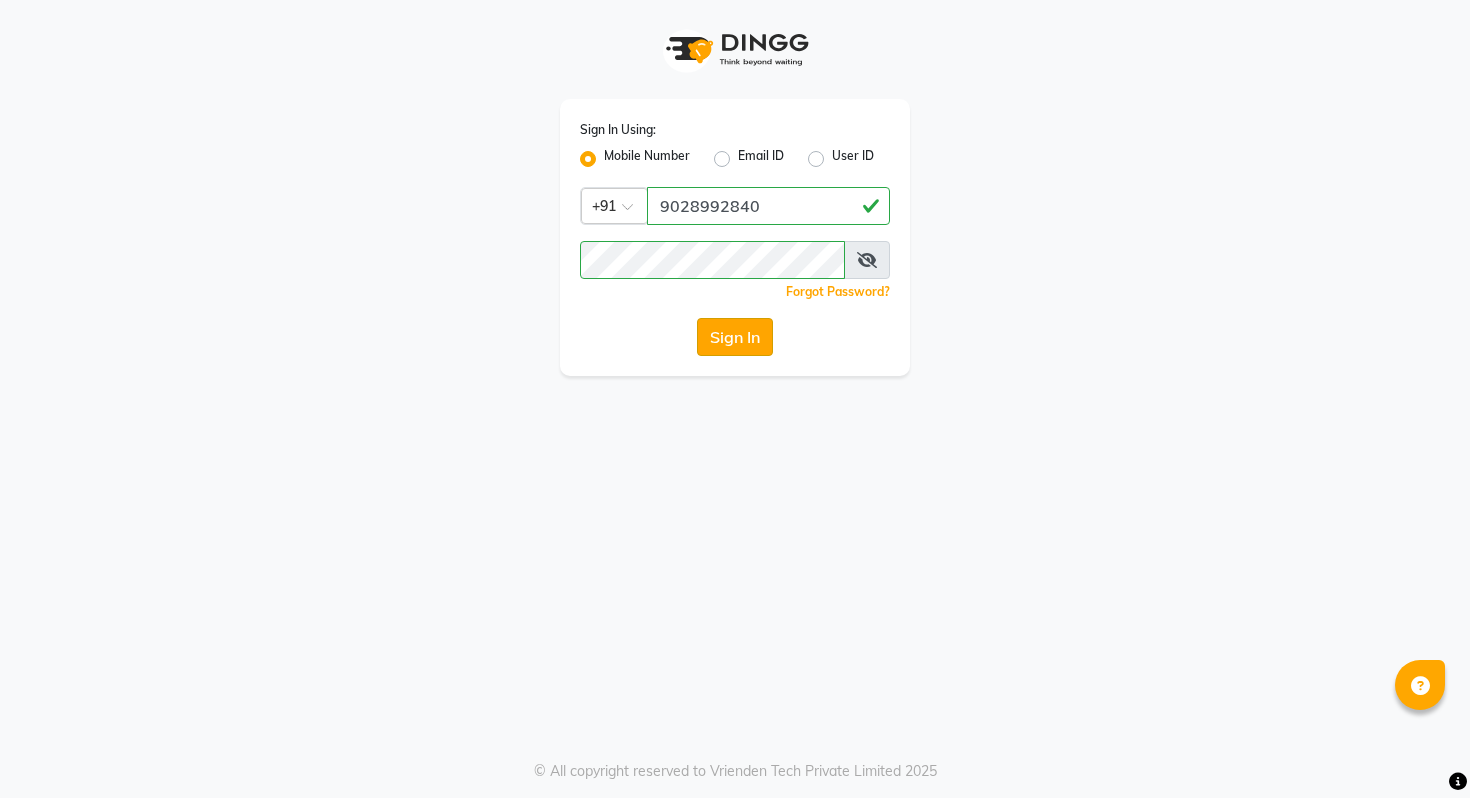 click on "Sign In" 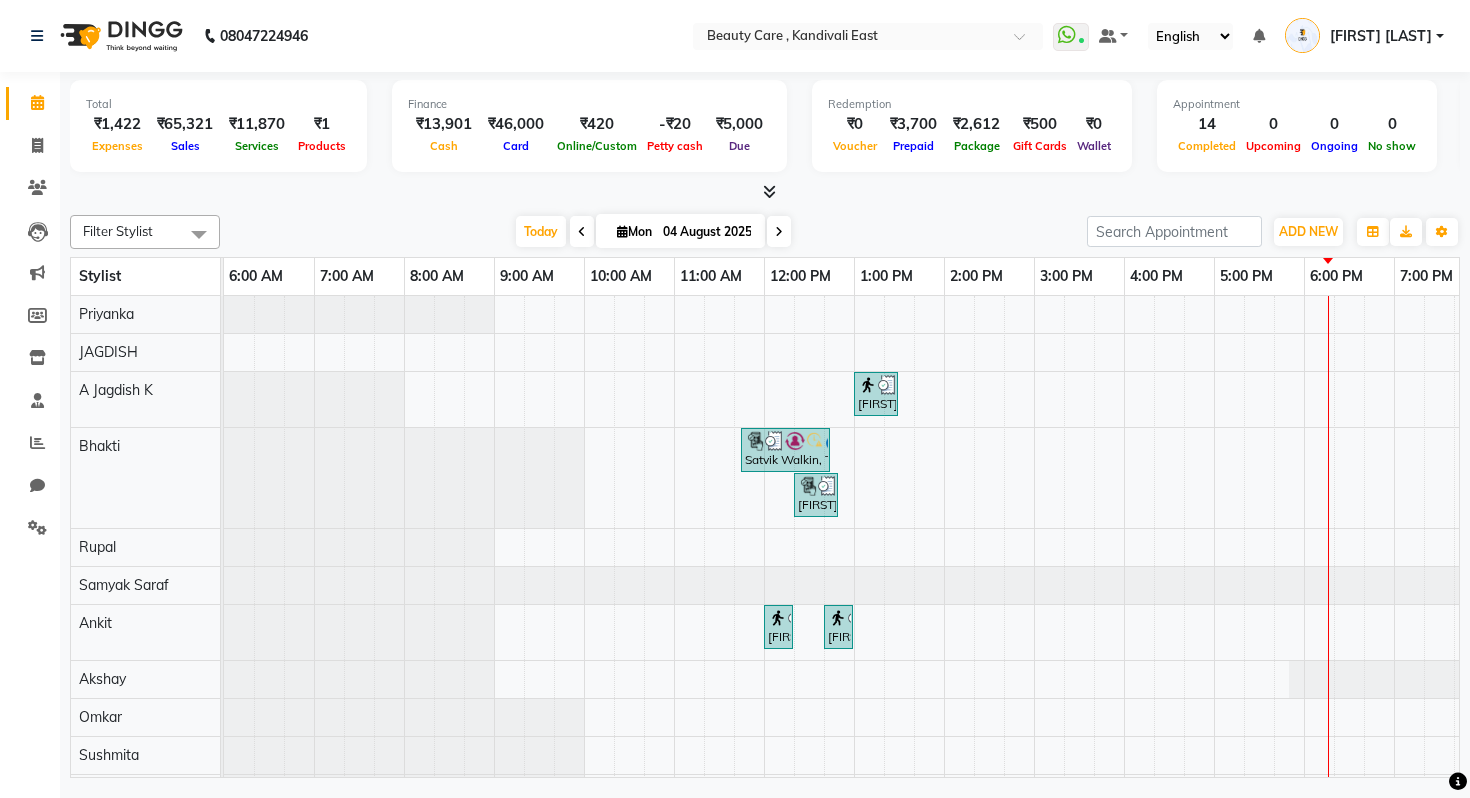 click on "Marketing" 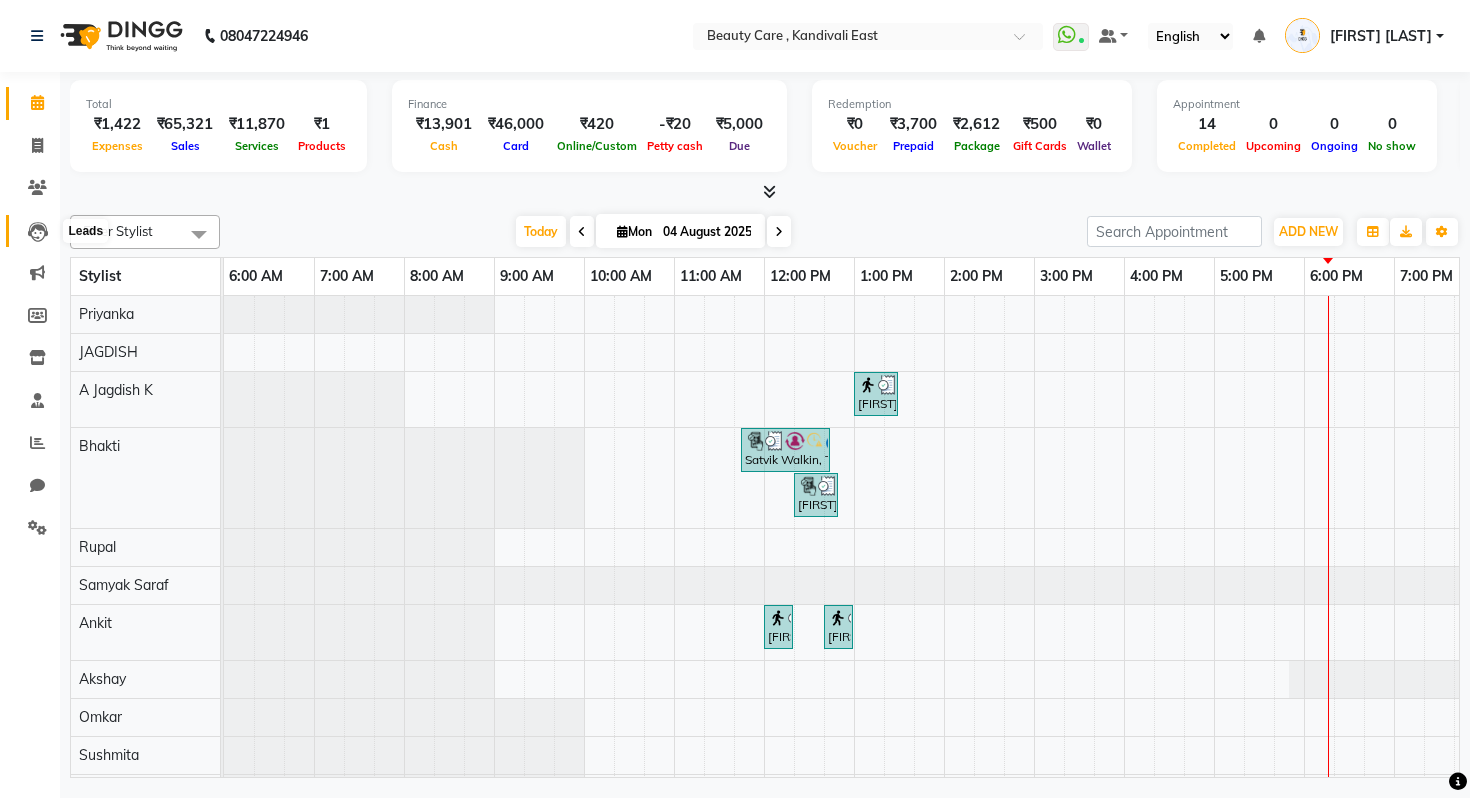 click 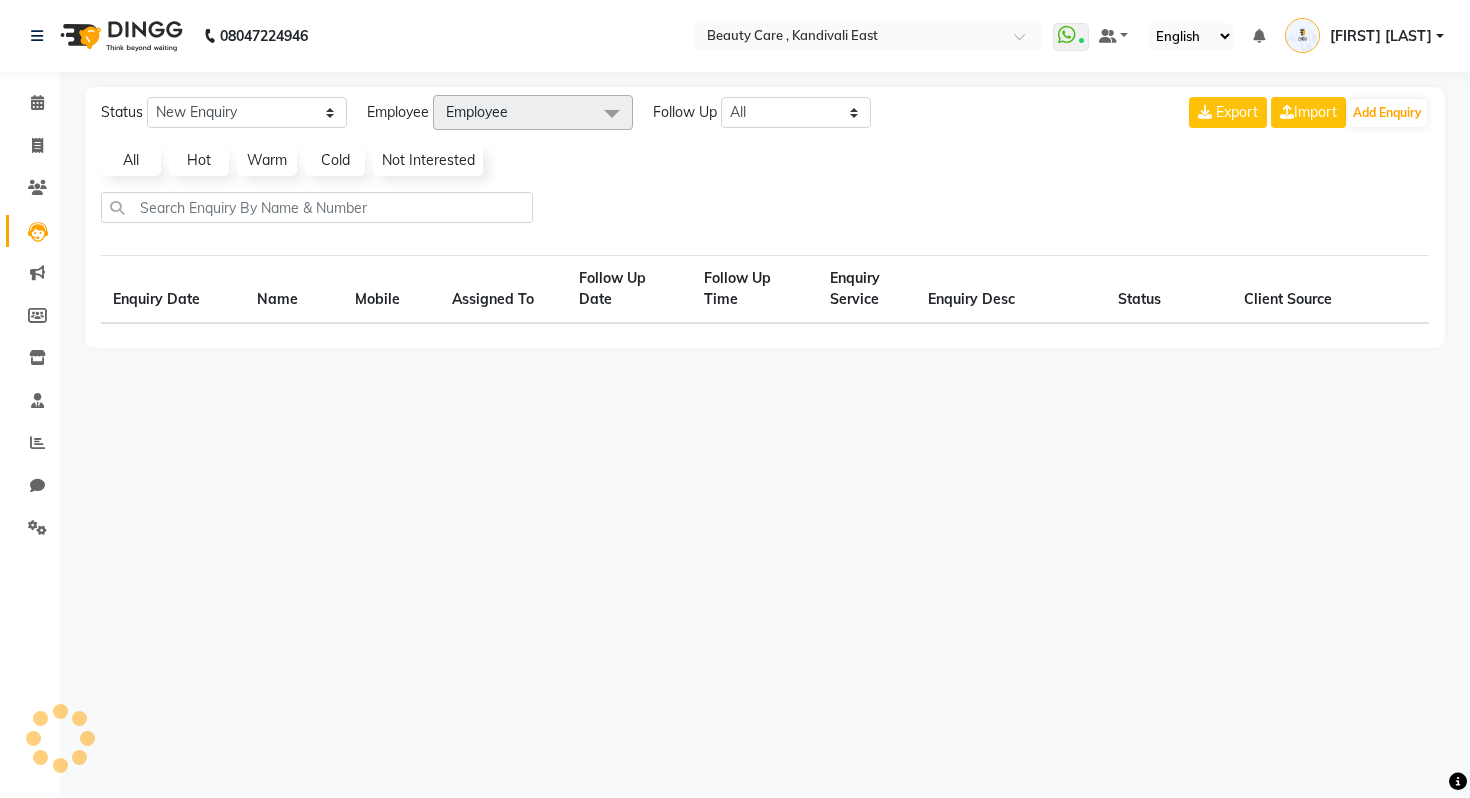 select on "10" 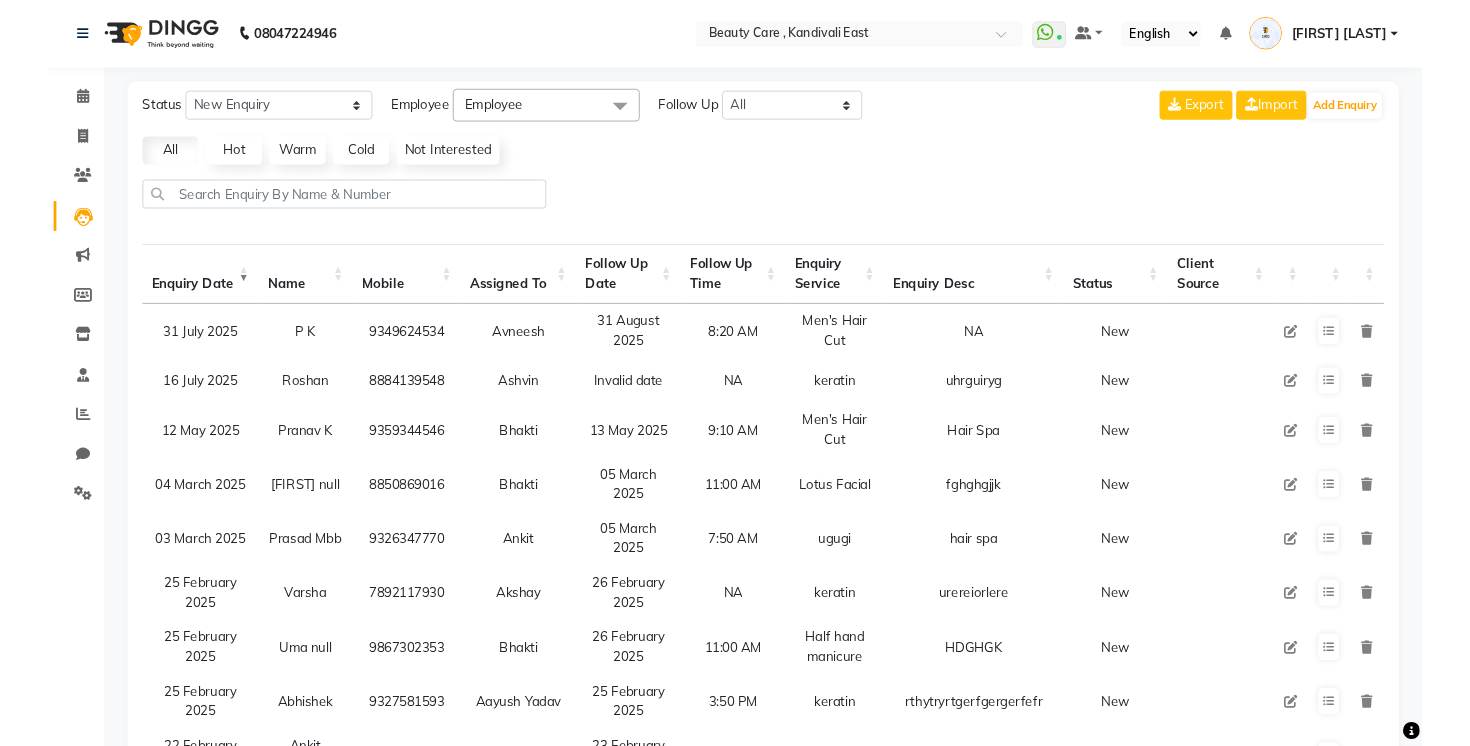 scroll, scrollTop: 0, scrollLeft: 7, axis: horizontal 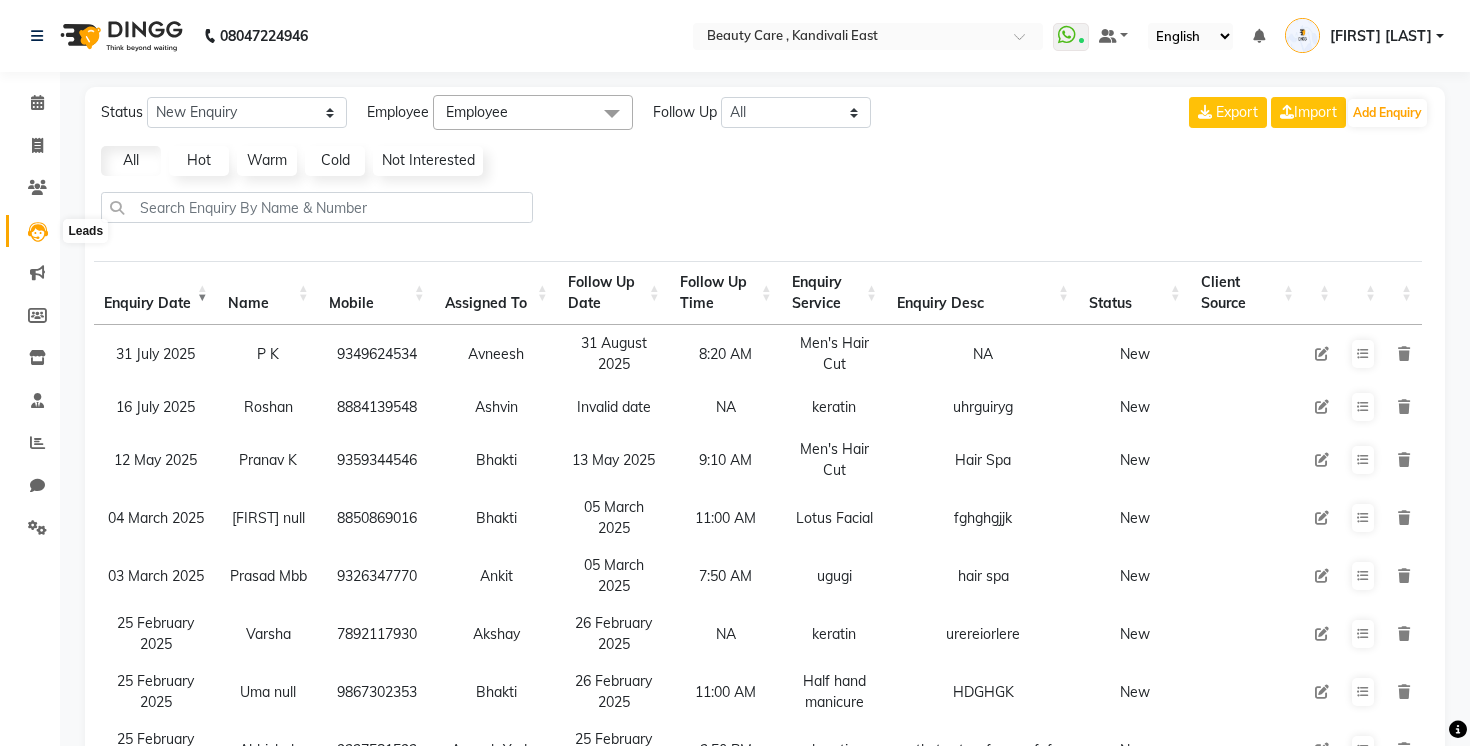 click 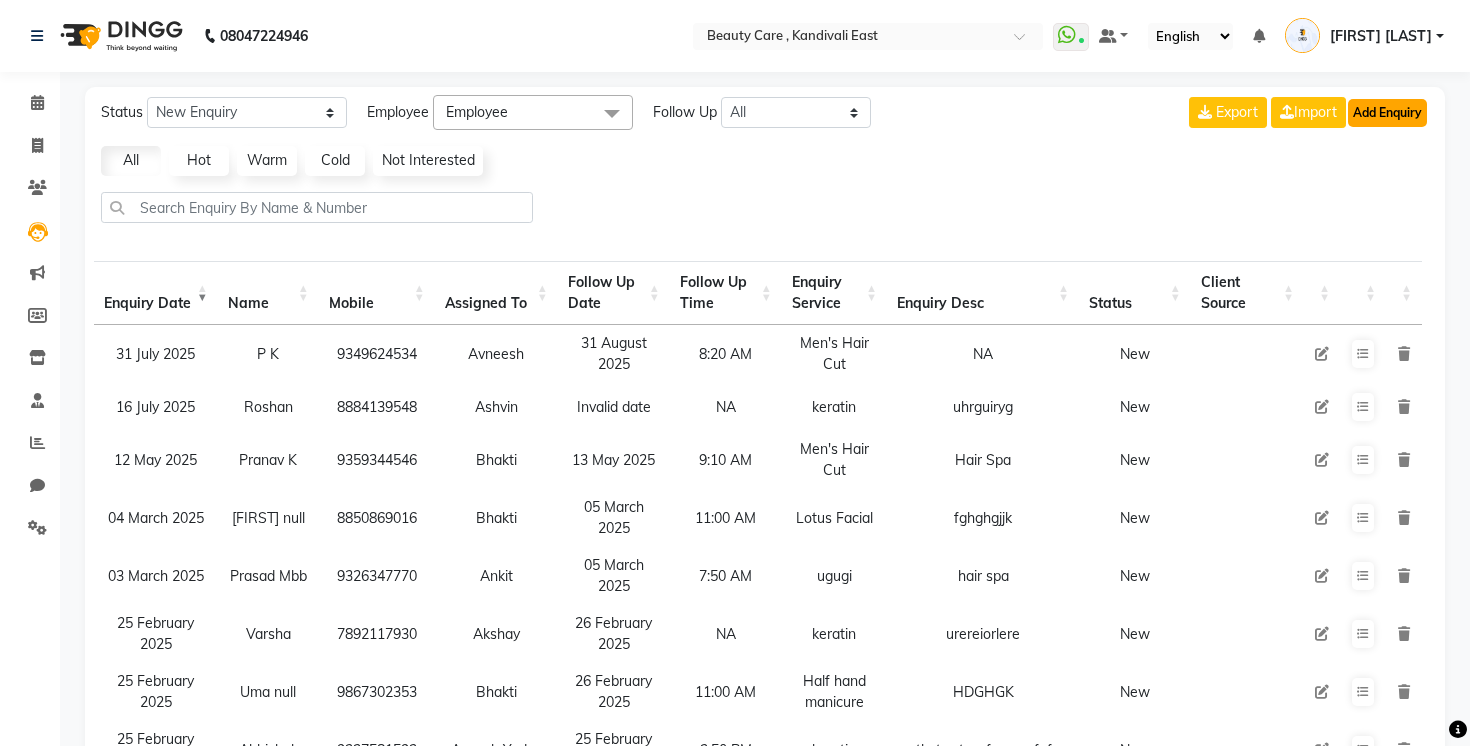 click on "Add Enquiry" 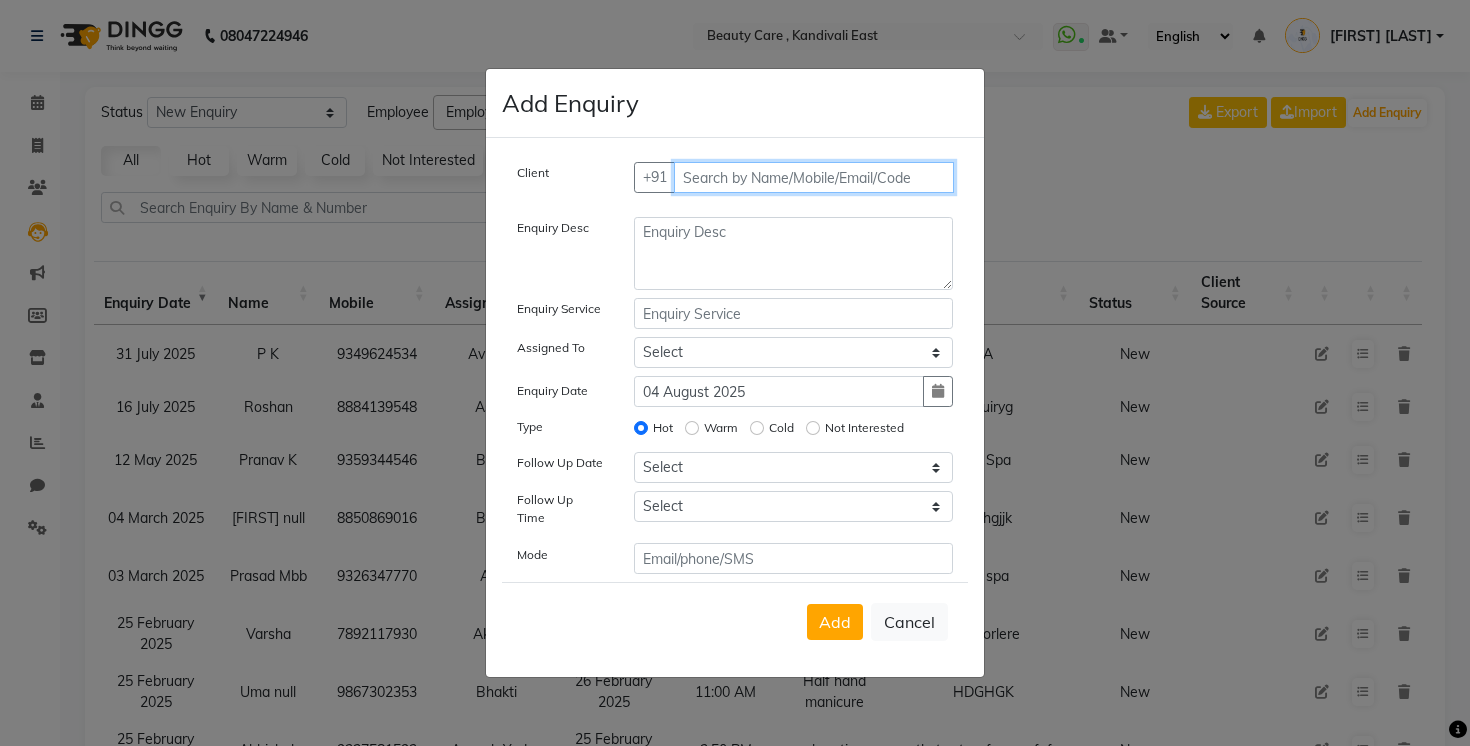 click at bounding box center [814, 177] 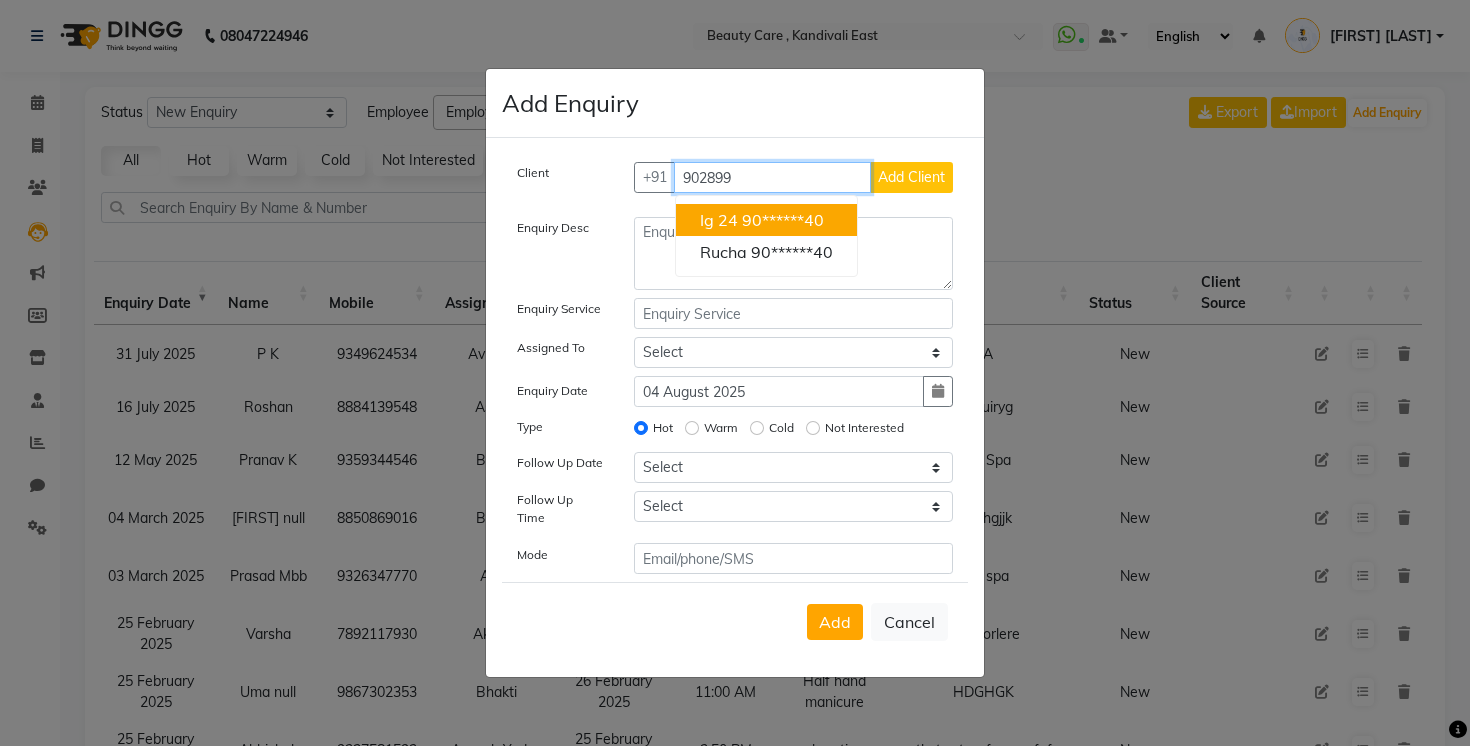 click on "90******40" at bounding box center (783, 220) 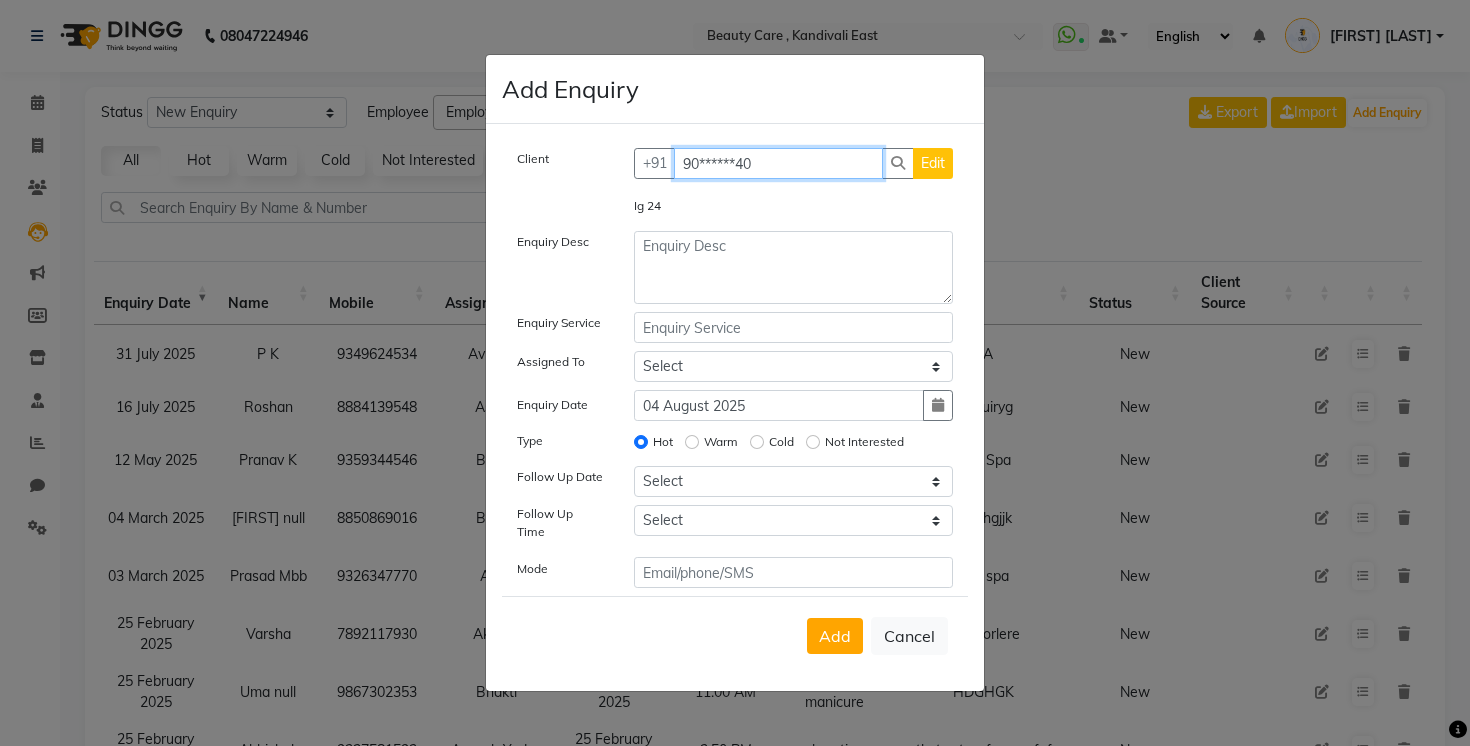 type on "90******40" 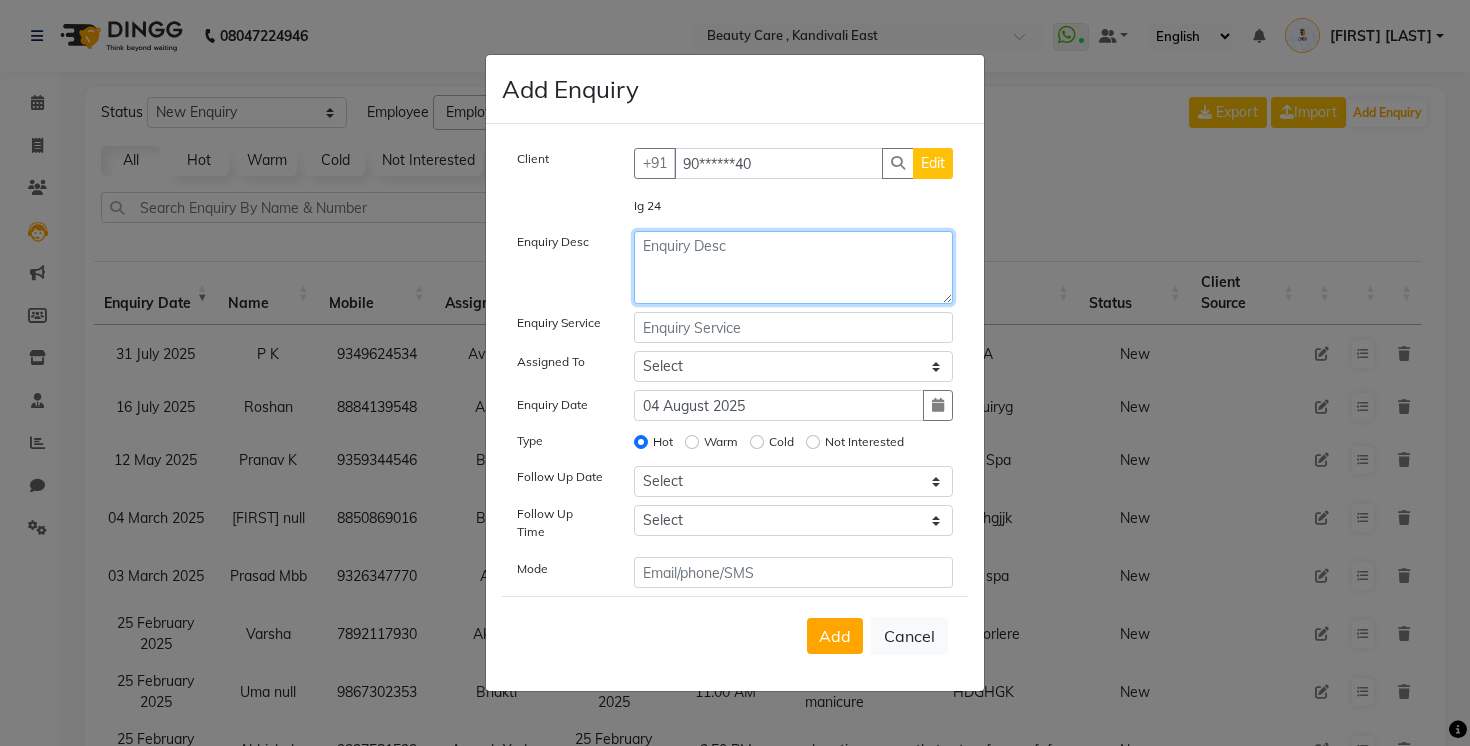 click 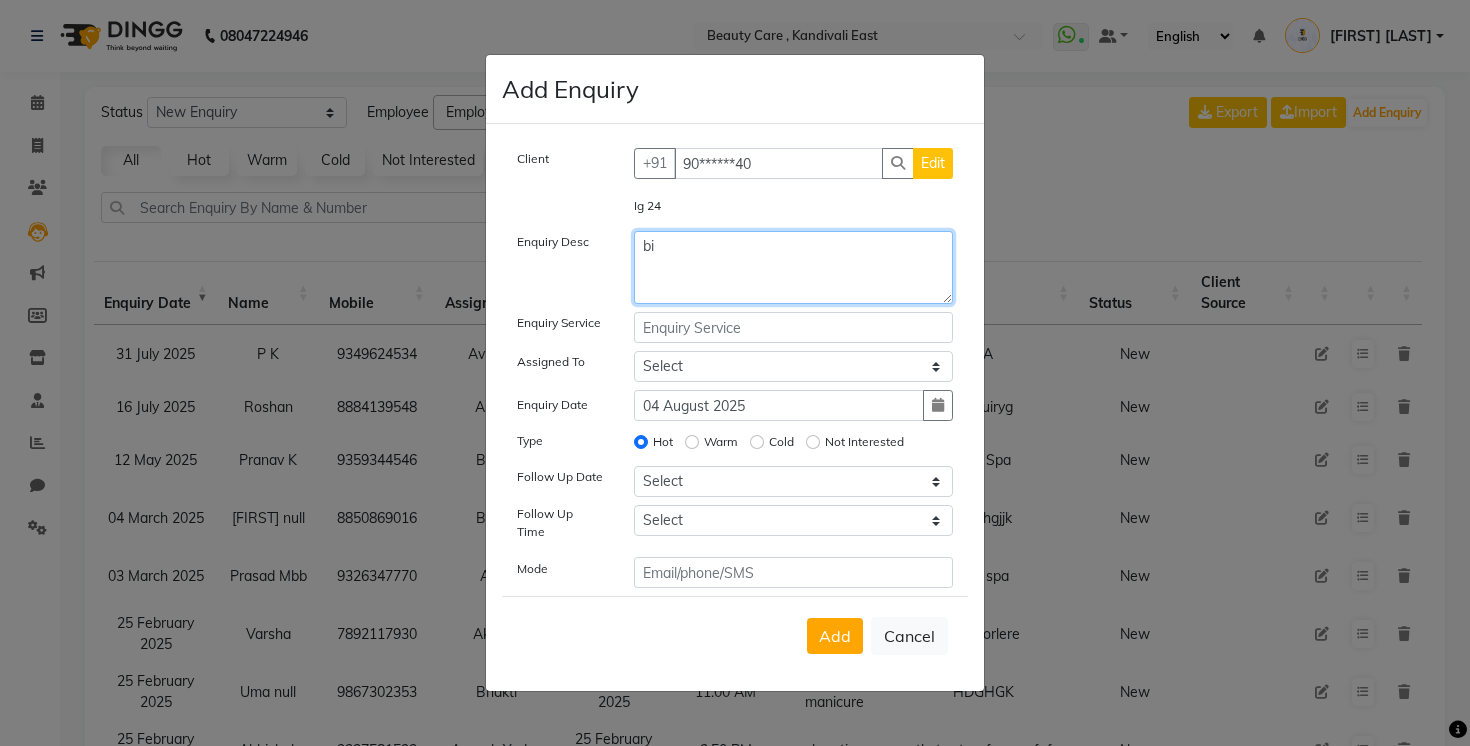 type on "b" 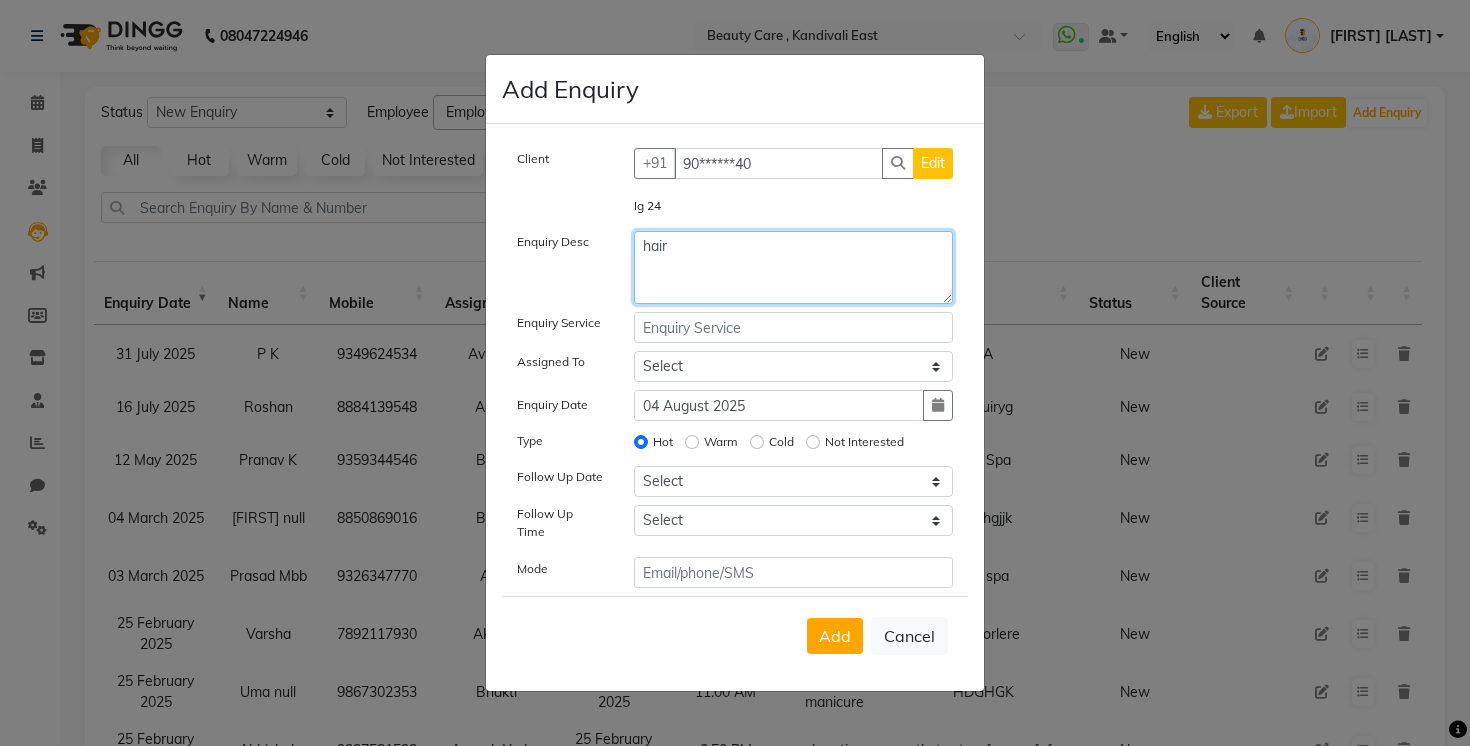 type on "hair" 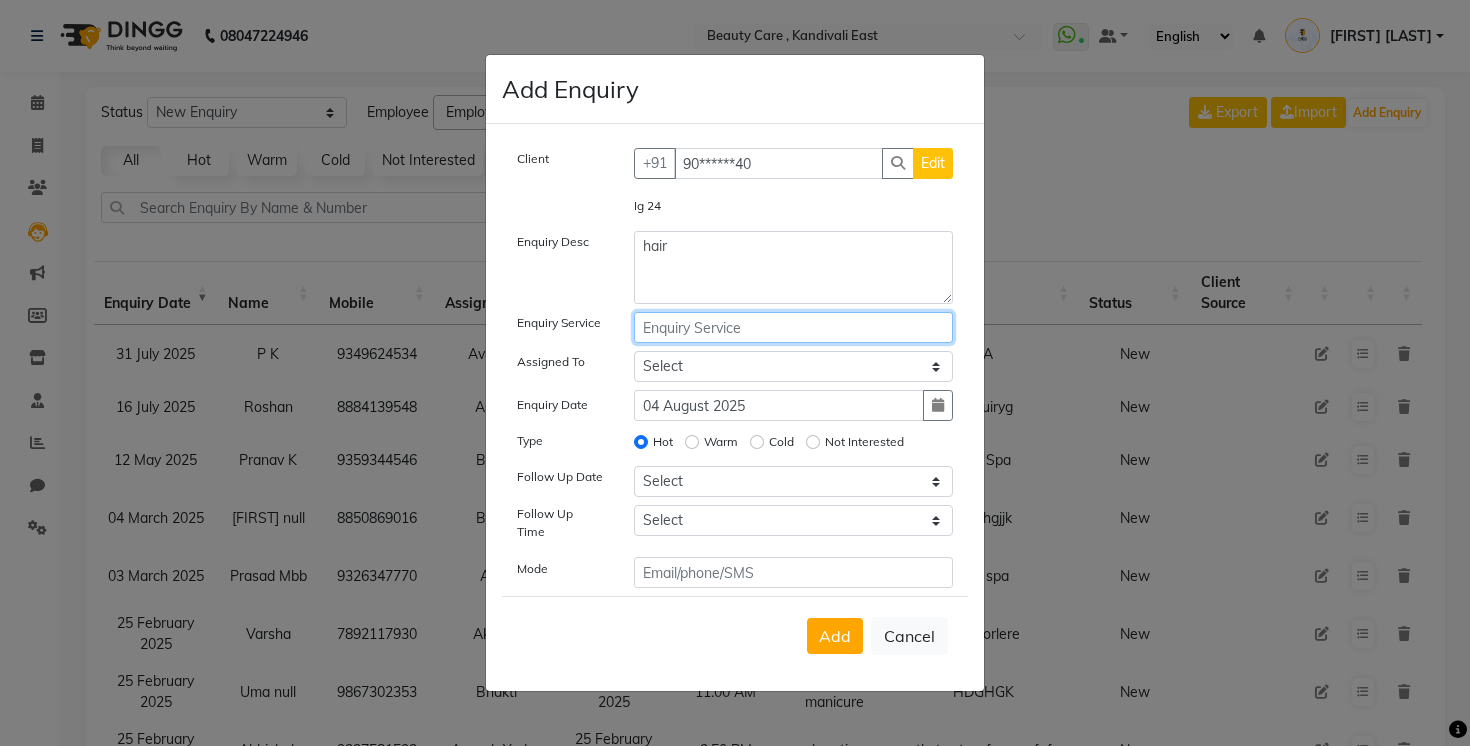 click at bounding box center (794, 327) 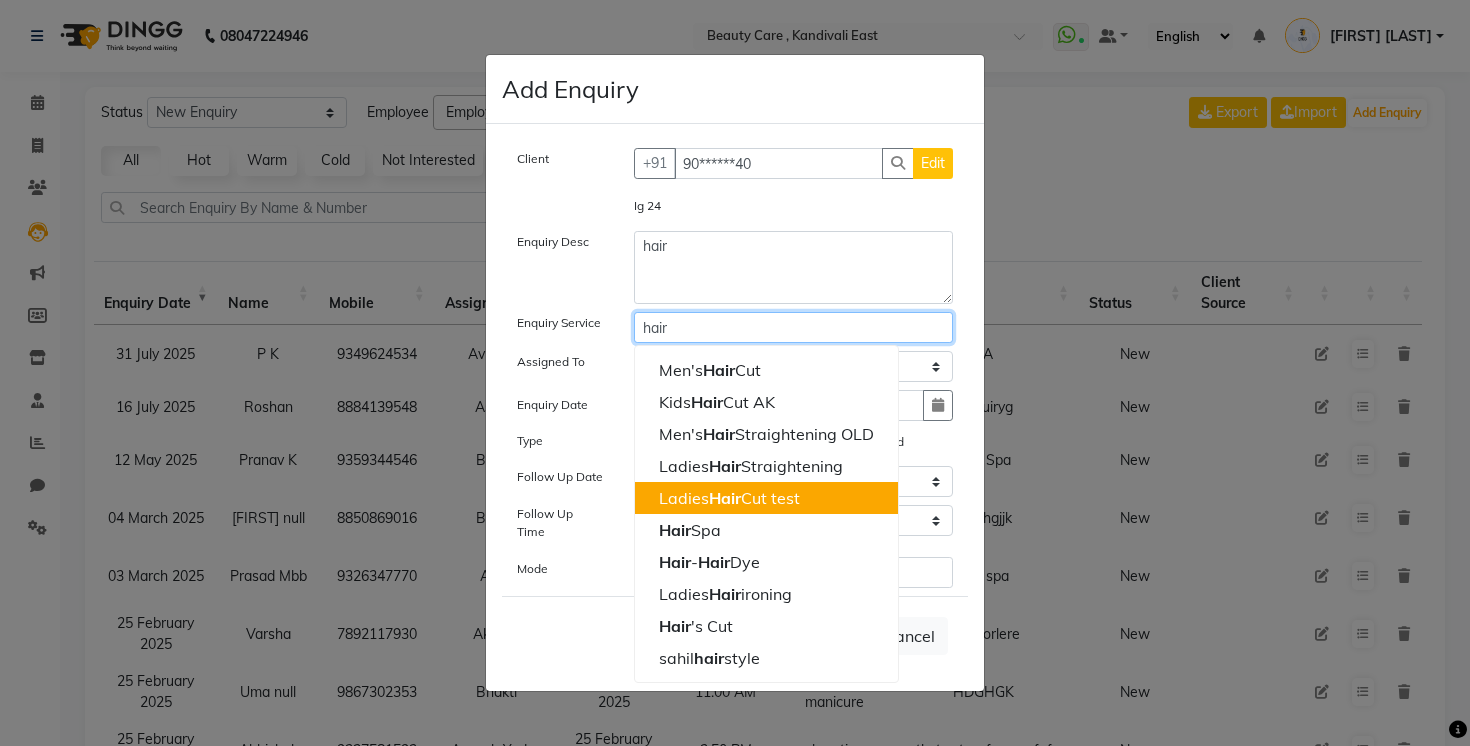 click on "Hair" at bounding box center (725, 498) 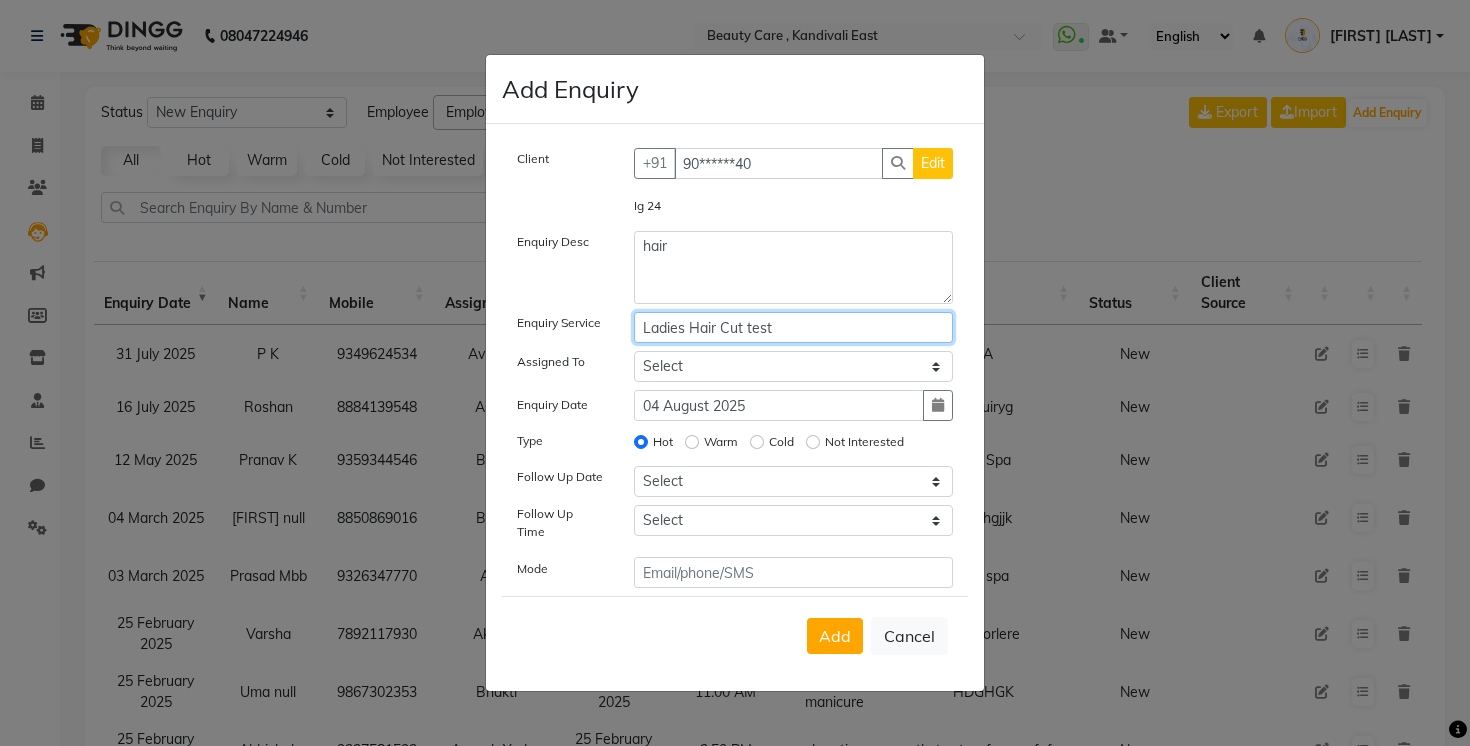 type on "Ladies Hair Cut test" 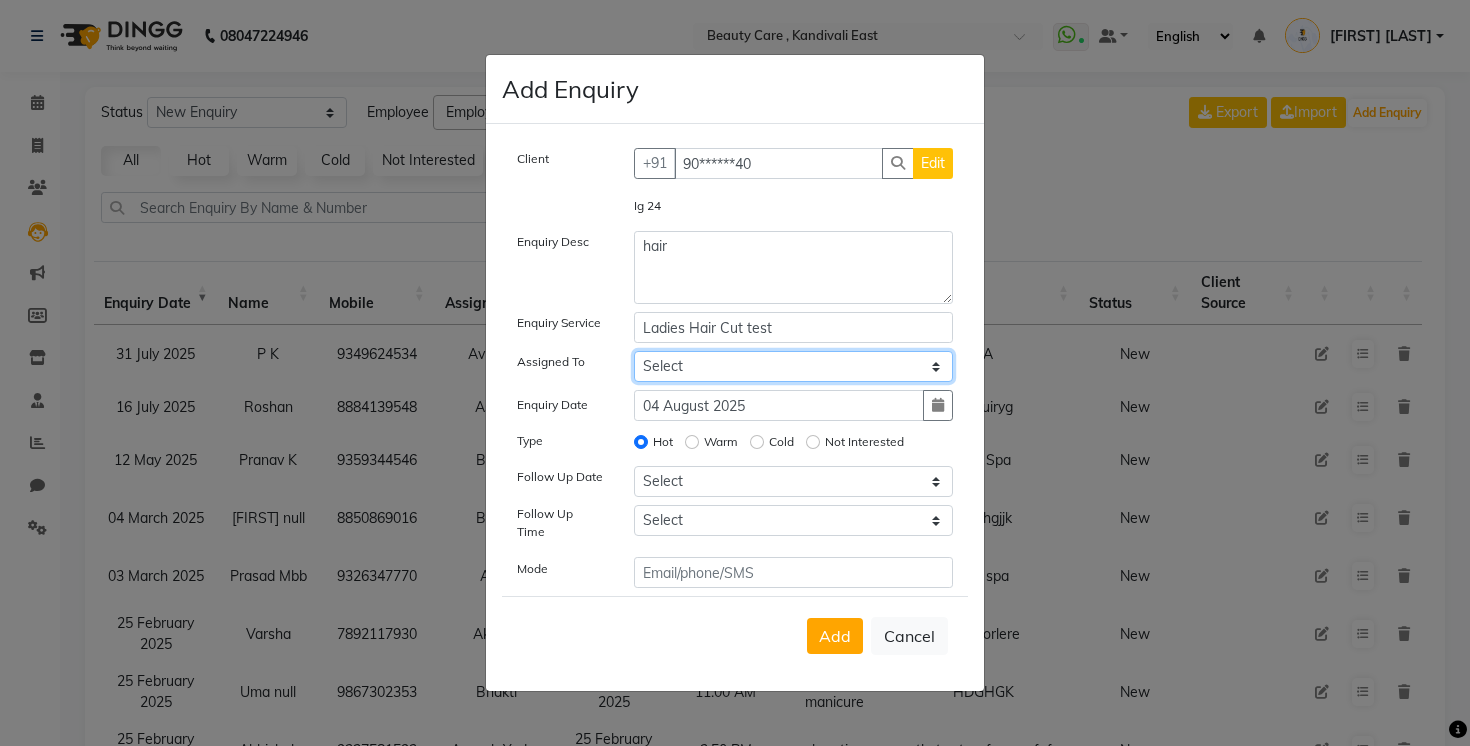 click on "Select AAAAA [FIRST] [LAST] Admin A Jagdish K Akshay Ankit Anuja Arvind Ashvin asif Avinash Avneesh  Bhakti bhavesh Bikesh Demo staff  dhiraj DINGG Staff Disha Divyani Ganesh harsh JAGDISH kiran Komal Lokesh Tanwar Mahendra Vishwakarma MANDEEP KAUR  Manual Test DND Neeraj Rode new staff Ninad  Omkar play salon Prakash Pranav Pranil Praveen Priyanka QA Staff-1 Rahul ram Ross Geller Ruchi Rupal Samyak Saraf Sandhya Sanjeevni shivam StaffForReports staff-qa-1 staff-qa-2 staff-qa-3 Sukanya sumit Sumit Kadam Sushmita test Test Staff Vidhi xyz sa" 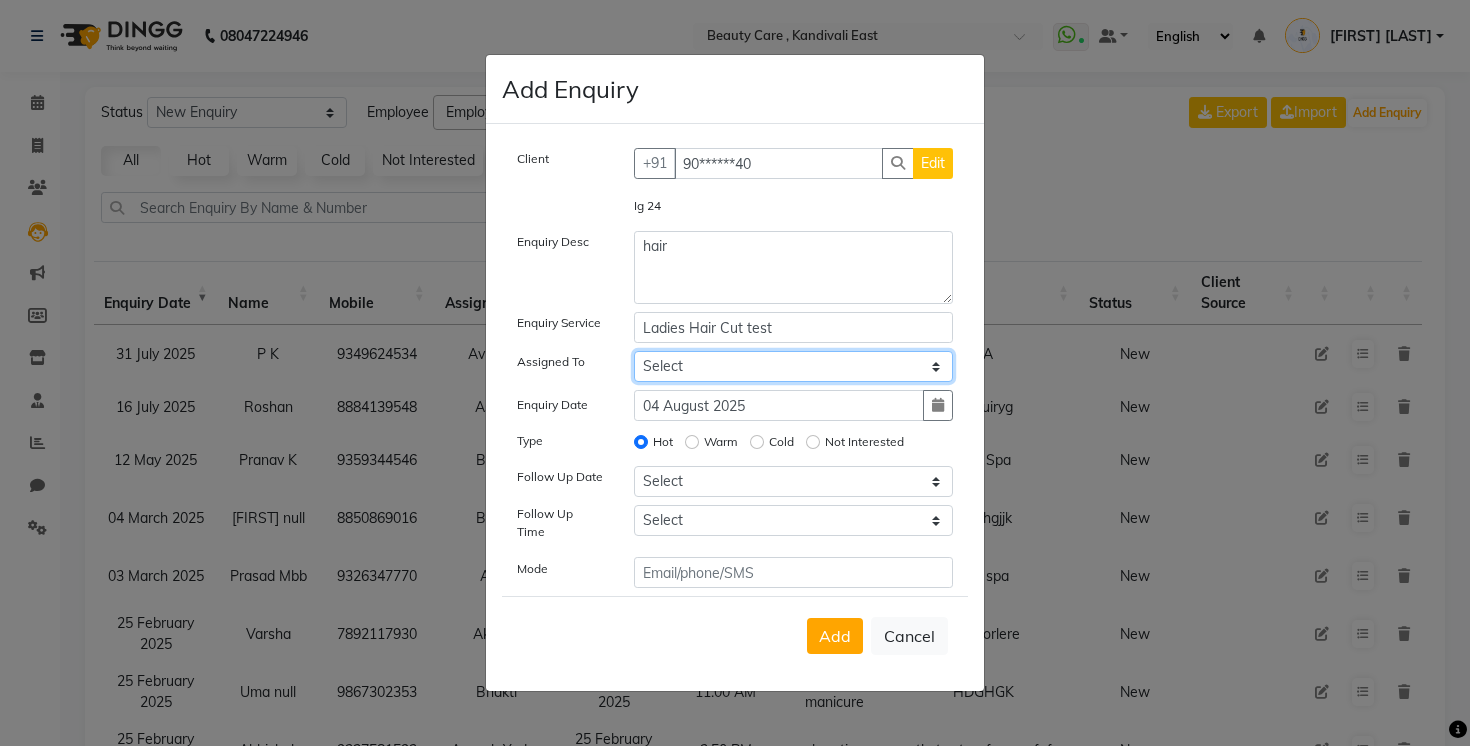 select on "82751" 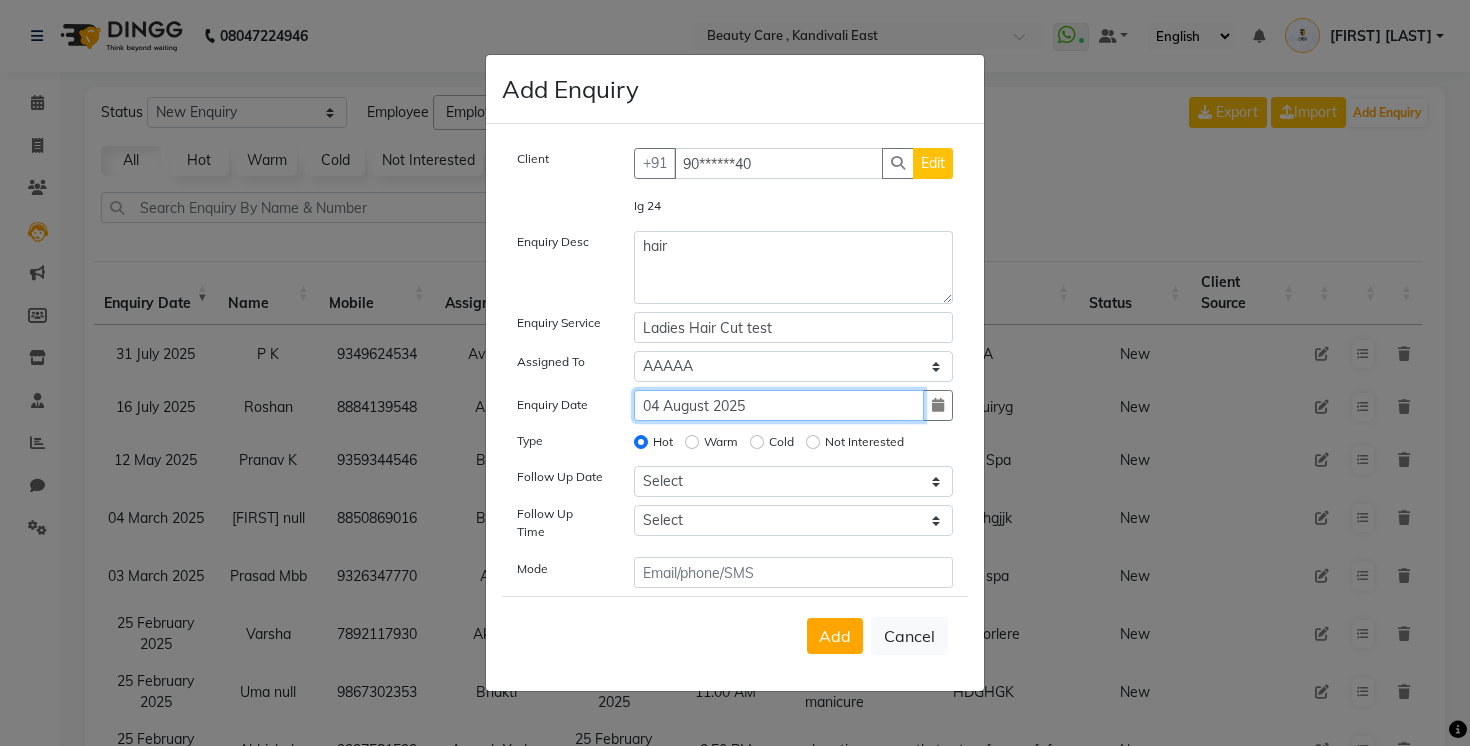 click on "04 August 2025" 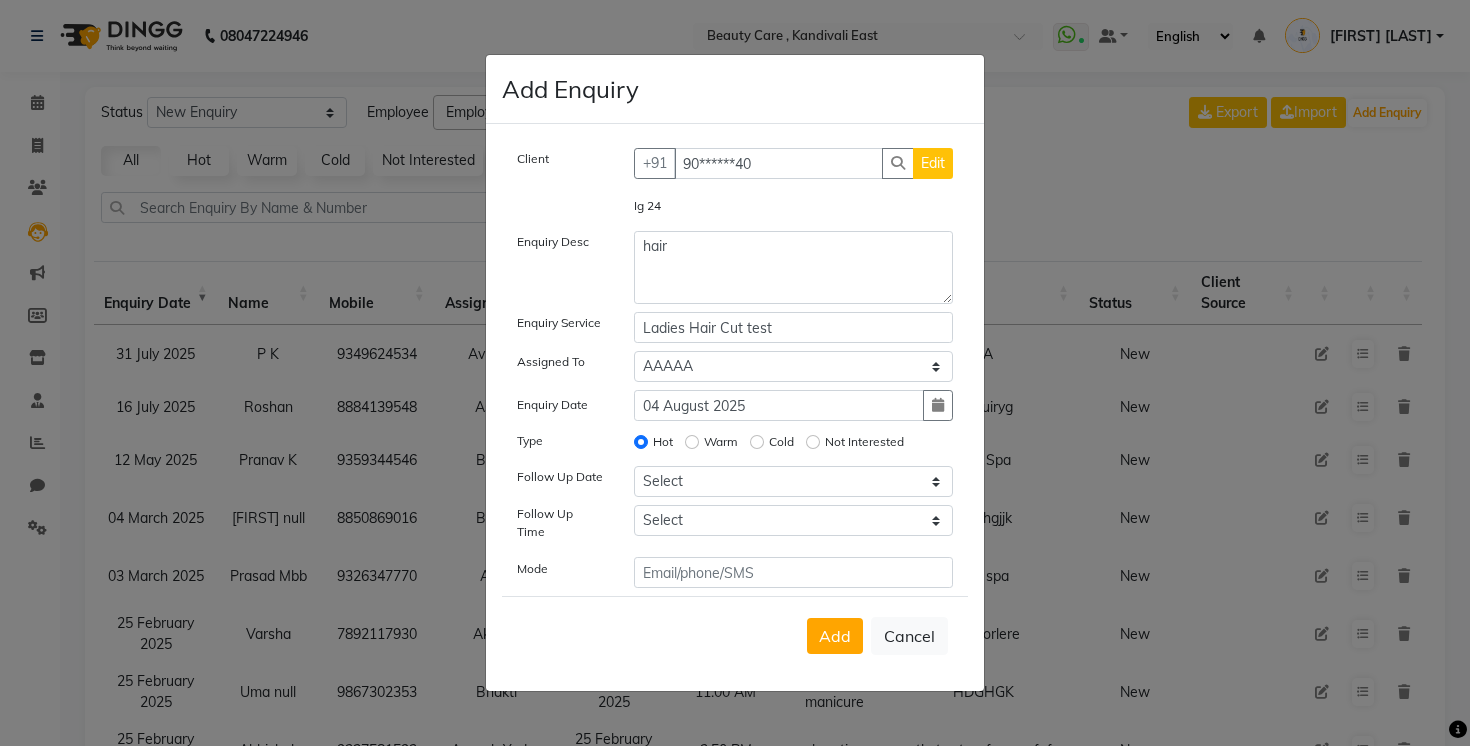 click on "Type" 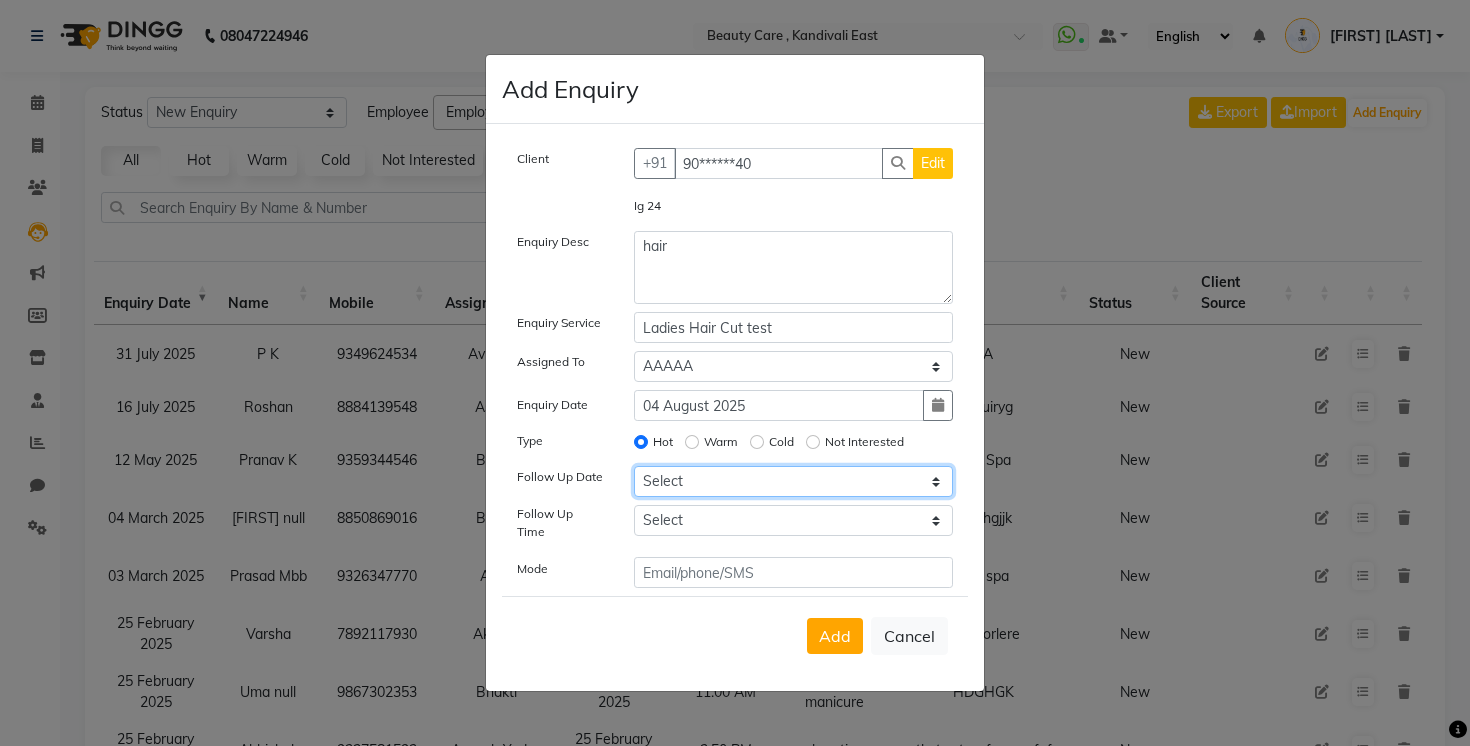click on "Select Today Tomorrow In 2 days (Wednesday) In 3 days (Thursday) In 4 days (Friday) In 5 days (Saturday) In 6 days (Sunday) In 1 Week (2025-08-11) In 2 Week (2025-08-18) In 1 Month (2025-09-04) In 2 Month (2025-10-04) In 3 Month (2025-11-04) Custom Date" at bounding box center (794, 481) 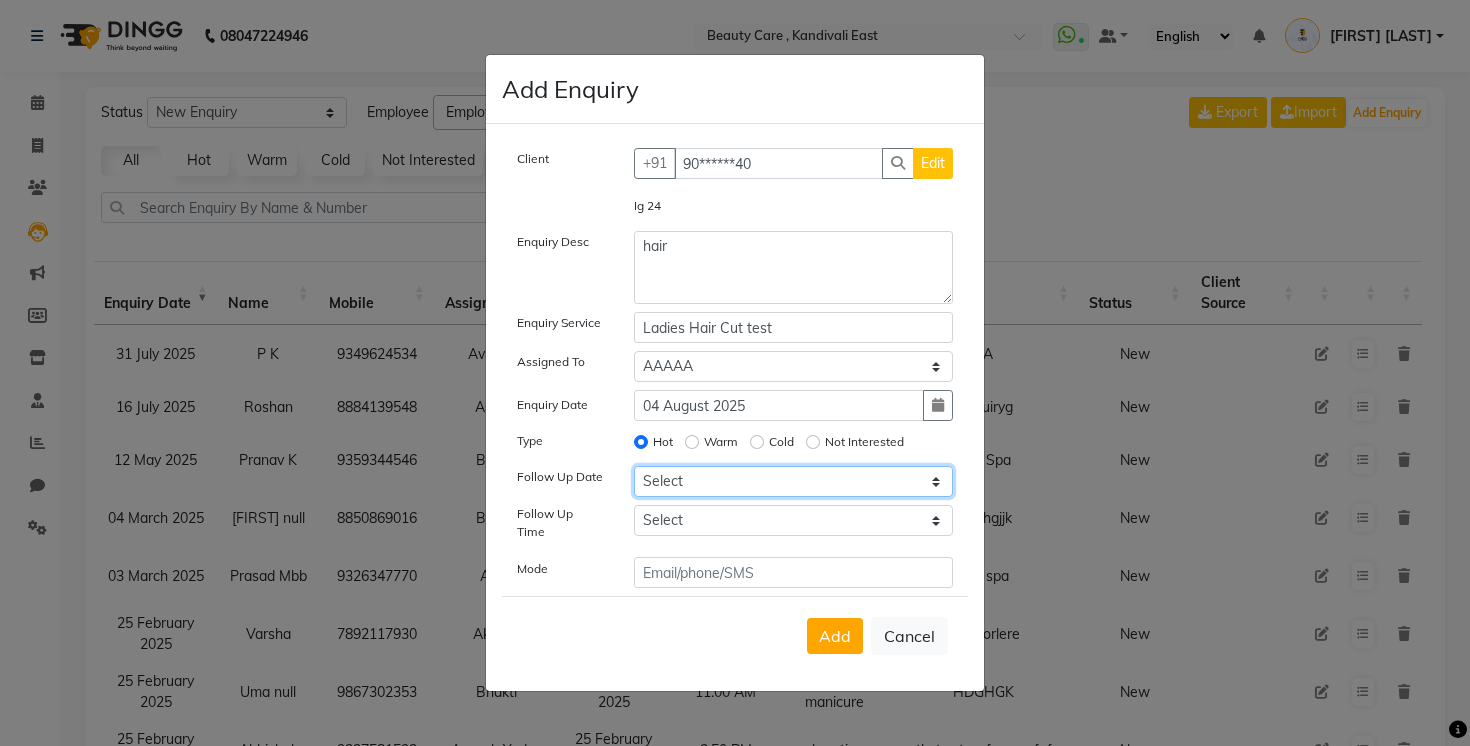 select on "2025-08-06" 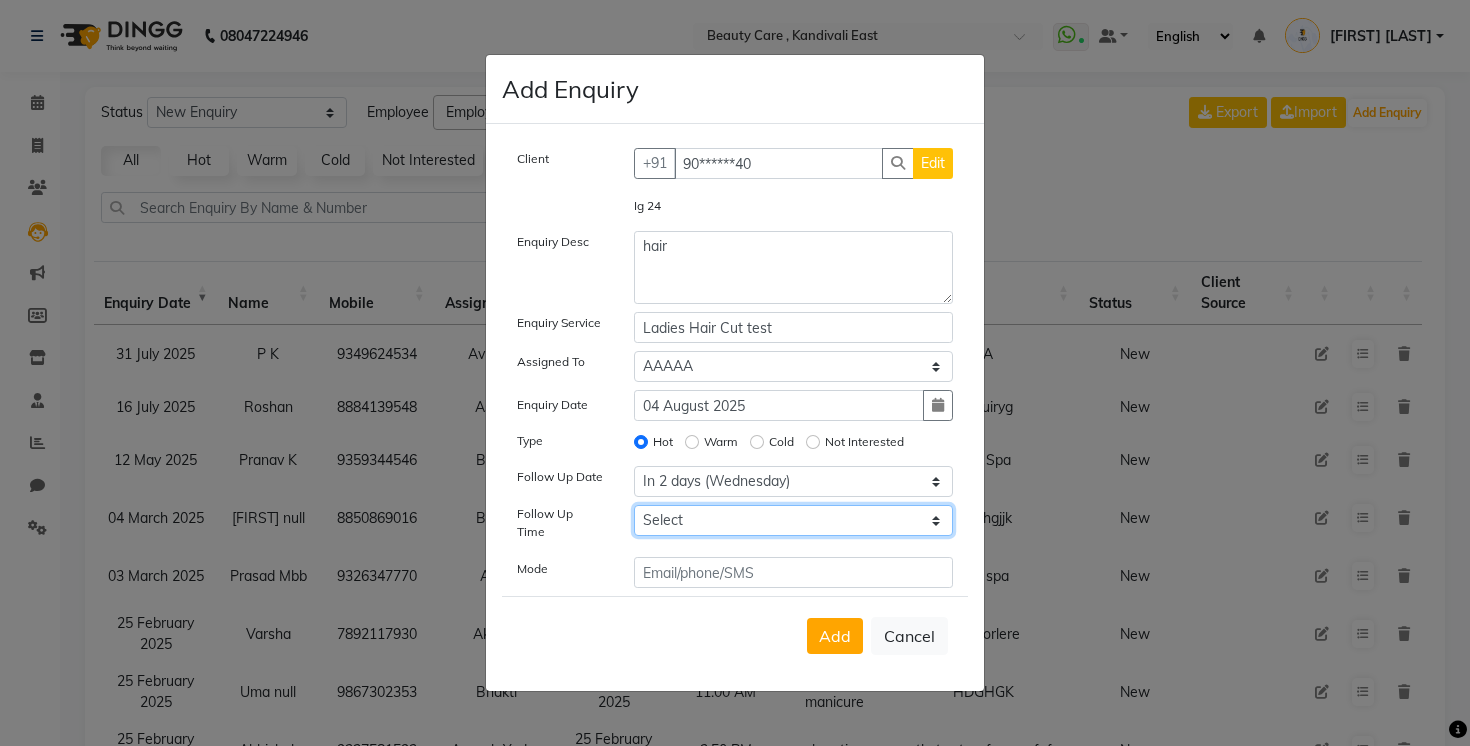 click on "Select 07:00 AM 07:05 AM 07:10 AM 07:15 AM 07:20 AM 07:25 AM 07:30 AM 07:35 AM 07:40 AM 07:45 AM 07:50 AM 07:55 AM 08:00 AM 08:05 AM 08:10 AM 08:15 AM 08:20 AM 08:25 AM 08:30 AM 08:35 AM 08:40 AM 08:45 AM 08:50 AM 08:55 AM 09:00 AM 09:05 AM 09:10 AM 09:15 AM 09:20 AM 09:25 AM 09:30 AM 09:35 AM 09:40 AM 09:45 AM 09:50 AM 09:55 AM 10:00 AM 10:05 AM 10:10 AM 10:15 AM 10:20 AM 10:25 AM 10:30 AM 10:35 AM 10:40 AM 10:45 AM 10:50 AM 10:55 AM 11:00 AM 11:05 AM 11:10 AM 11:15 AM 11:20 AM 11:25 AM 11:30 AM 11:35 AM 11:40 AM 11:45 AM 11:50 AM 11:55 AM 12:00 PM 12:05 PM 12:10 PM 12:15 PM 12:20 PM 12:25 PM 12:30 PM 12:35 PM 12:40 PM 12:45 PM 12:50 PM 12:55 PM 01:00 PM 01:05 PM 01:10 PM 01:15 PM 01:20 PM 01:25 PM 01:30 PM 01:35 PM 01:40 PM 01:45 PM 01:50 PM 01:55 PM 02:00 PM 02:05 PM 02:10 PM 02:15 PM 02:20 PM 02:25 PM 02:30 PM 02:35 PM 02:40 PM 02:45 PM 02:50 PM 02:55 PM 03:00 PM 03:05 PM 03:10 PM 03:15 PM 03:20 PM 03:25 PM 03:30 PM 03:35 PM 03:40 PM 03:45 PM 03:50 PM 03:55 PM 04:00 PM 04:05 PM 04:10 PM 04:15 PM 04:20 PM" at bounding box center [794, 520] 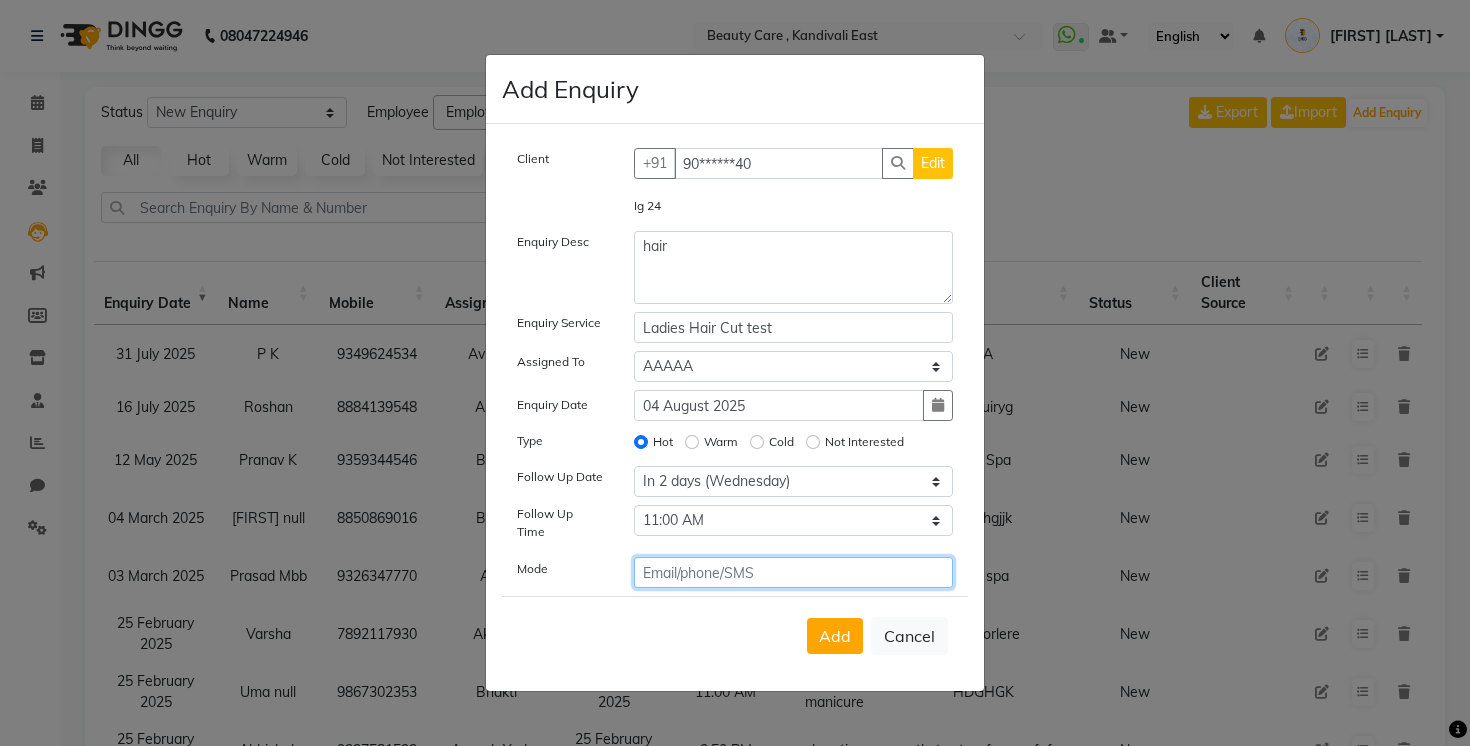 click 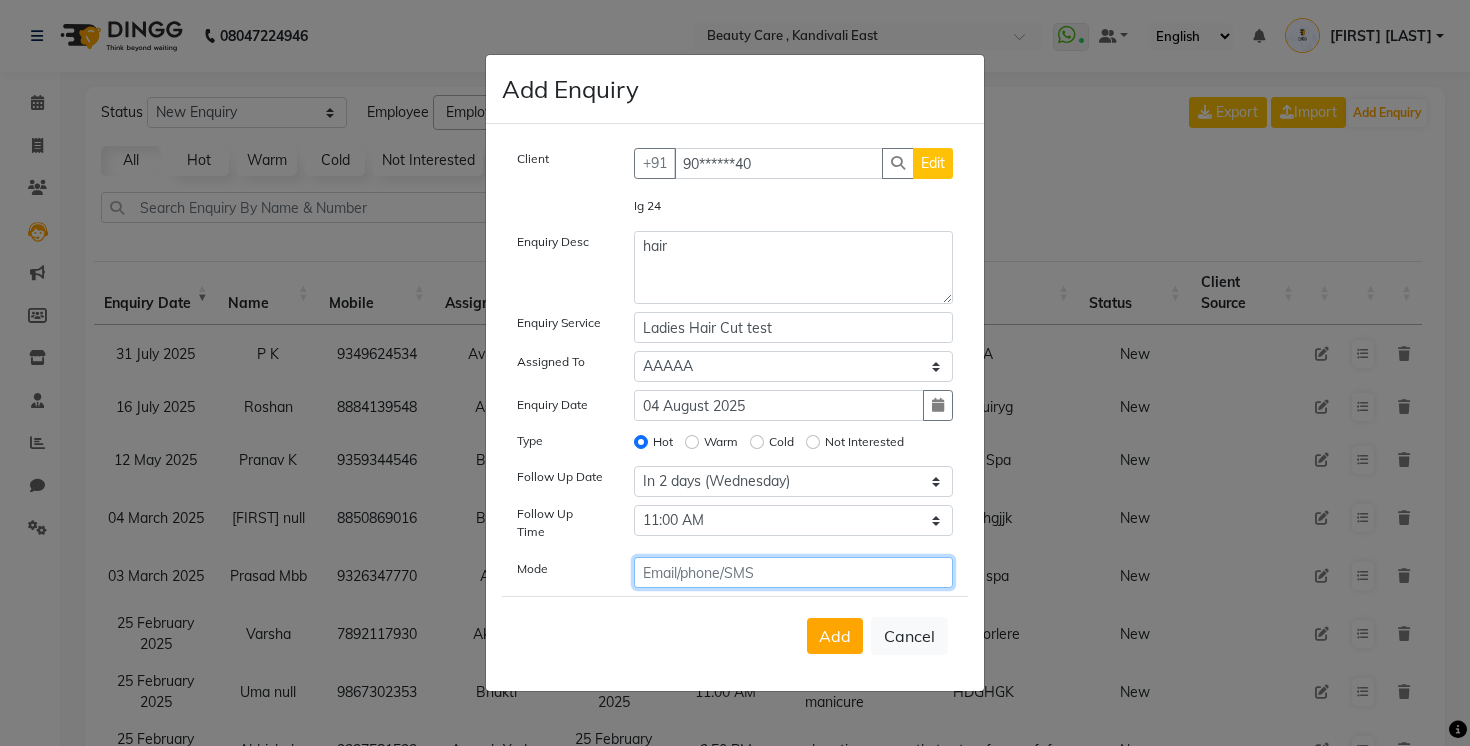 type on "w" 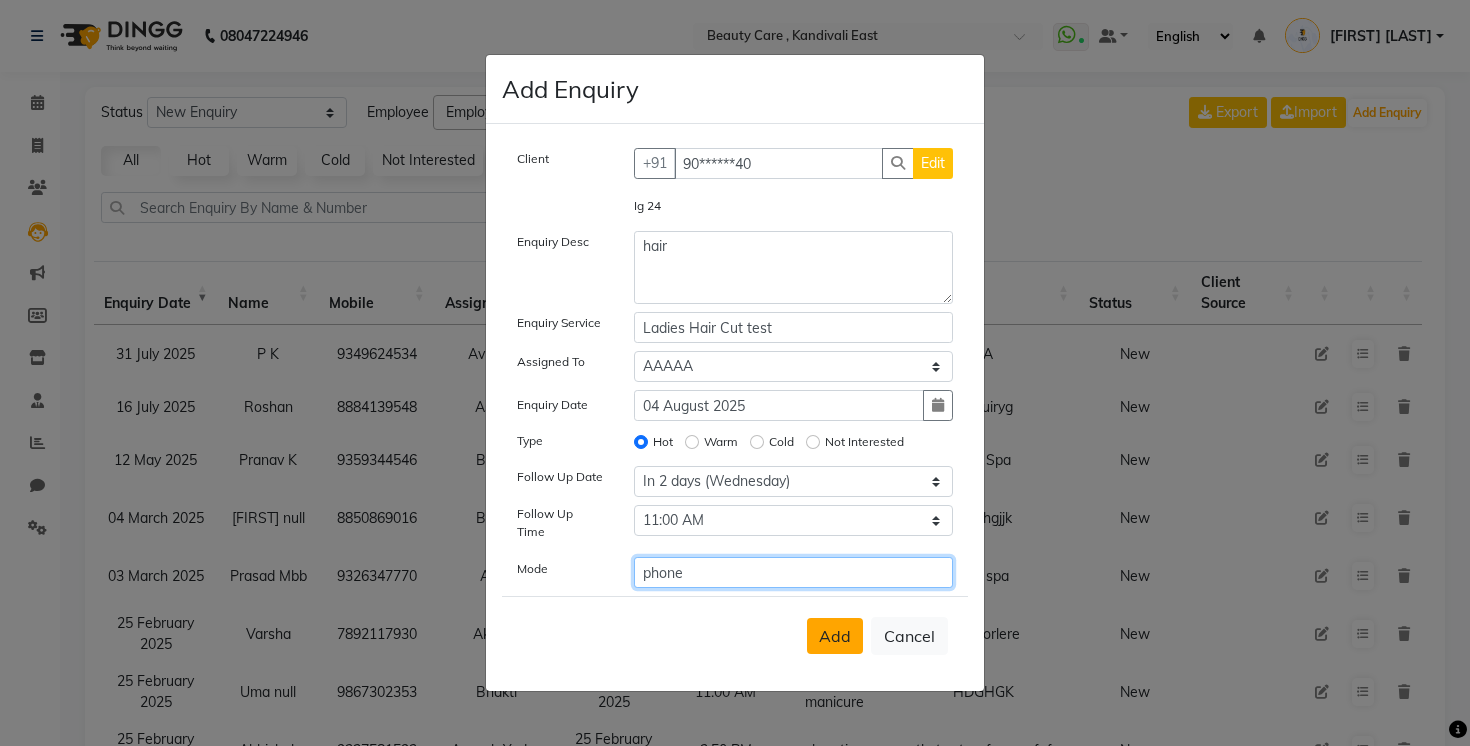 type on "phone" 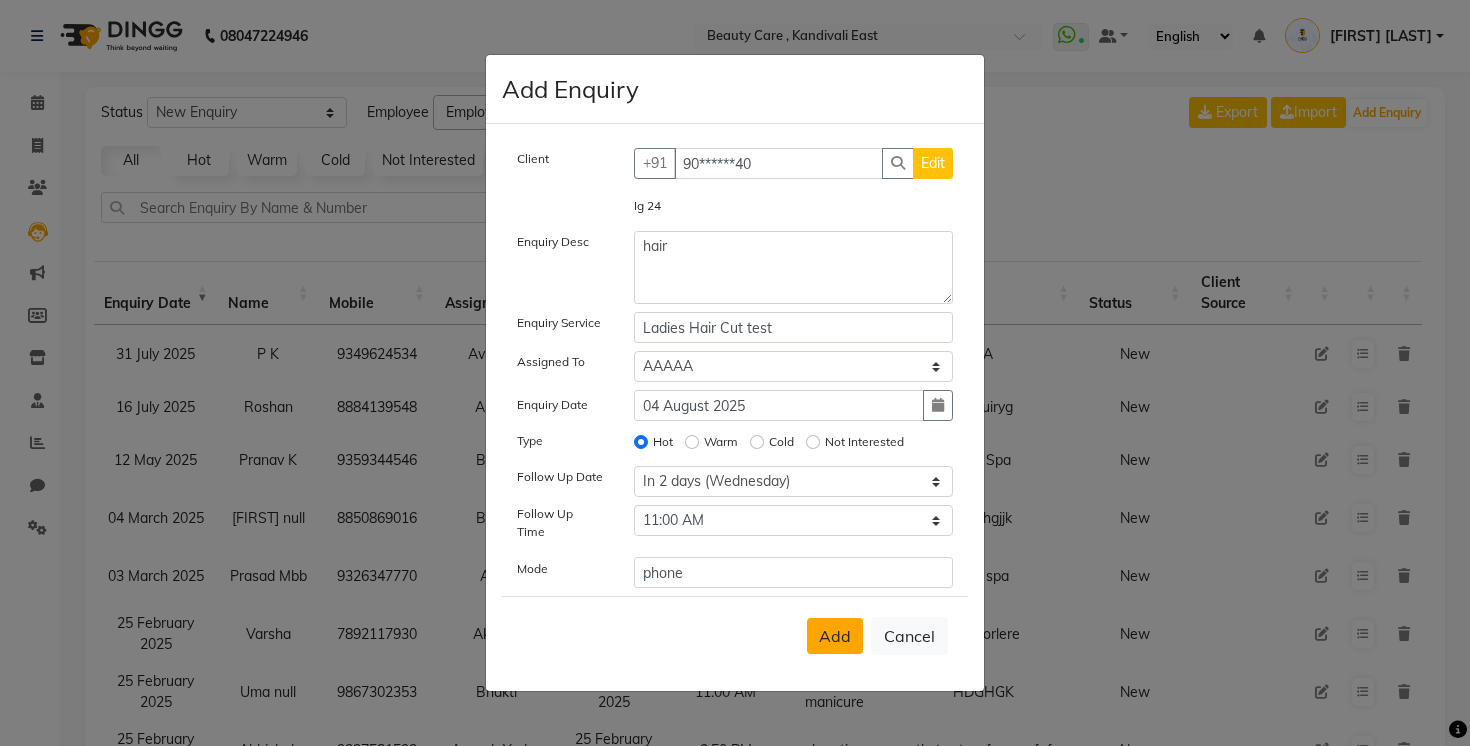 click on "Add" at bounding box center (835, 636) 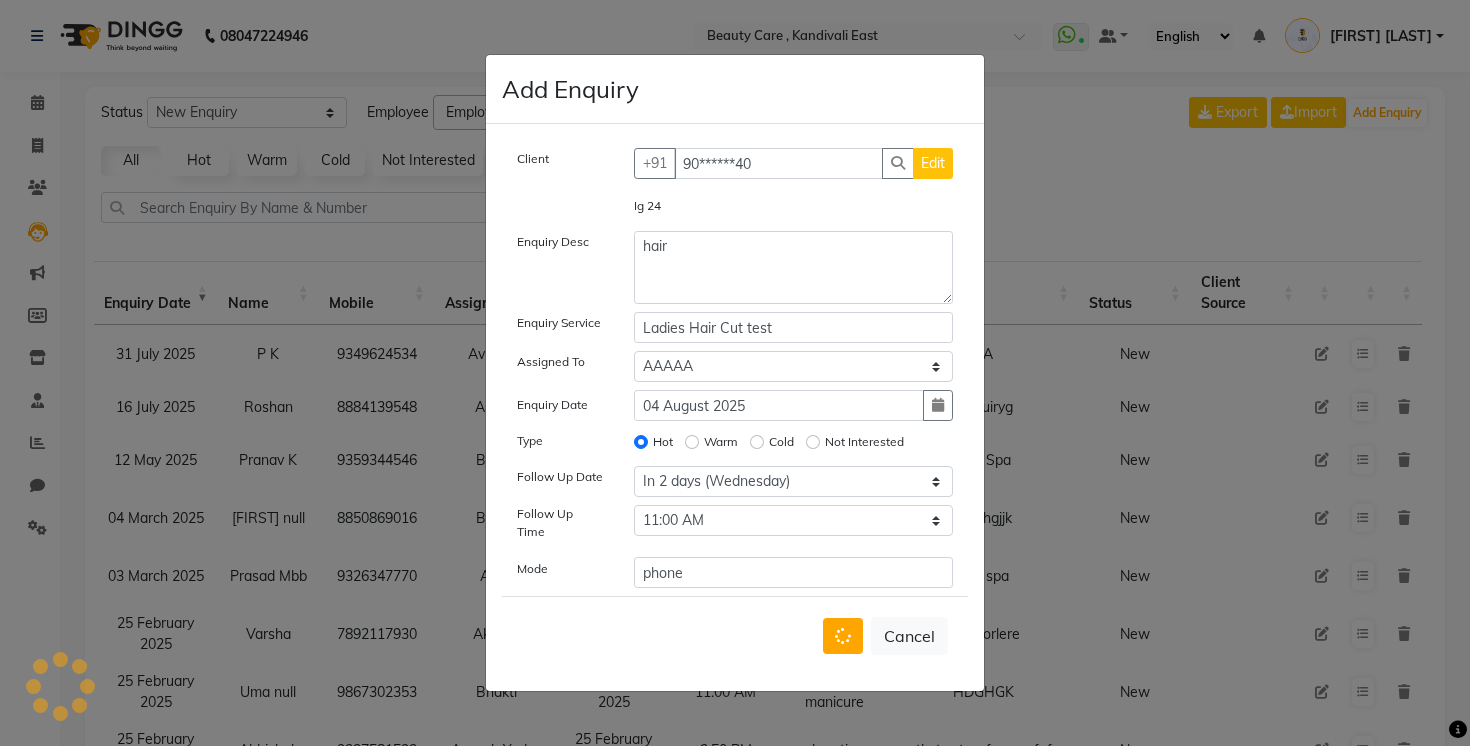 type 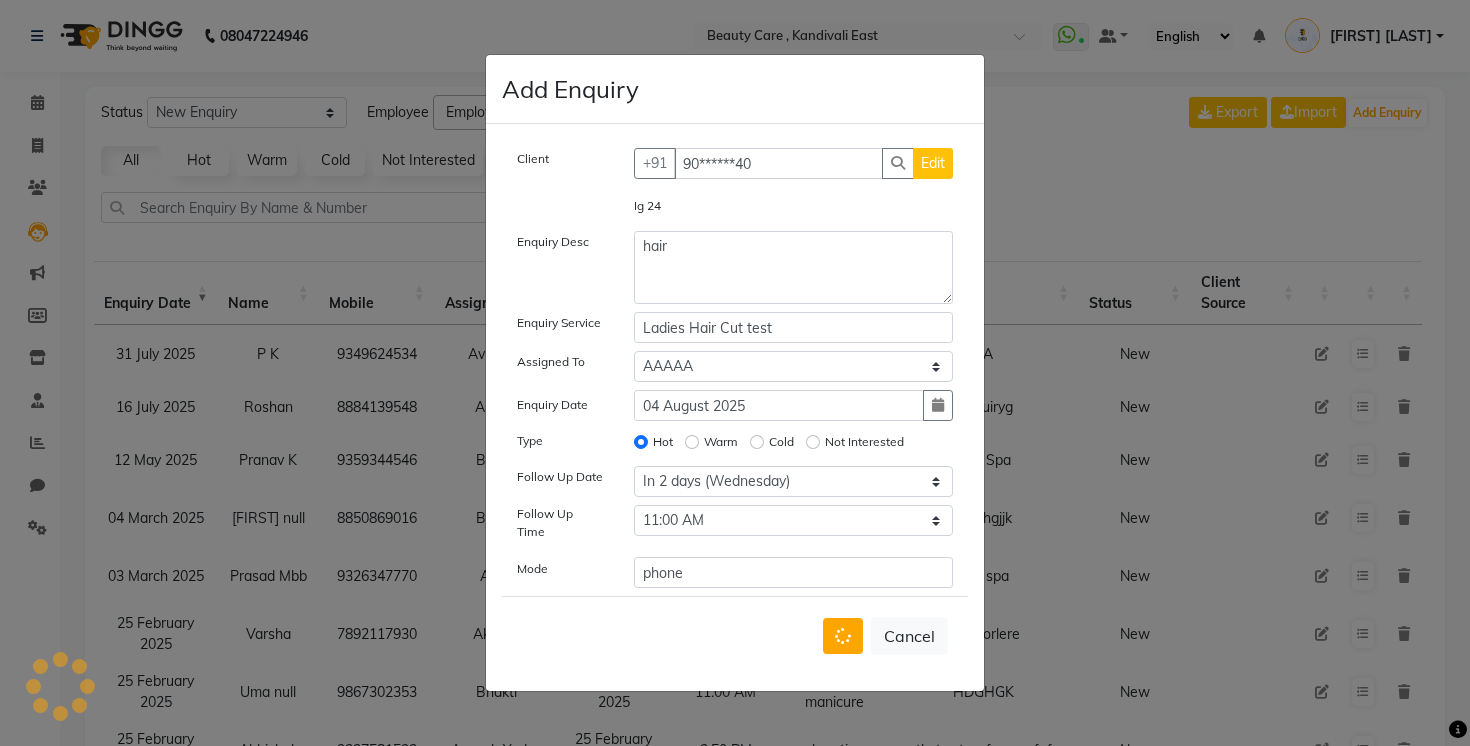 type 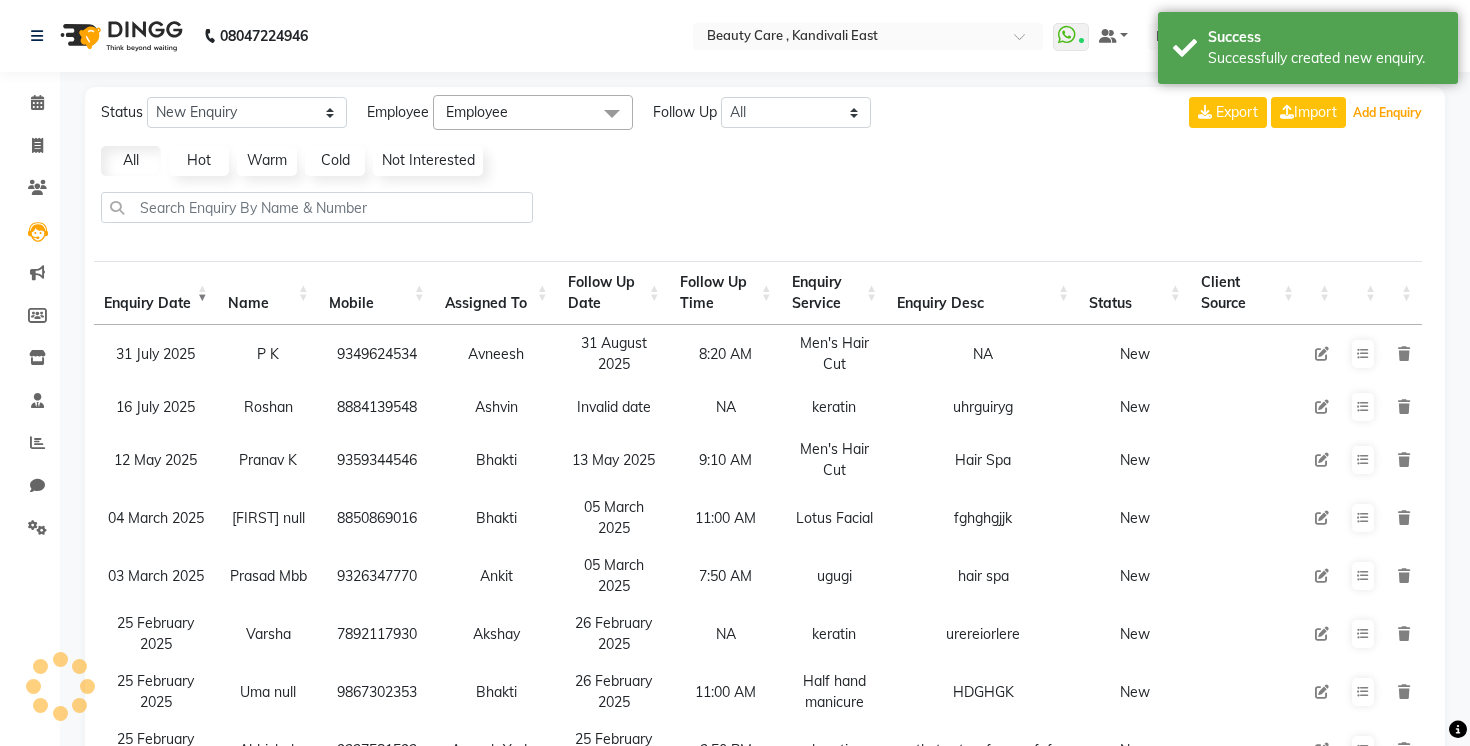 scroll, scrollTop: 0, scrollLeft: 0, axis: both 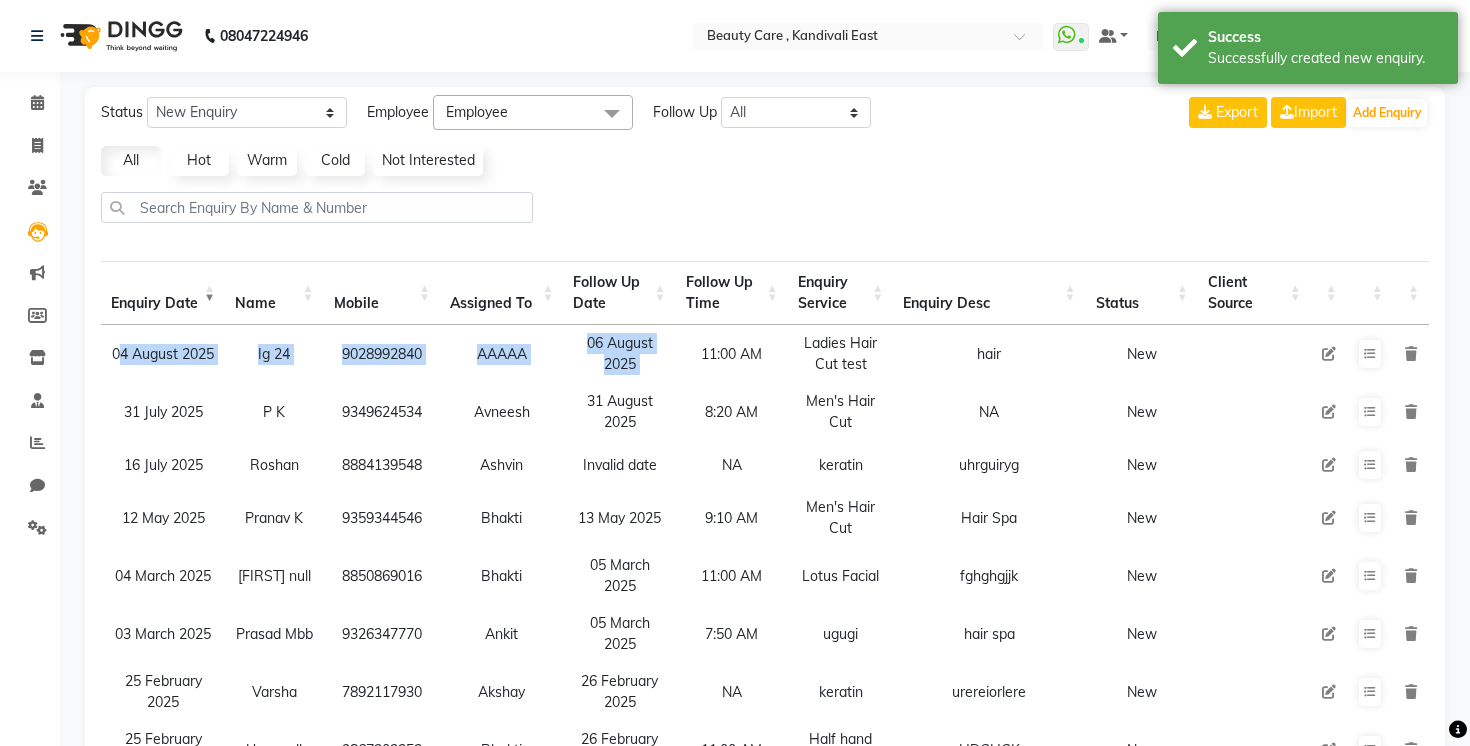 drag, startPoint x: 139, startPoint y: 345, endPoint x: 692, endPoint y: 358, distance: 553.1528 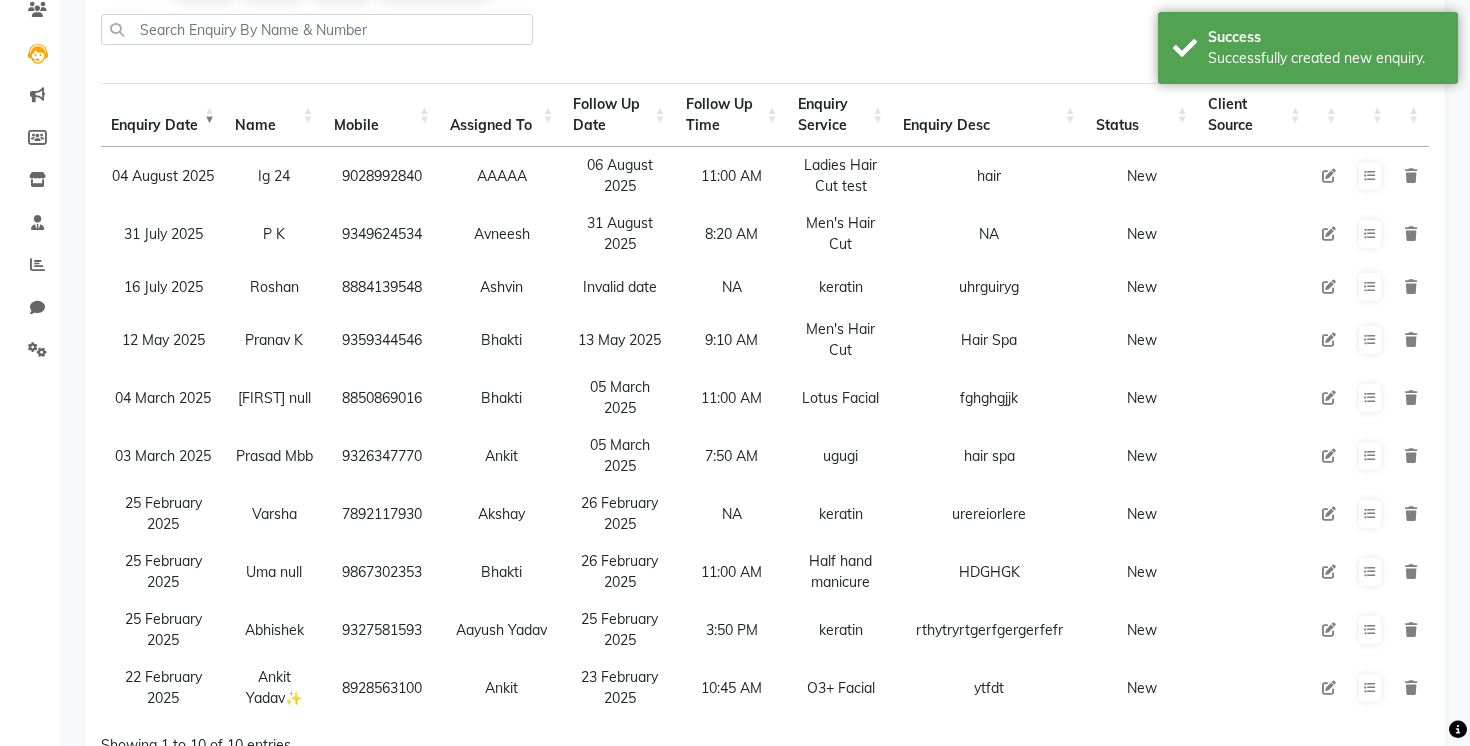 scroll, scrollTop: 0, scrollLeft: 0, axis: both 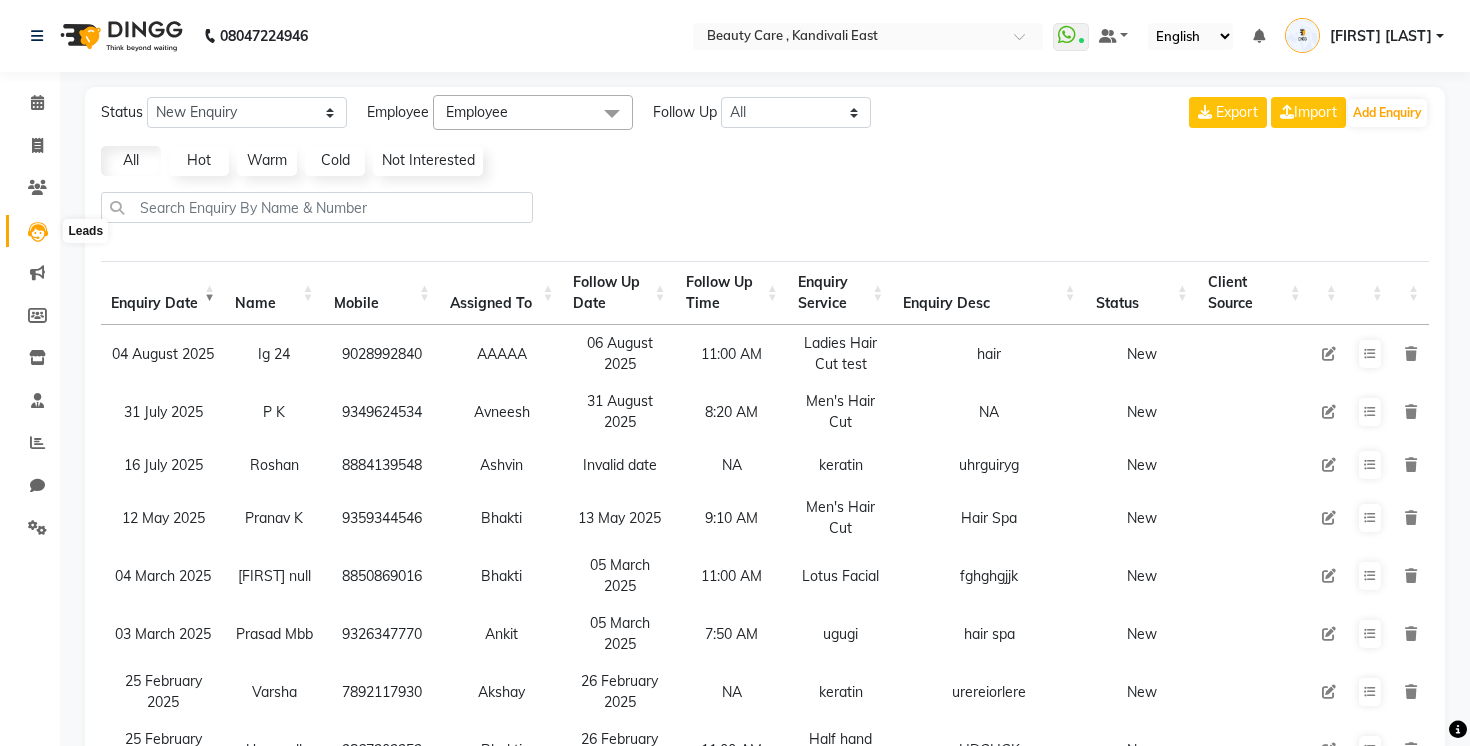 click 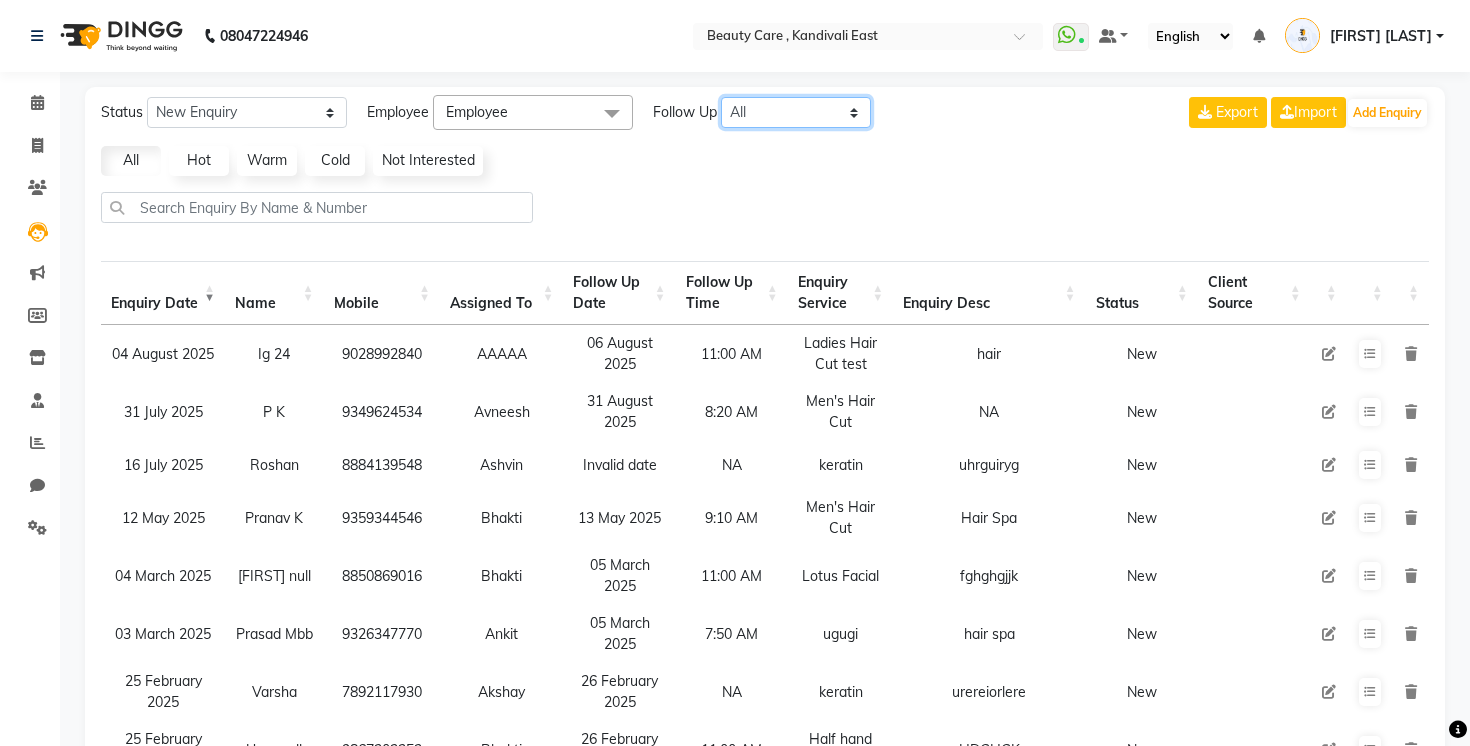 click on "All Today Tomorrow This Week This Month Custom" 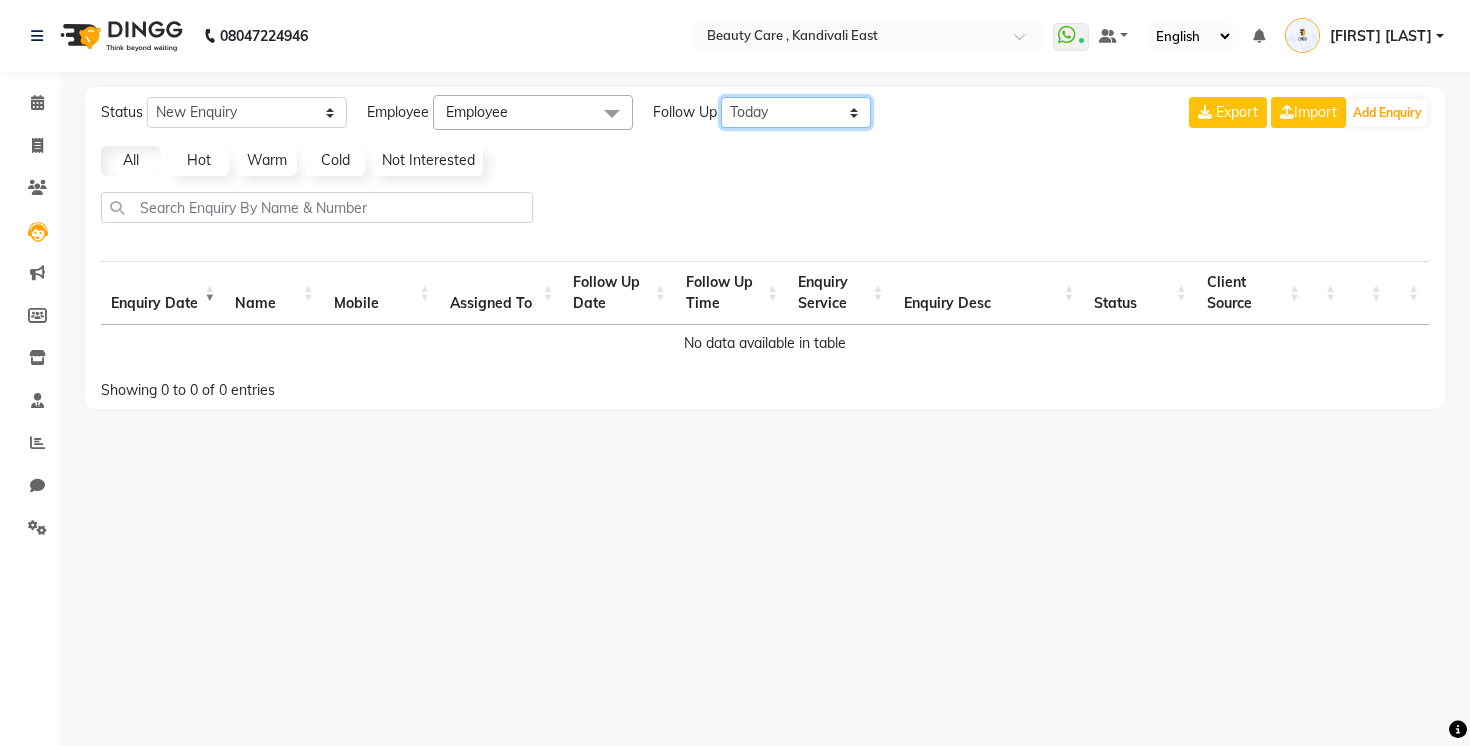 click on "All Today Tomorrow This Week This Month Custom" 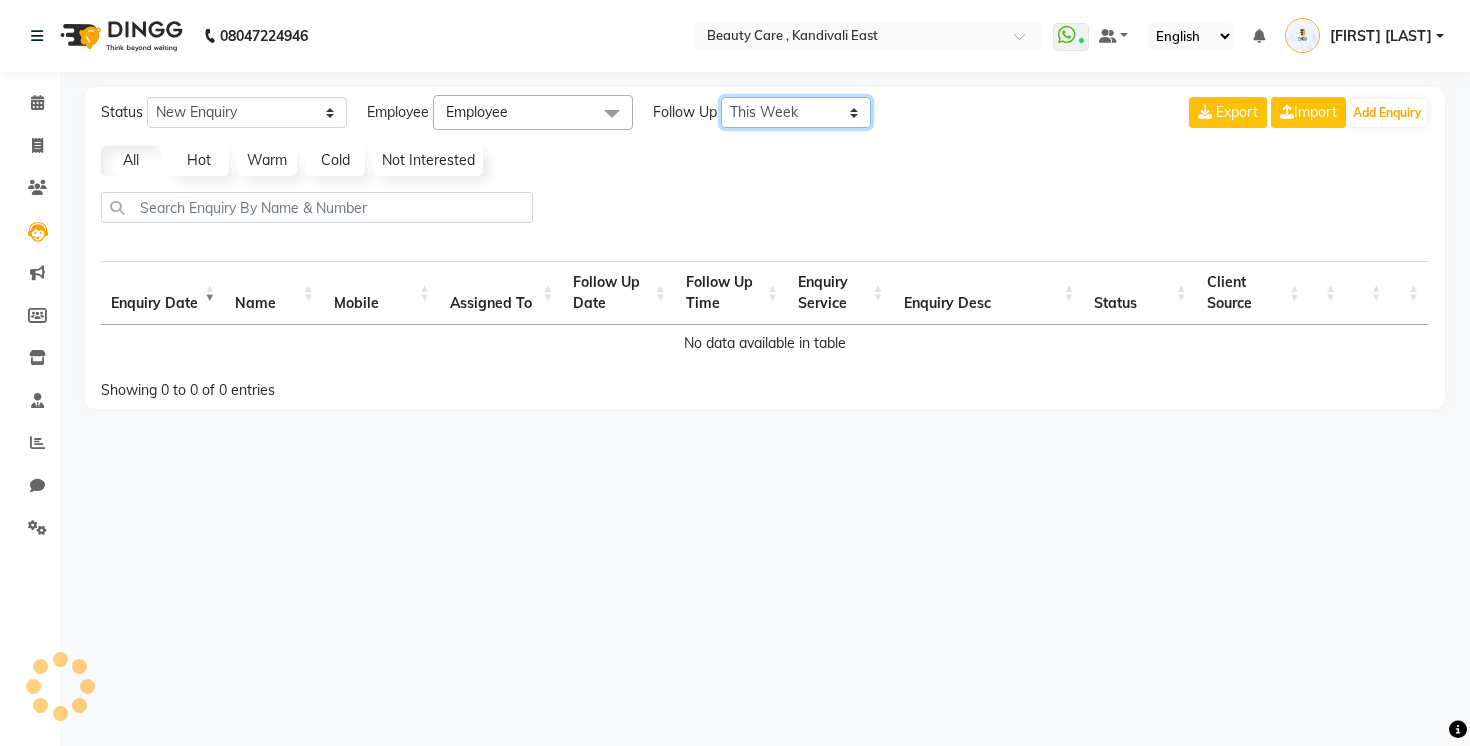 select on "10" 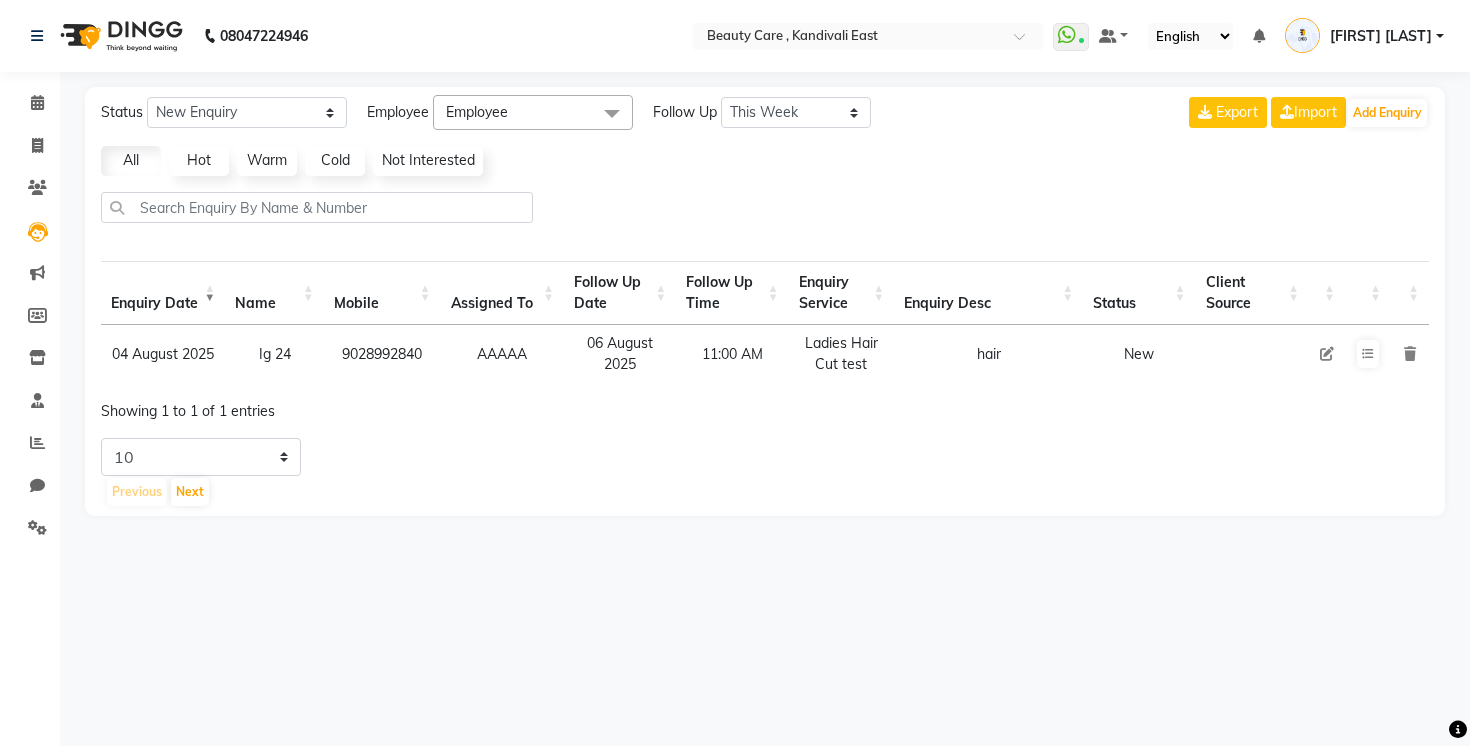click at bounding box center (1327, 354) 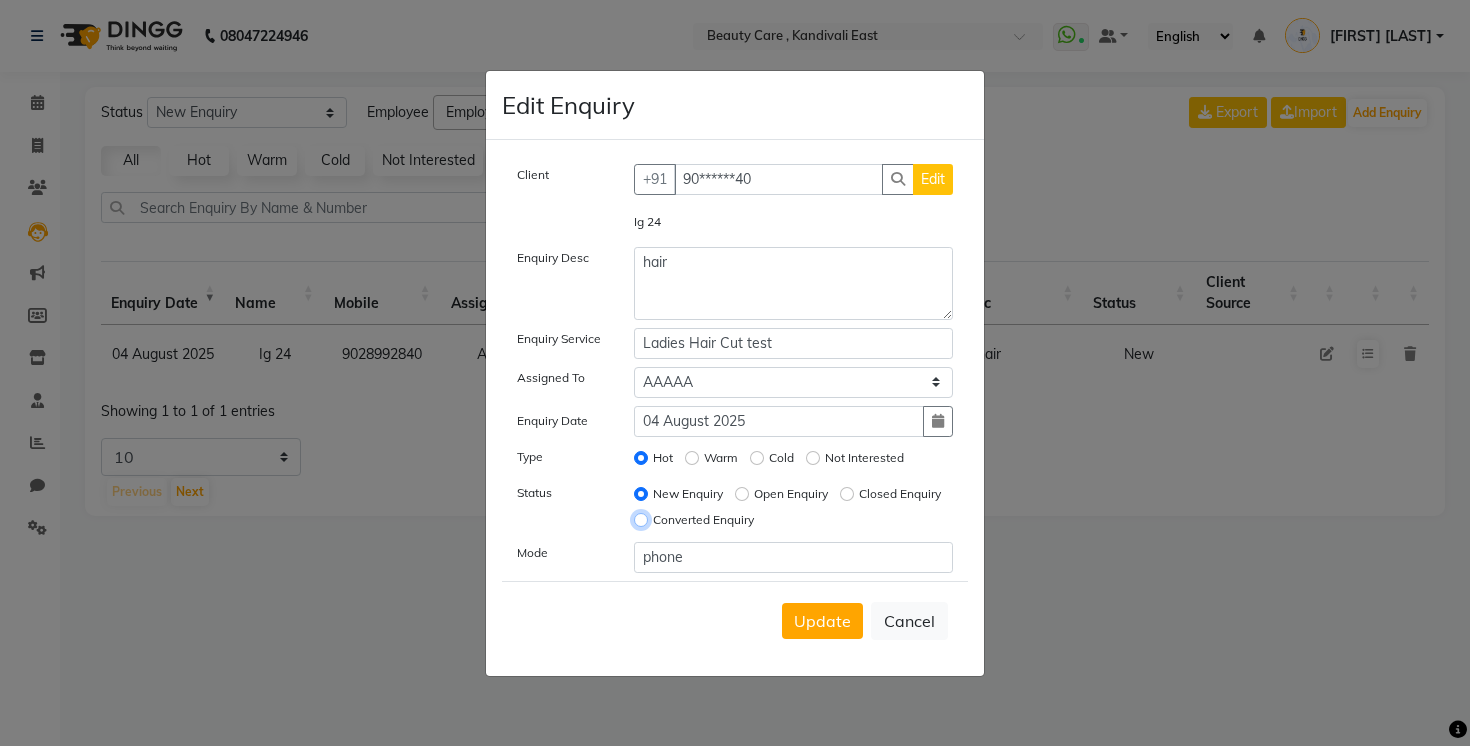 click on "Converted Enquiry" at bounding box center [641, 520] 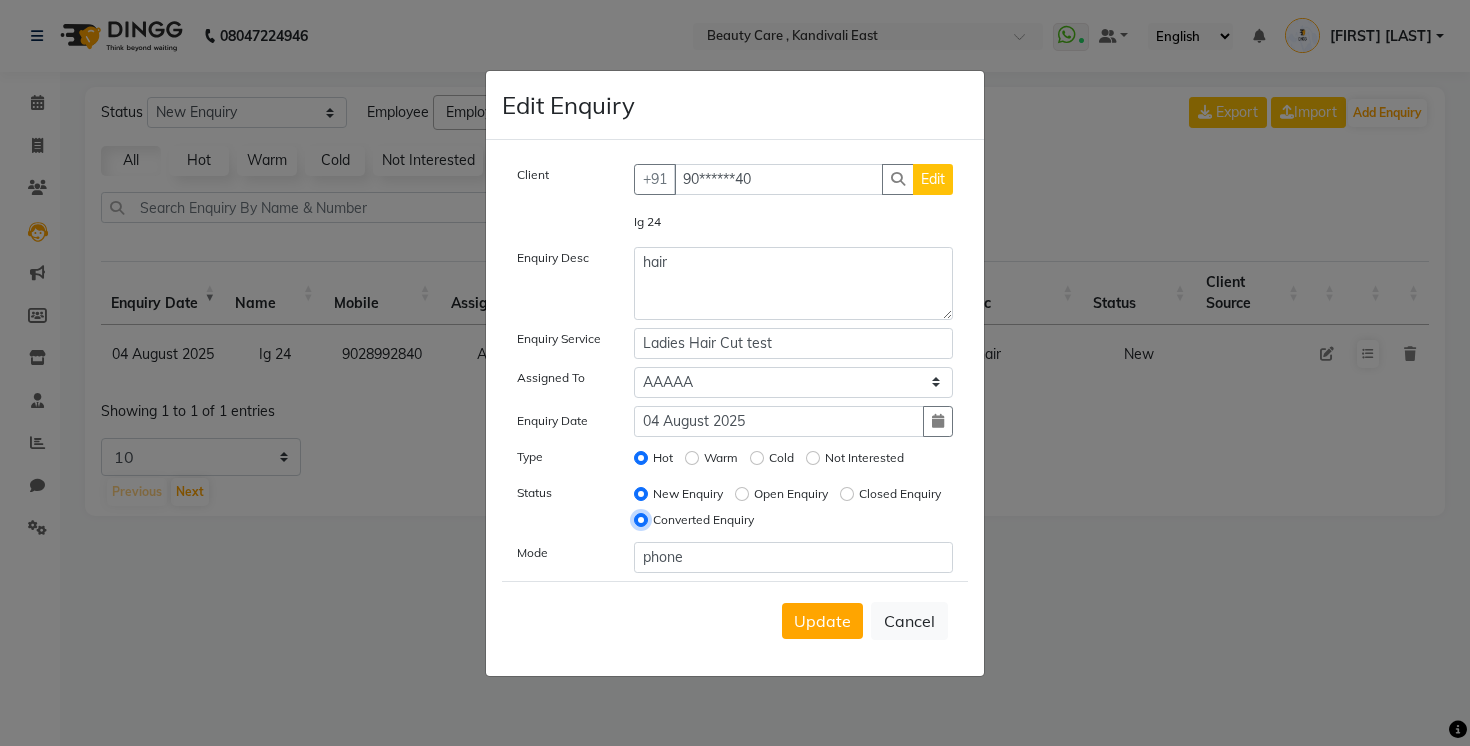 radio on "false" 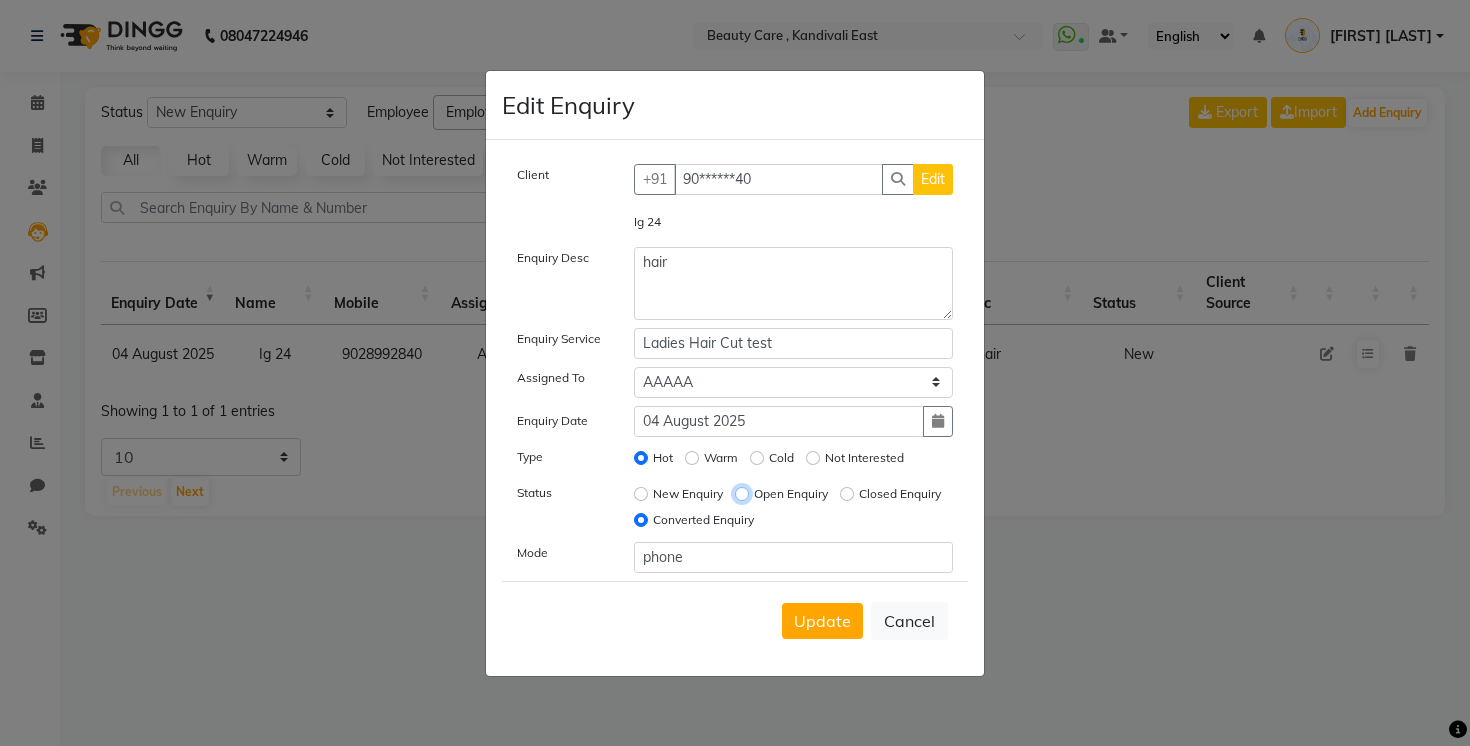 click on "Open Enquiry" at bounding box center (742, 494) 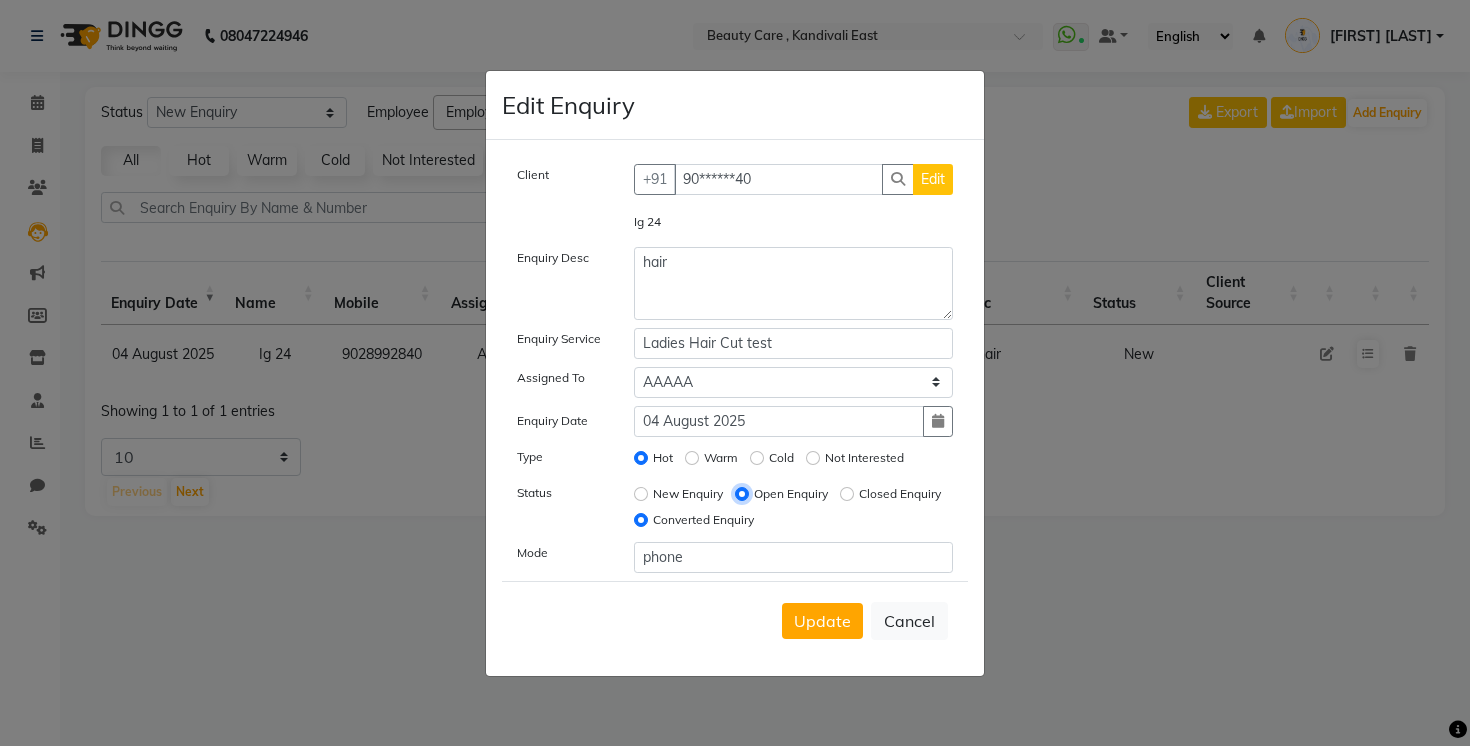 radio on "false" 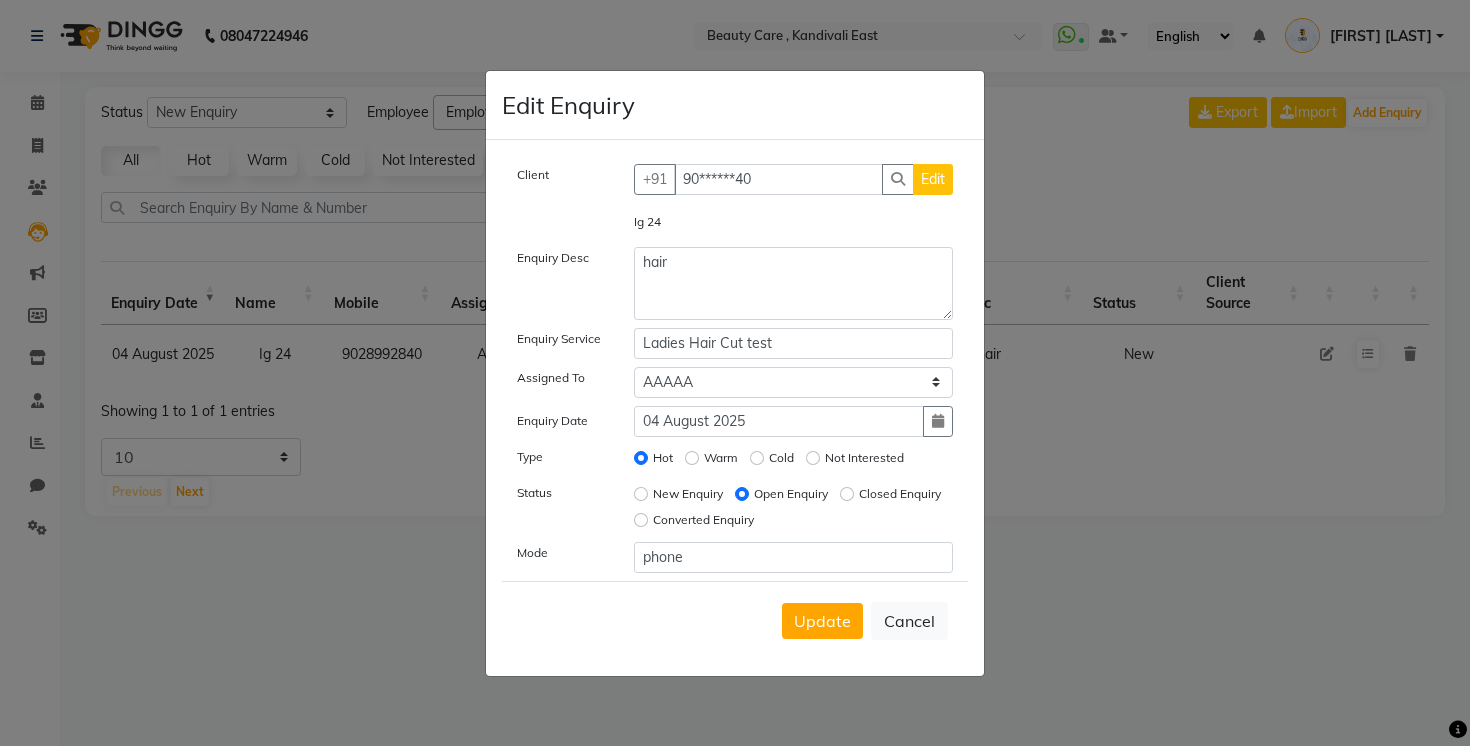 click on "Closed Enquiry" 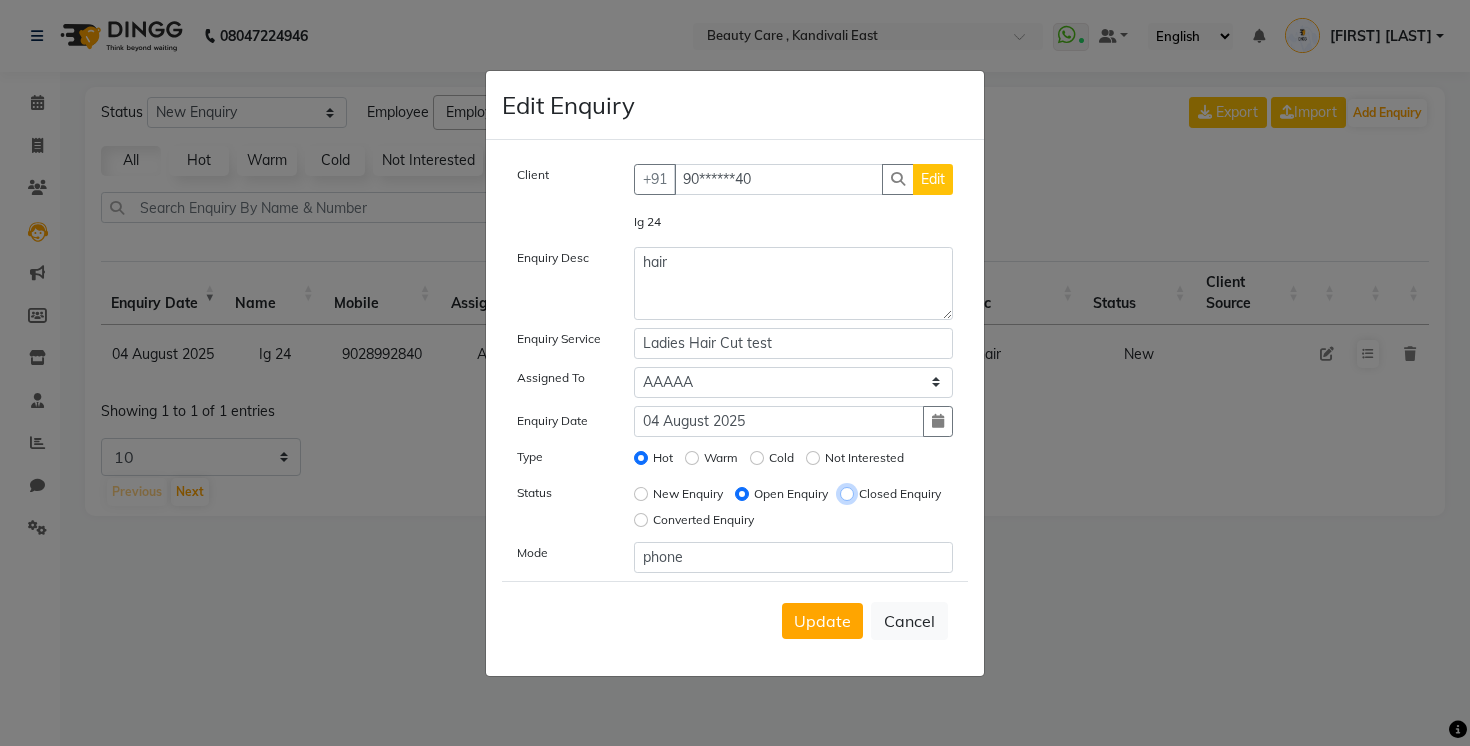 click on "Closed Enquiry" at bounding box center [847, 494] 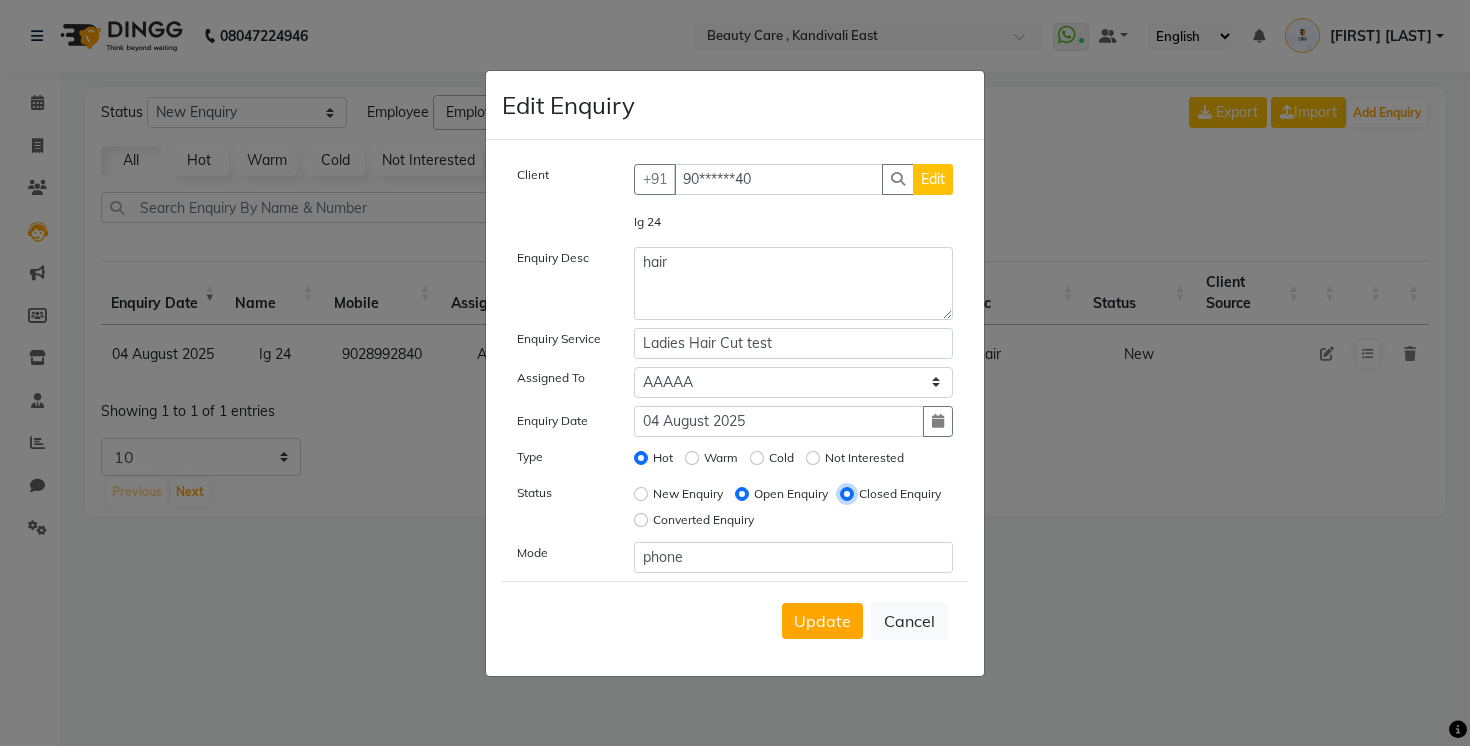 radio on "false" 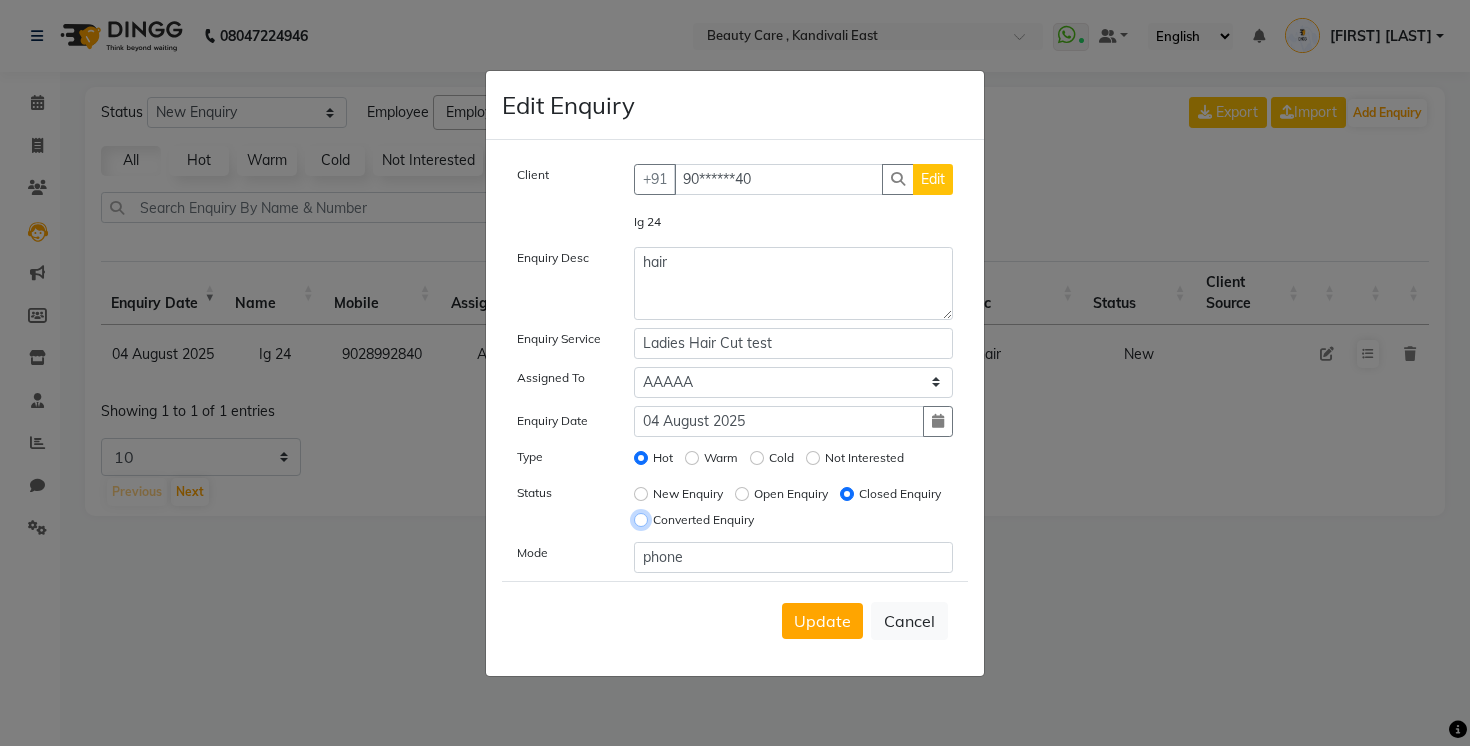click on "Converted Enquiry" at bounding box center (641, 520) 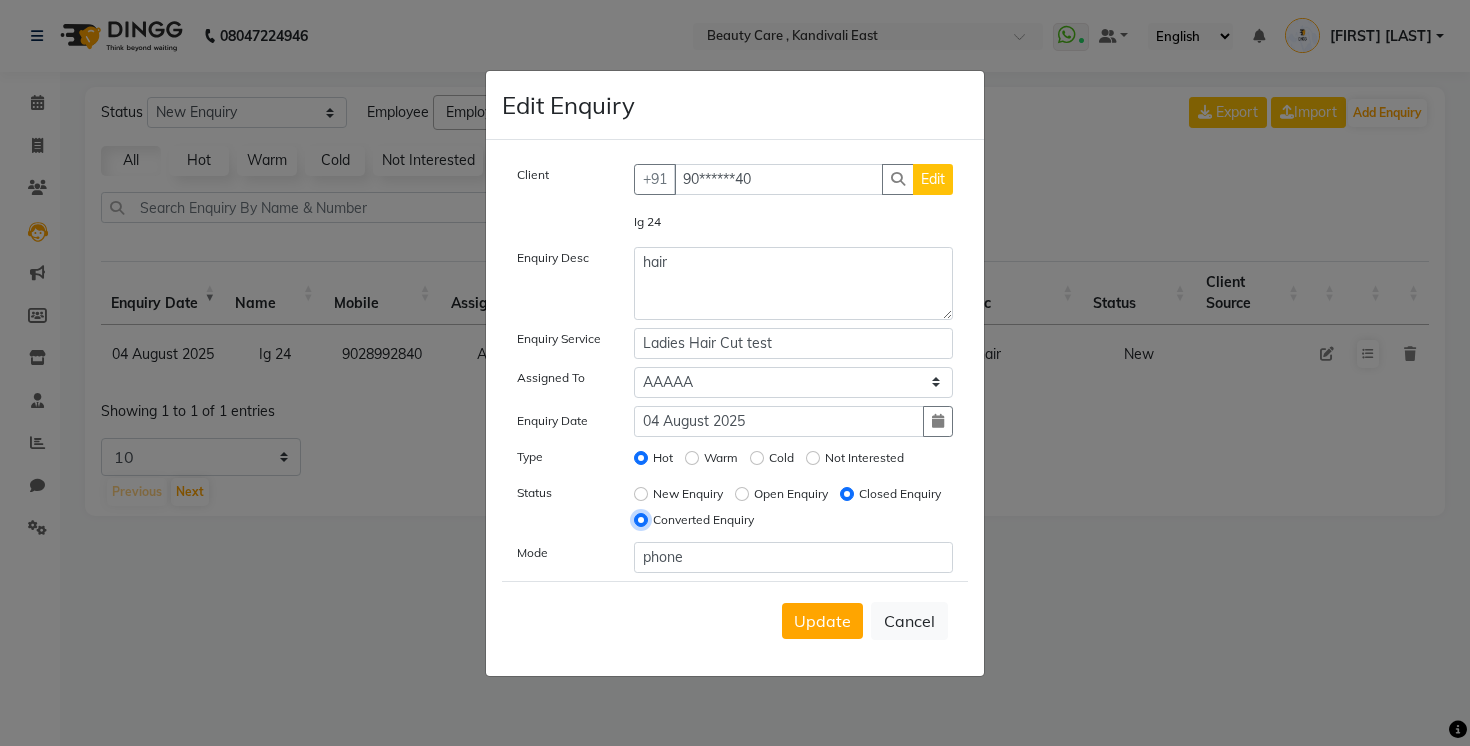 radio on "false" 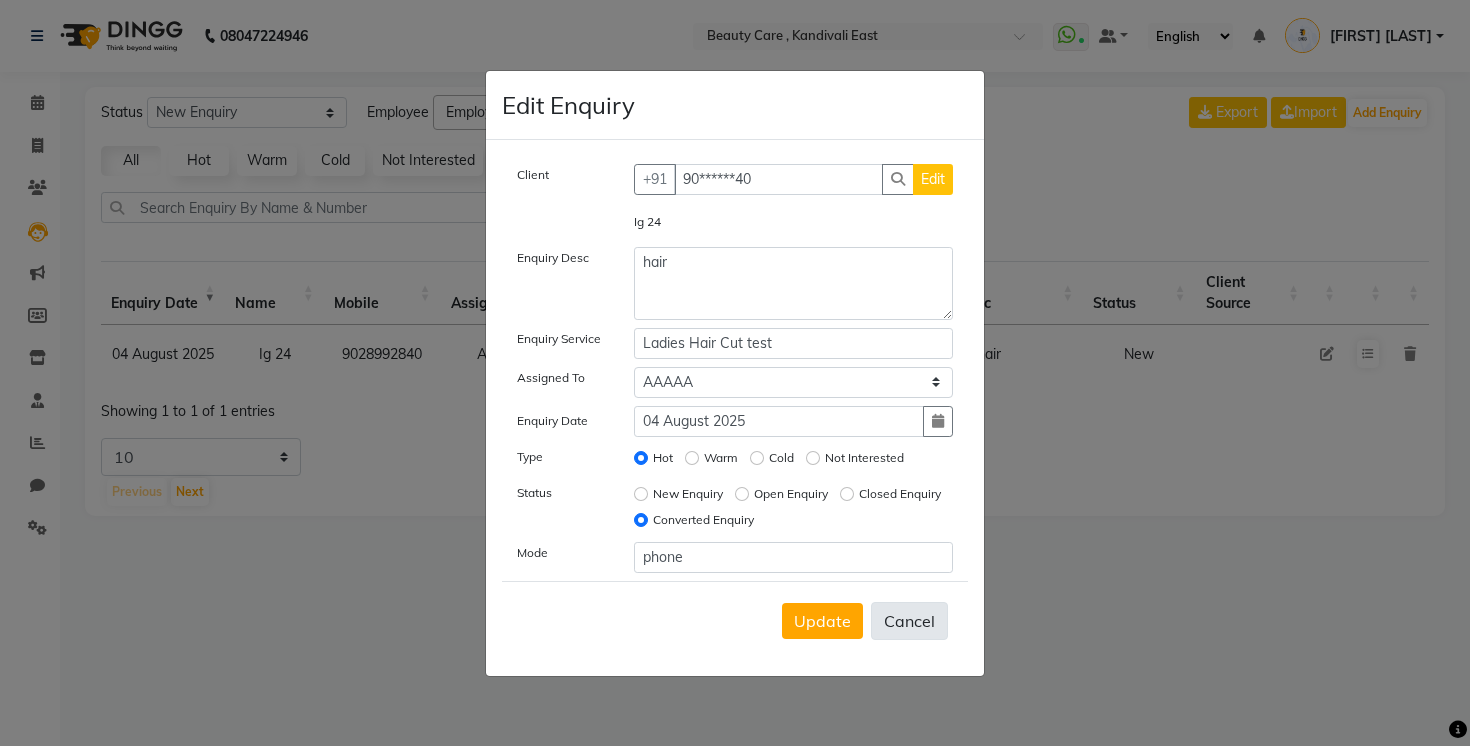 click on "Cancel" 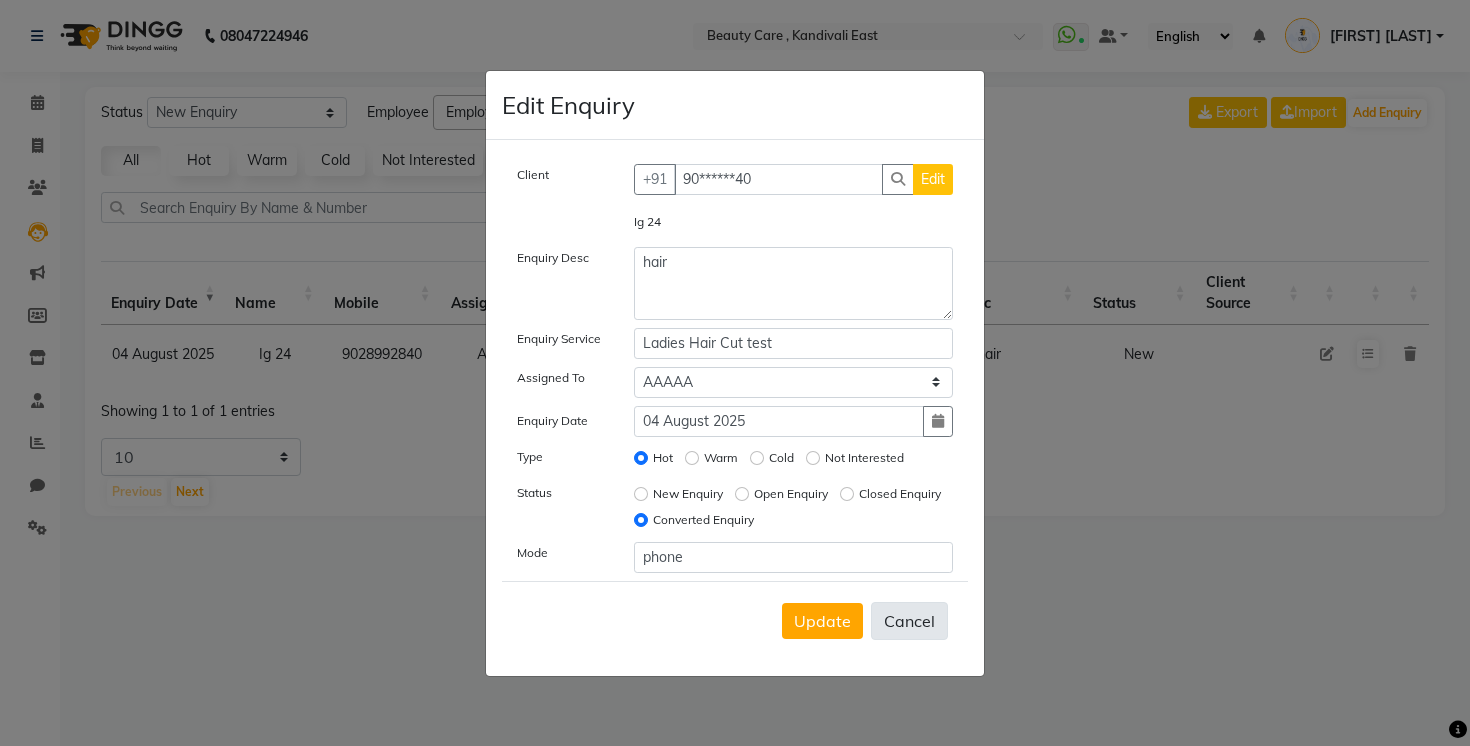 type 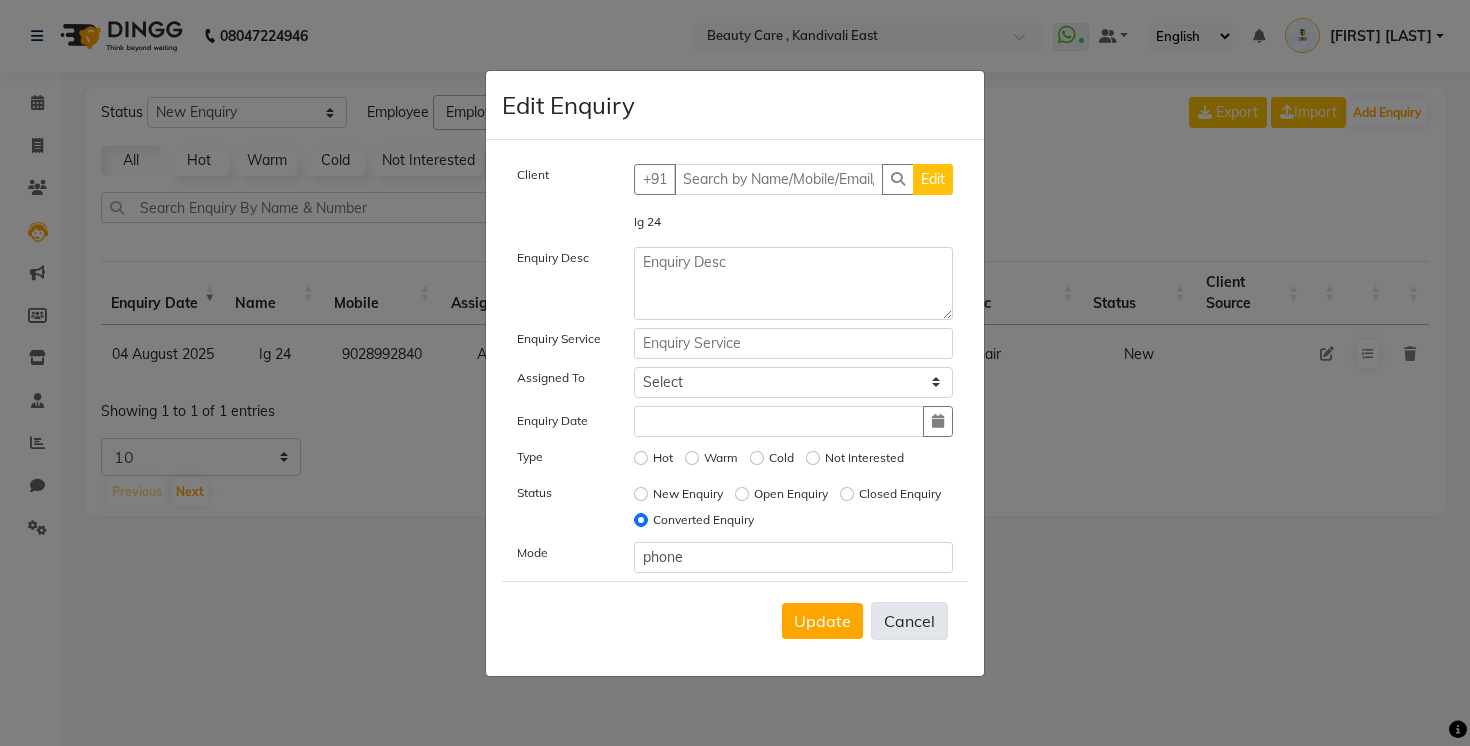 radio on "false" 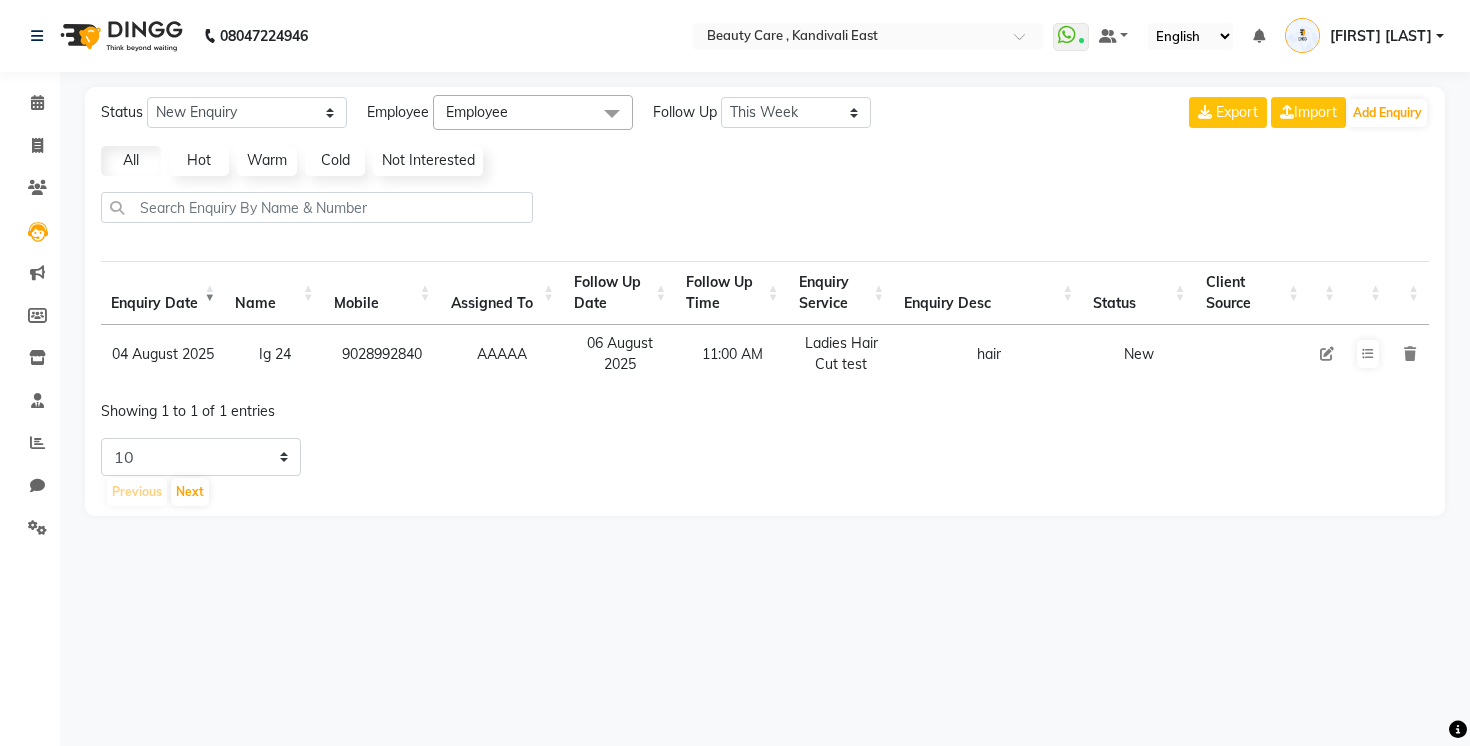 click on "Hot" 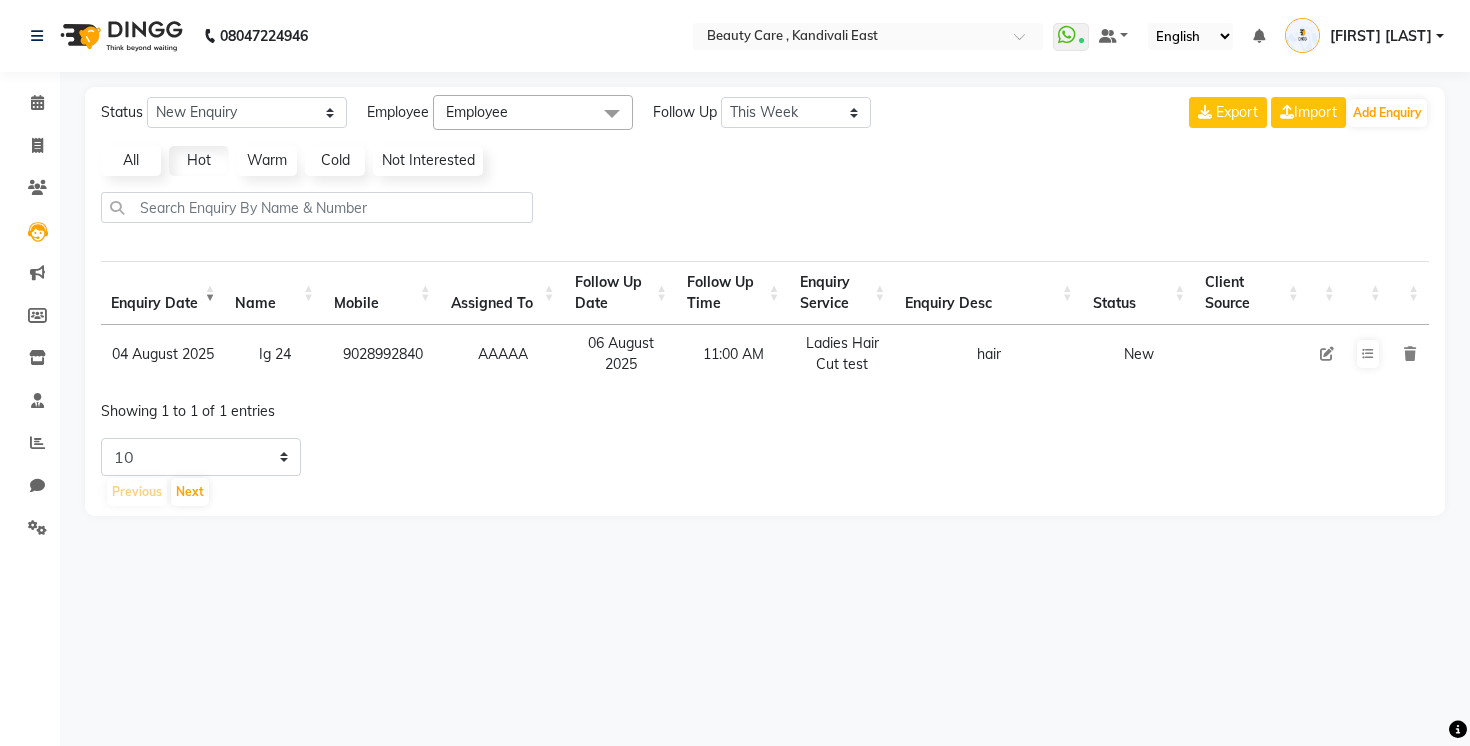 click on "Warm" 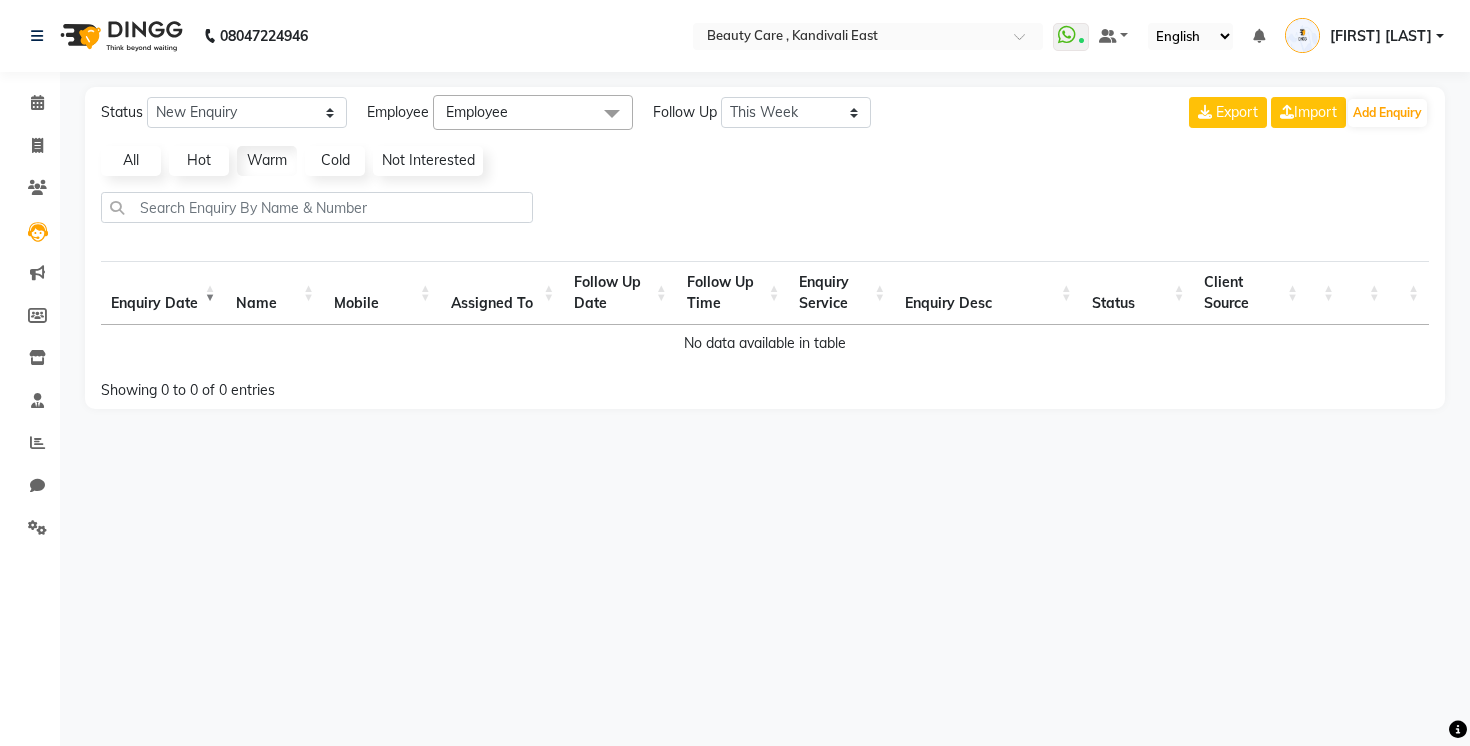click on "All" 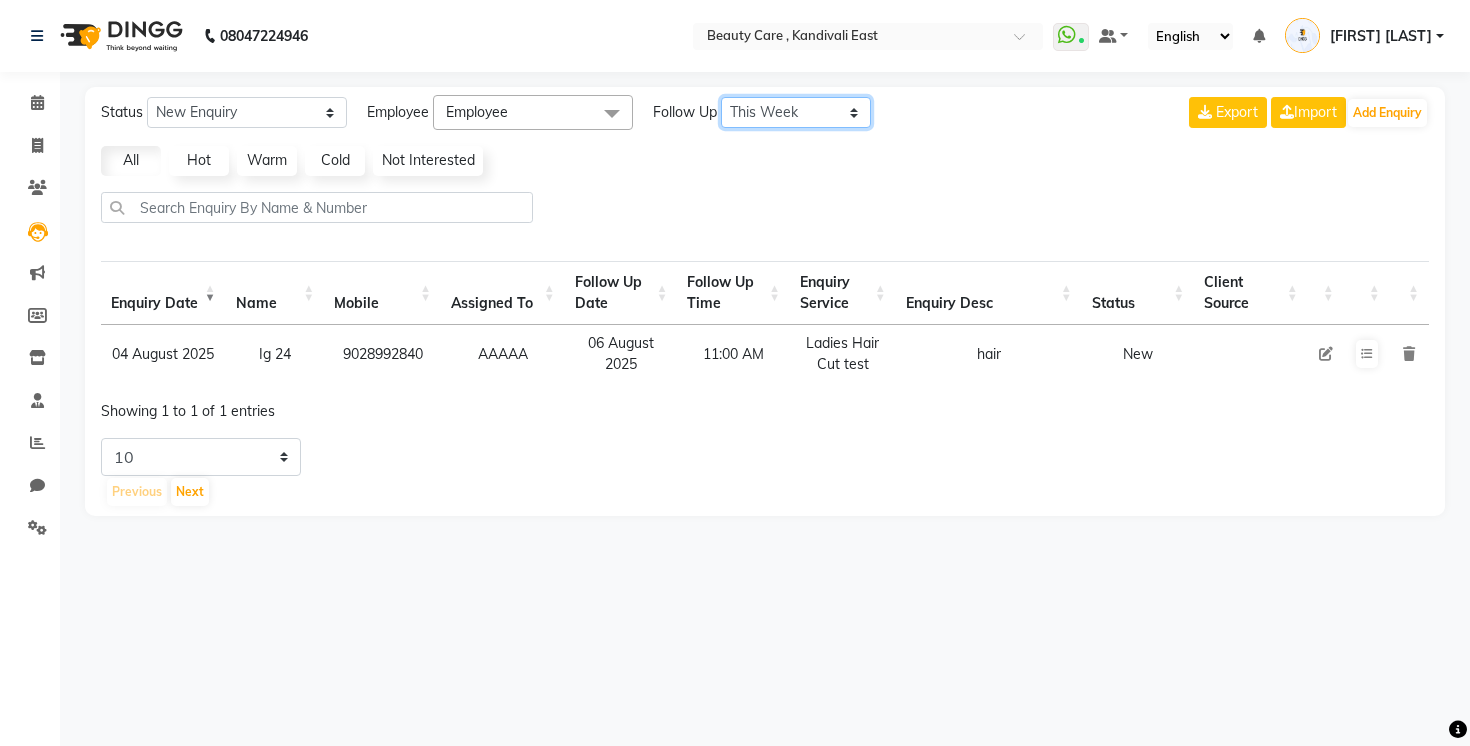 click on "All Today Tomorrow This Week This Month Custom" 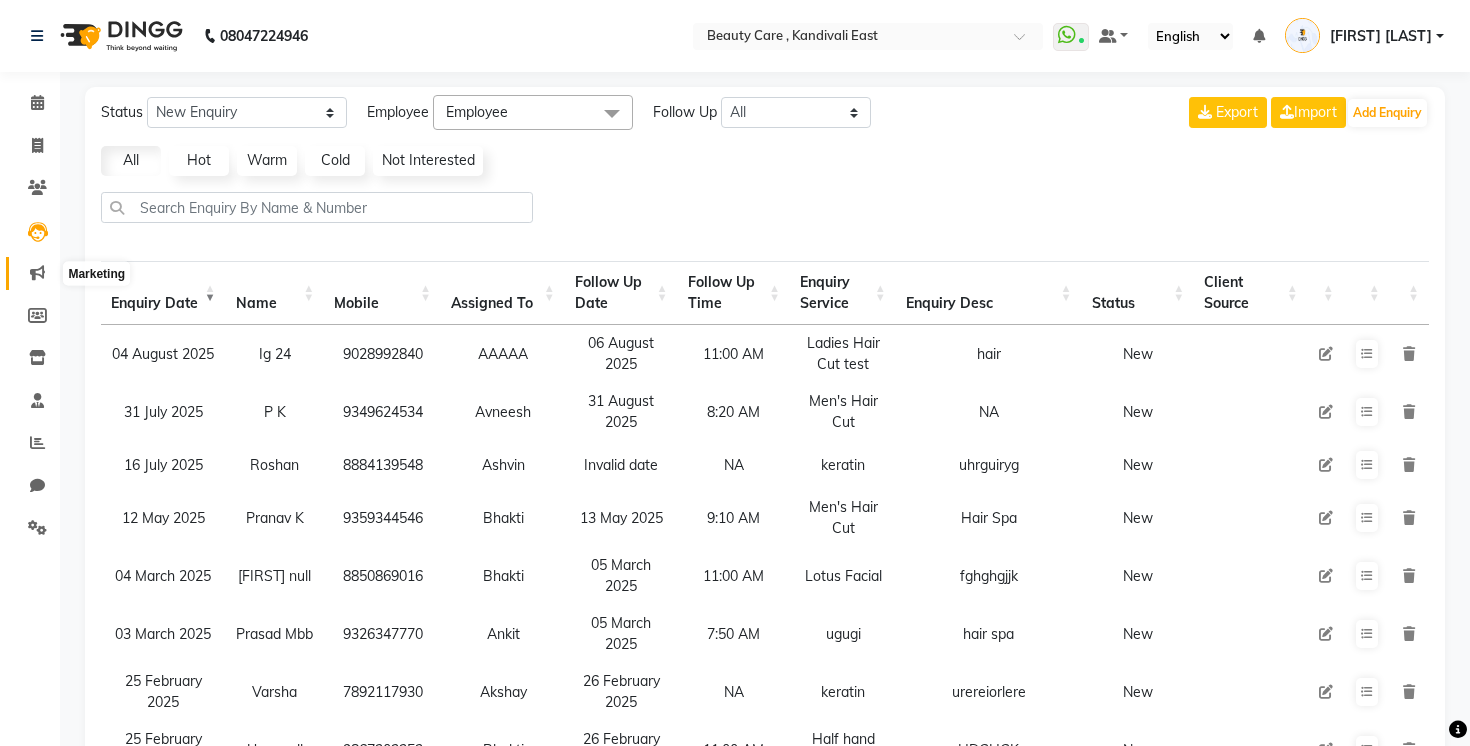 click 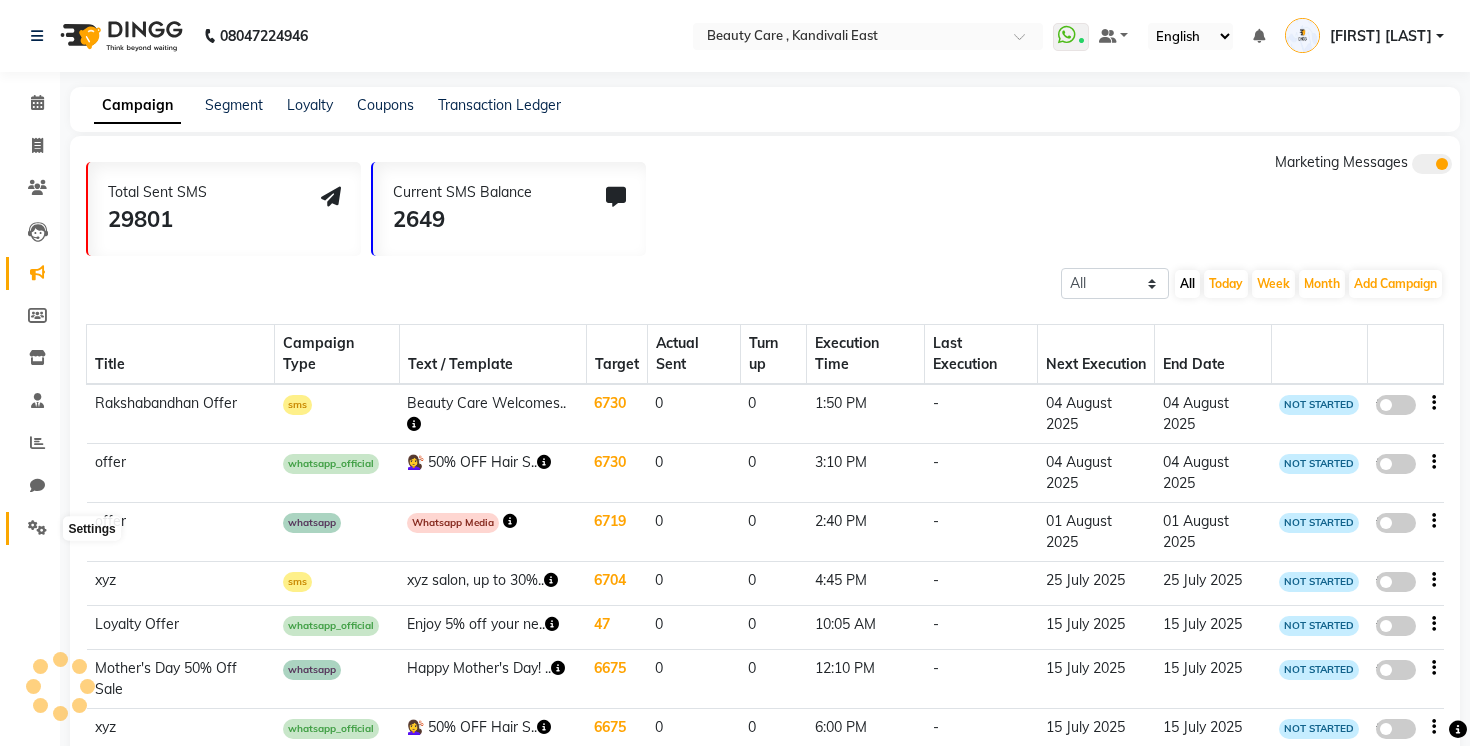 click 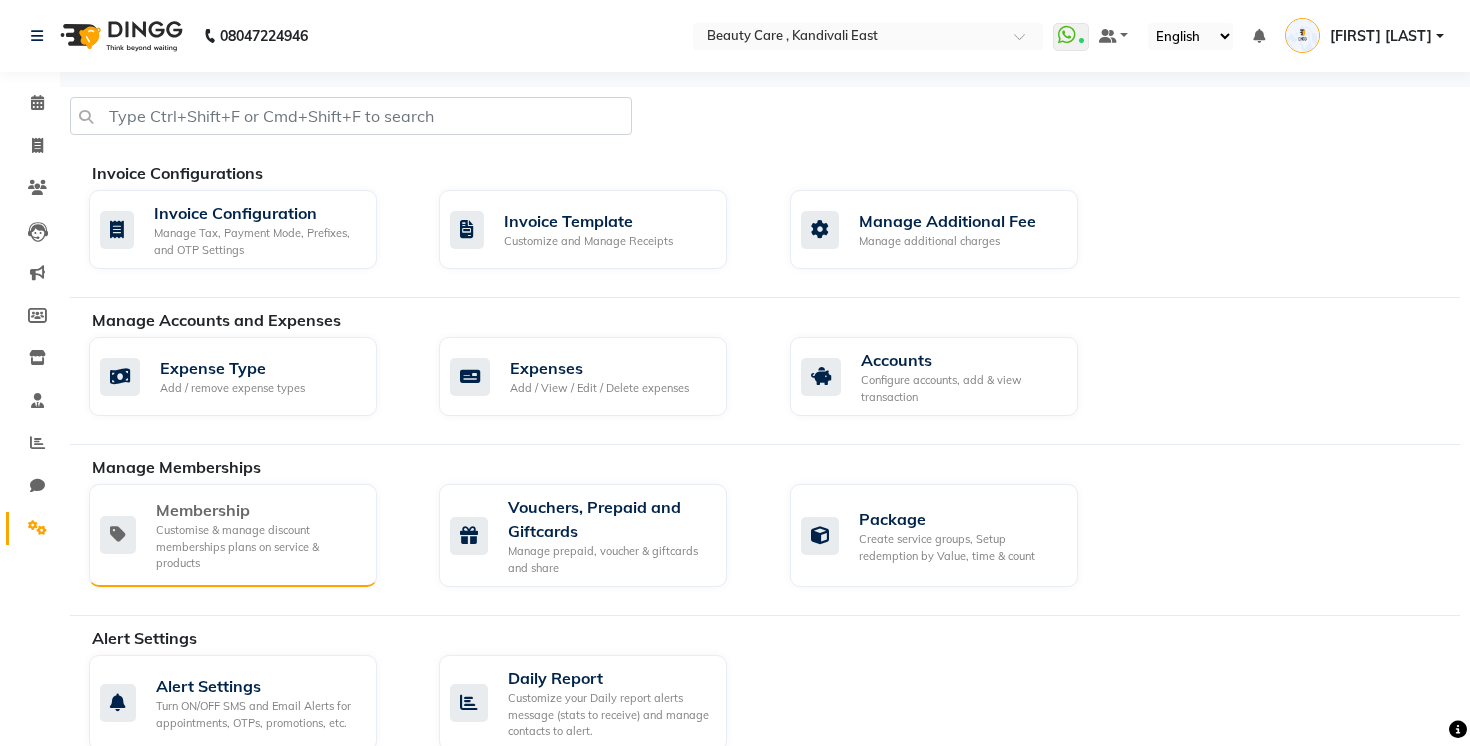 click on "Membership" 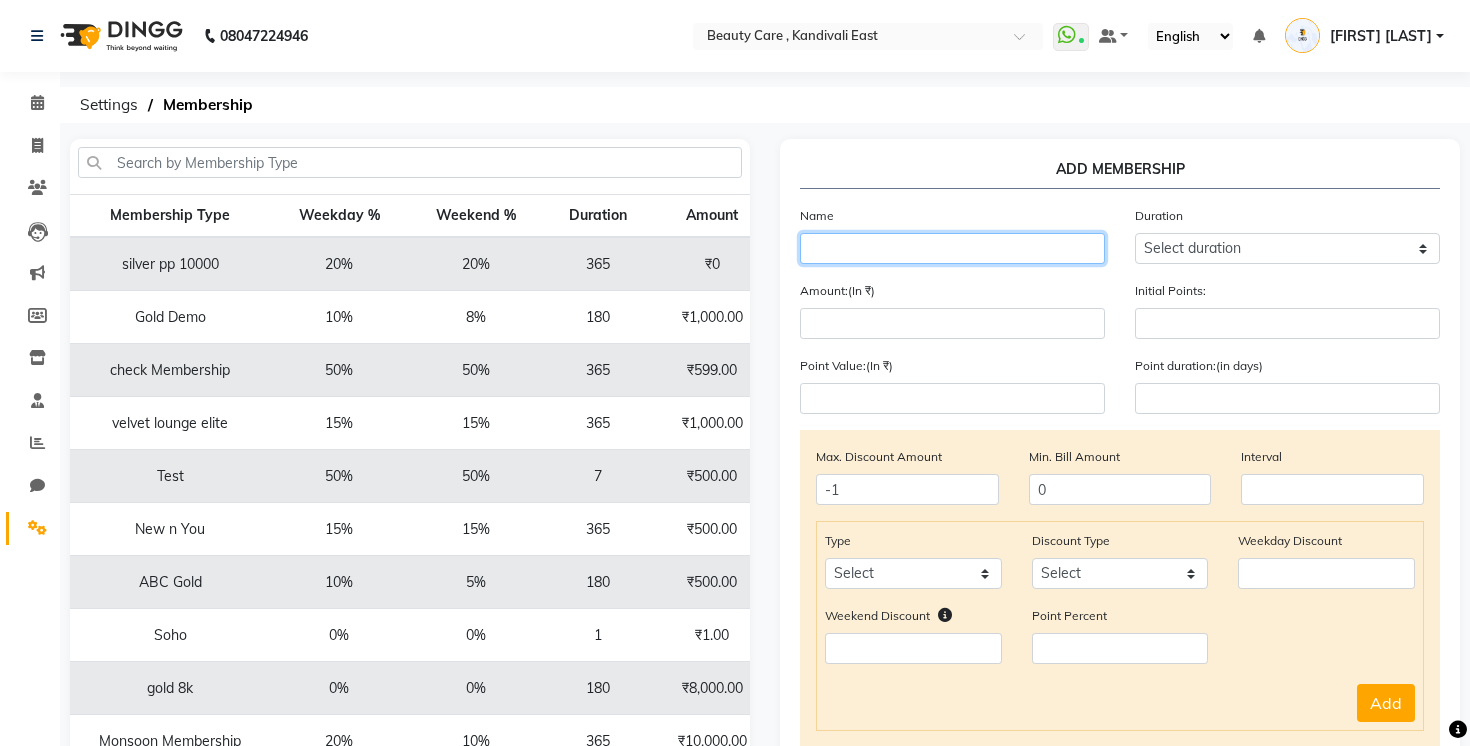 click 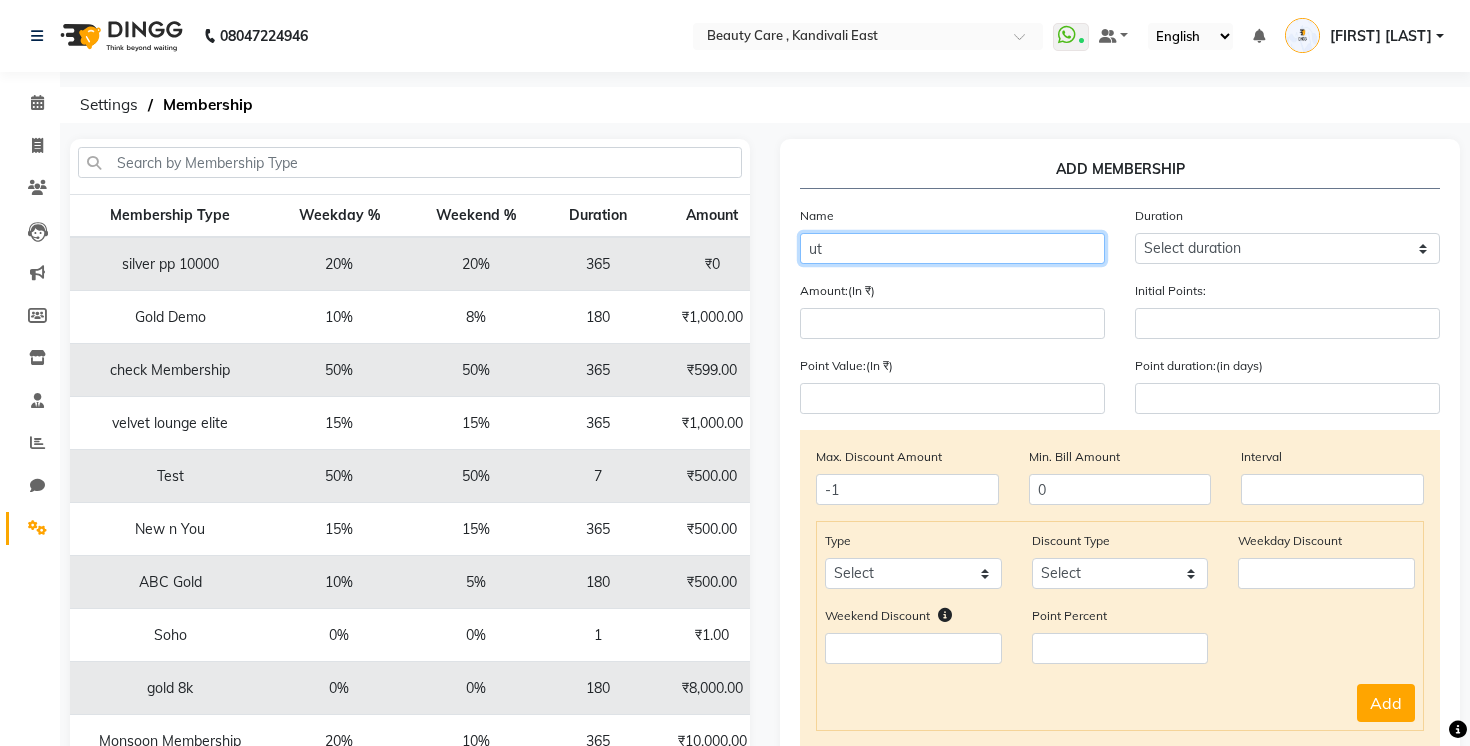 type on "u" 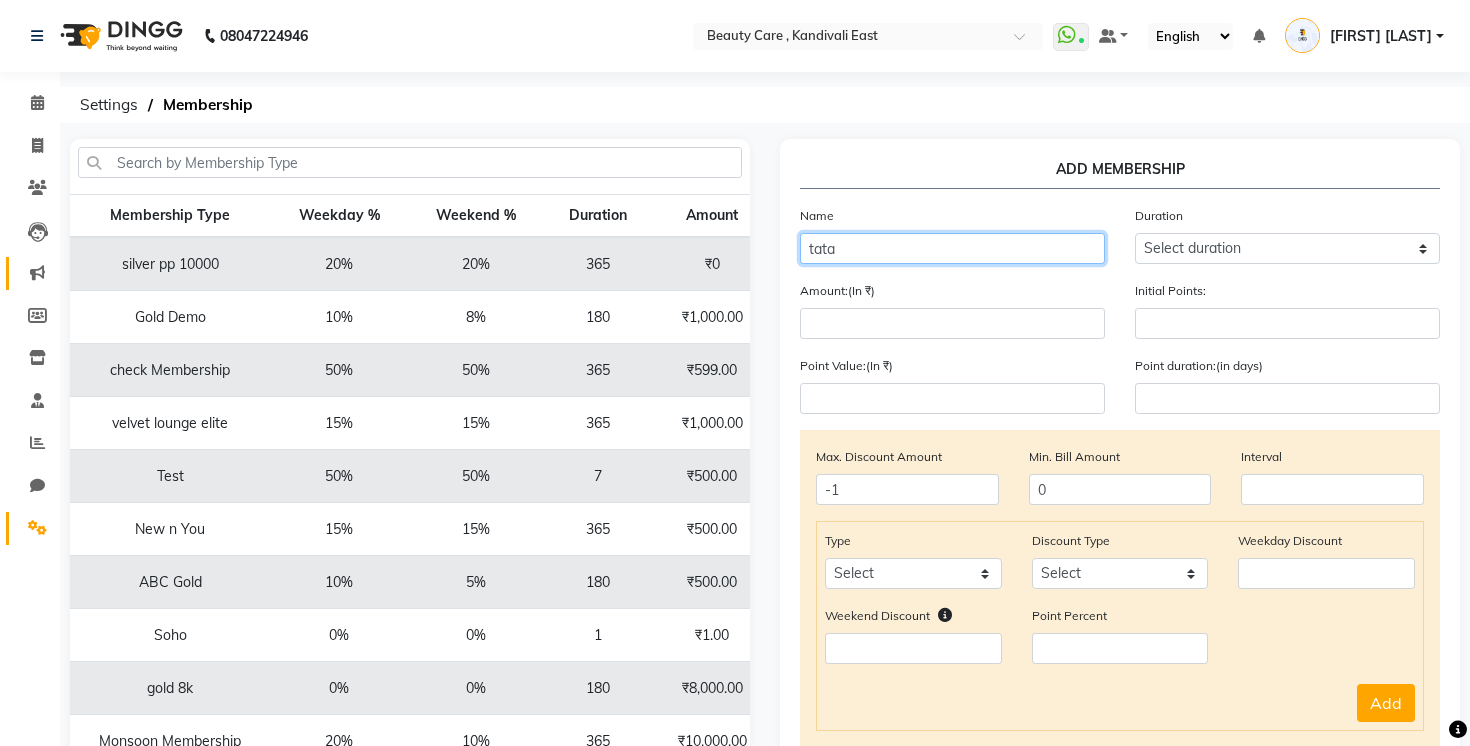 type on "tata" 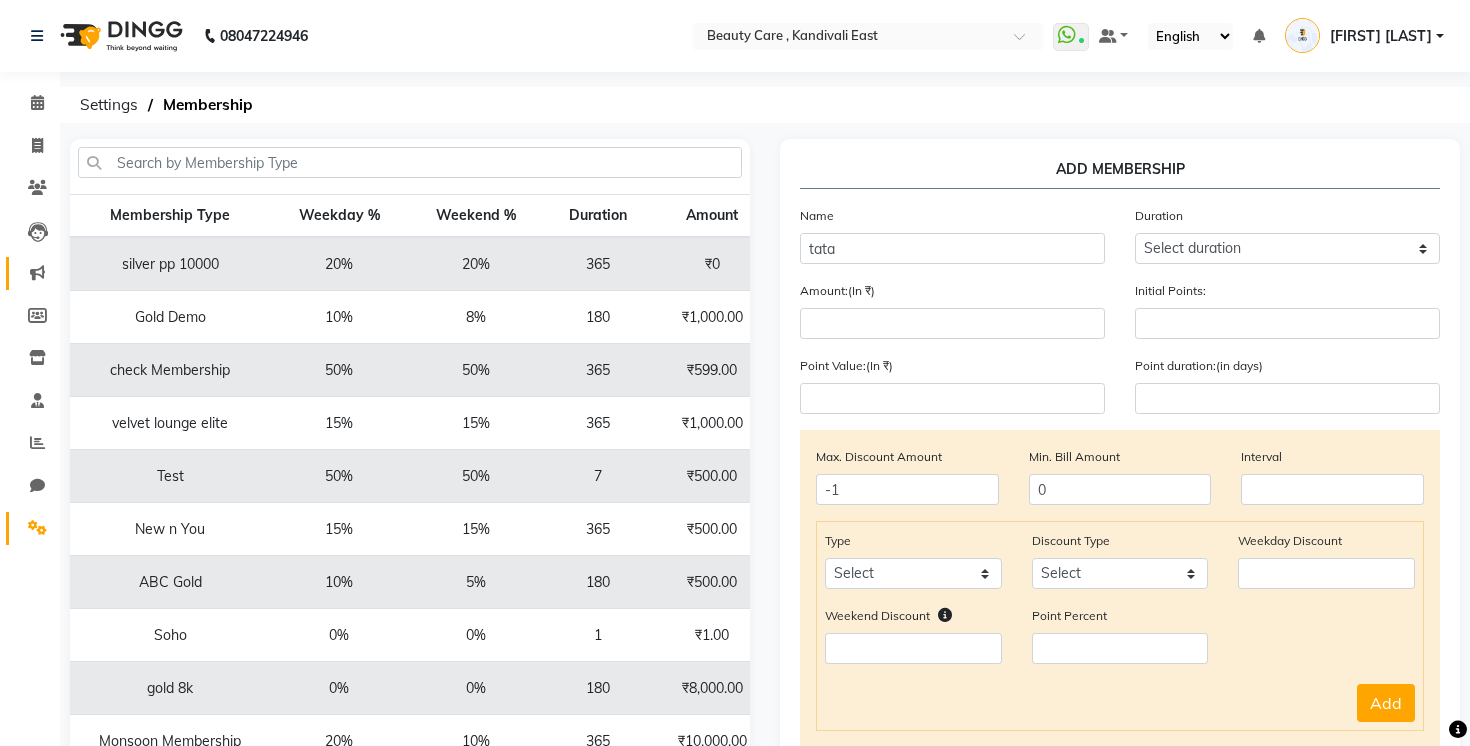 click on "Marketing" 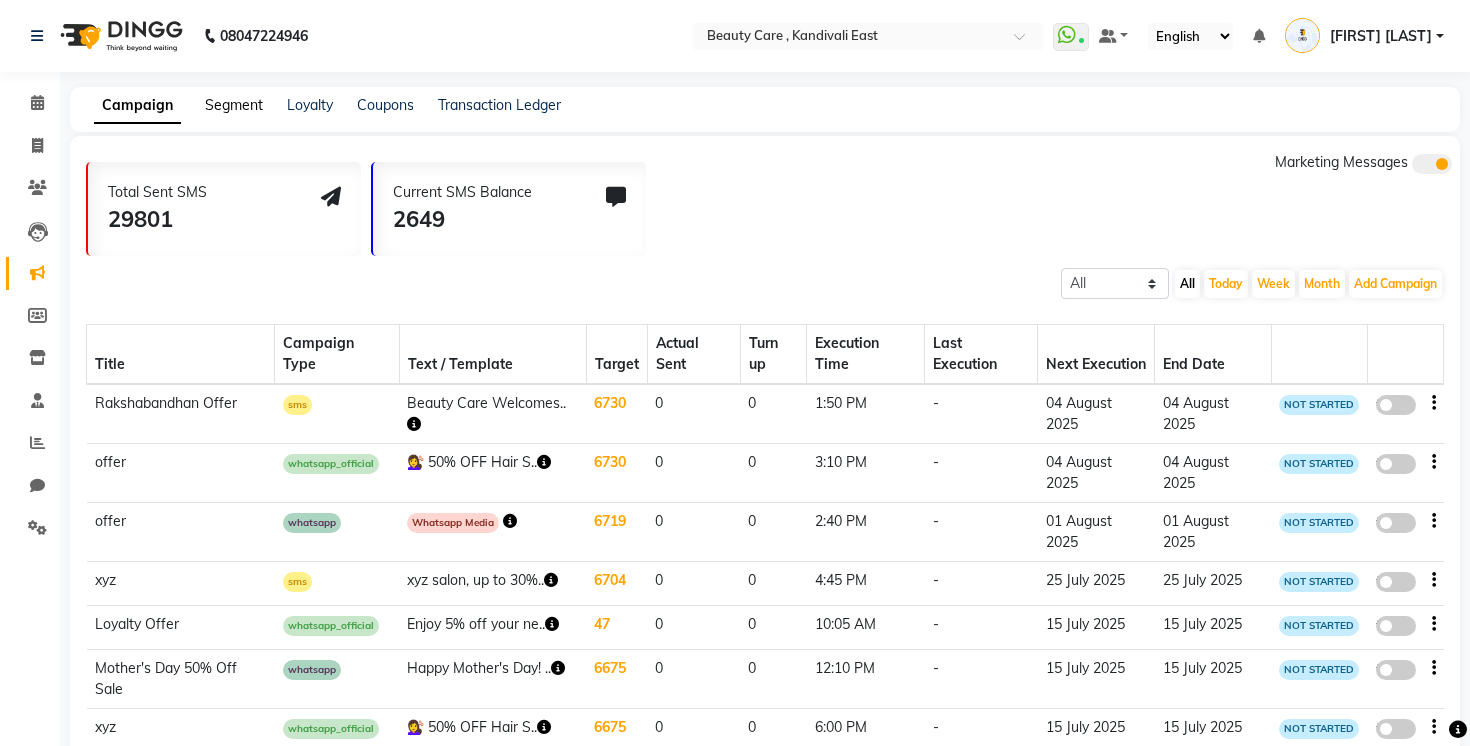 click on "Segment" 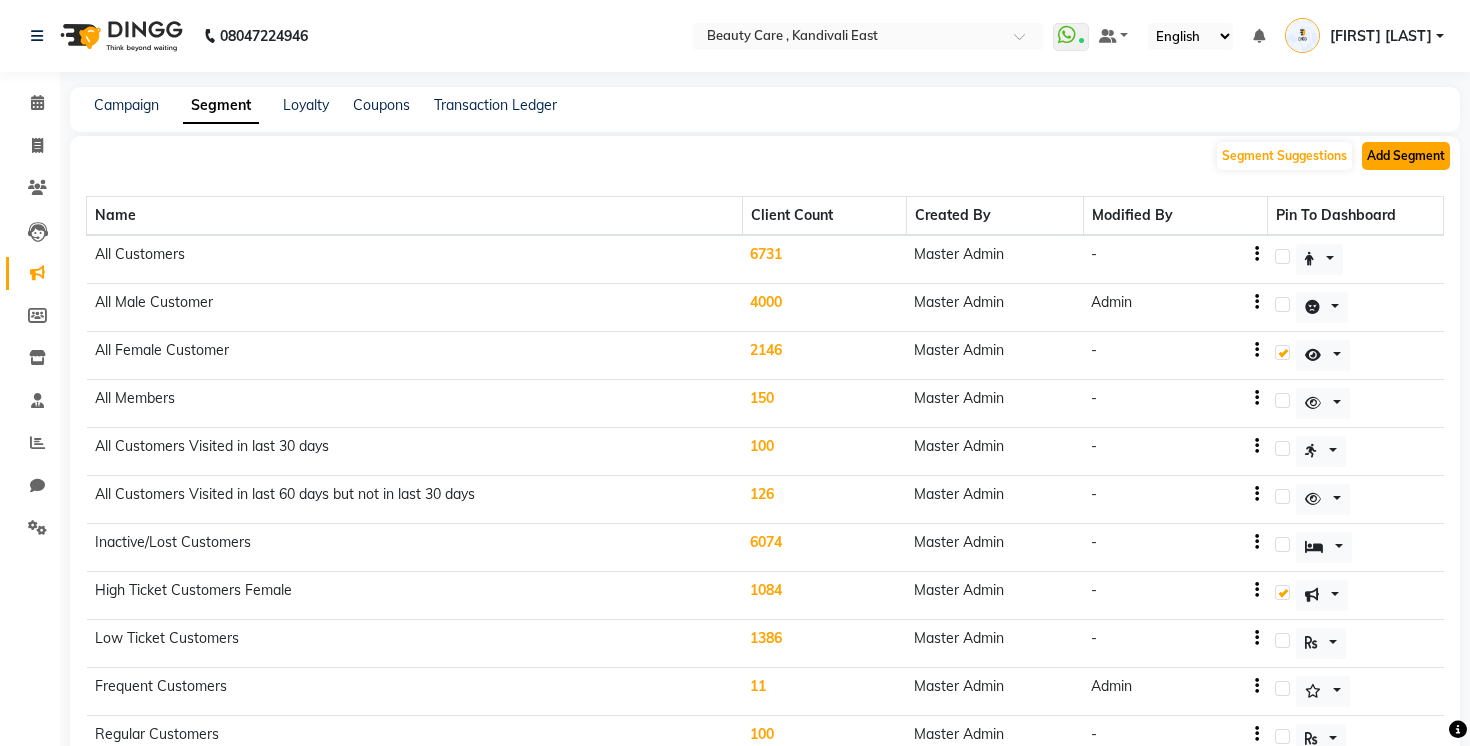 click on "Add Segment" 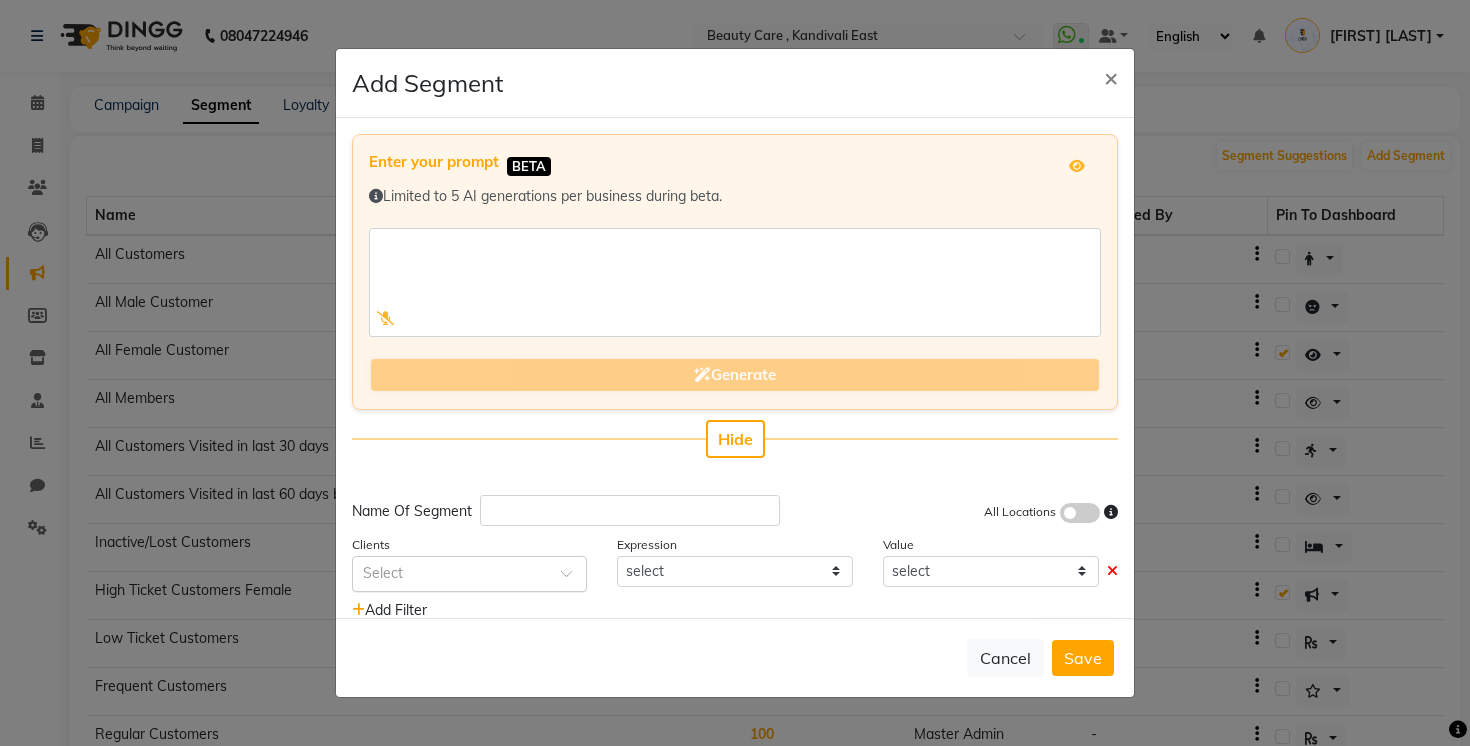 click 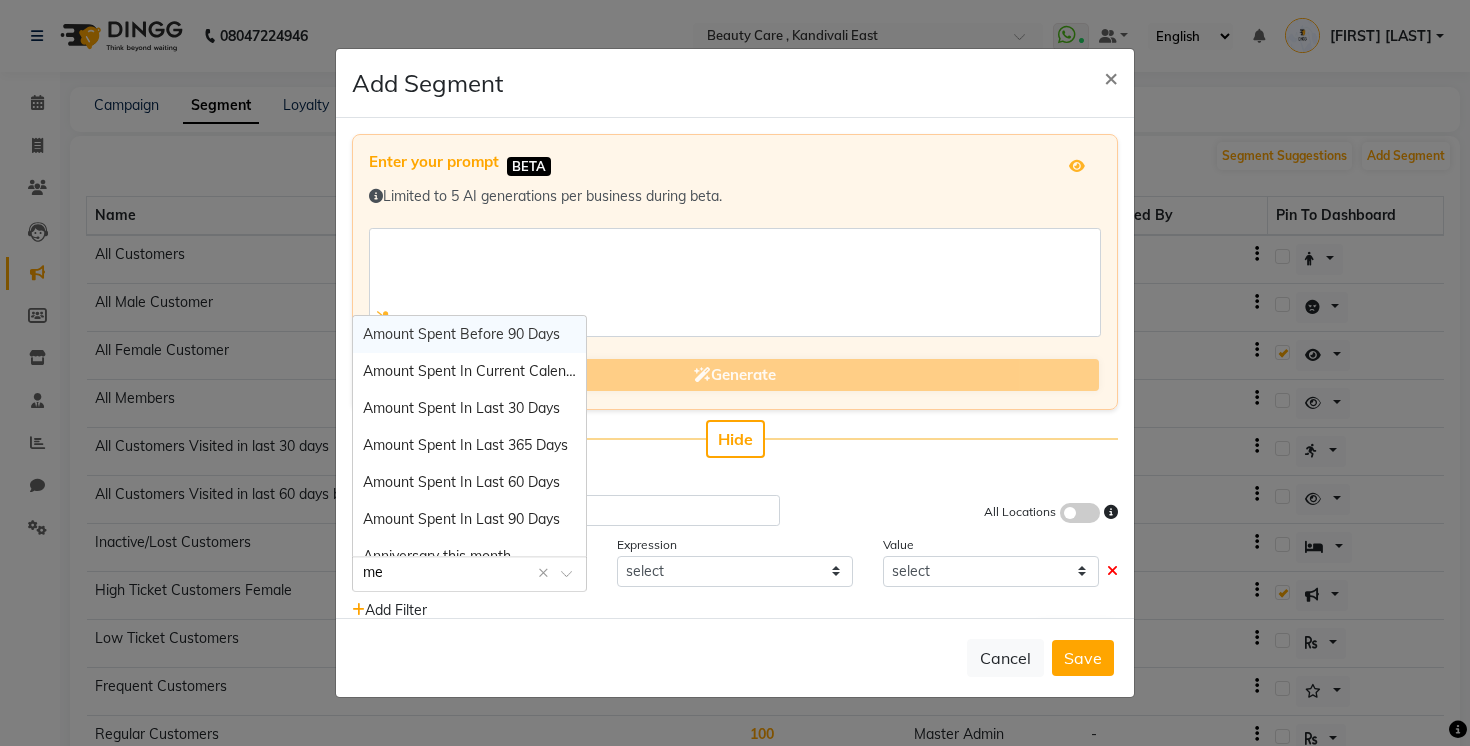 type on "mem" 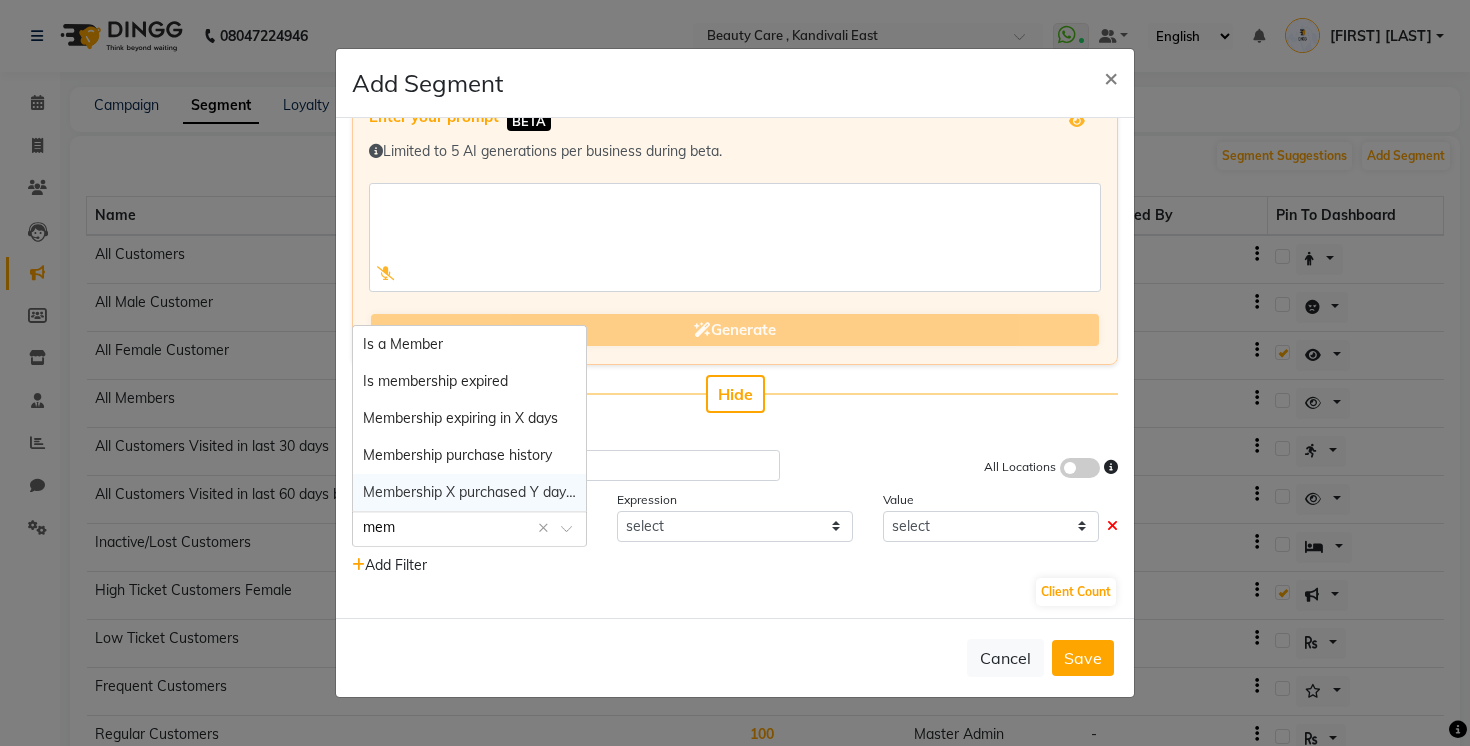 scroll, scrollTop: 49, scrollLeft: 0, axis: vertical 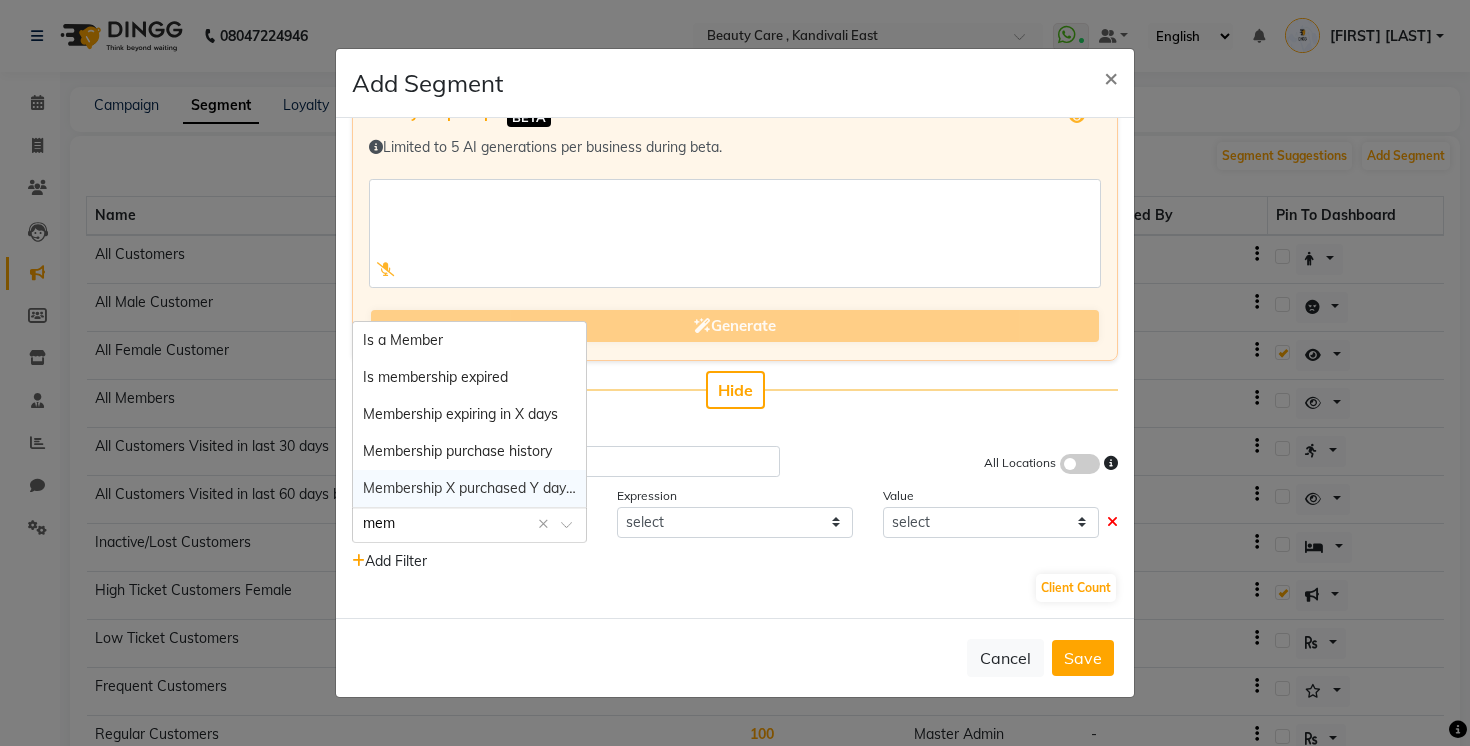 click on "Membership X purchased Y days back" at bounding box center (485, 488) 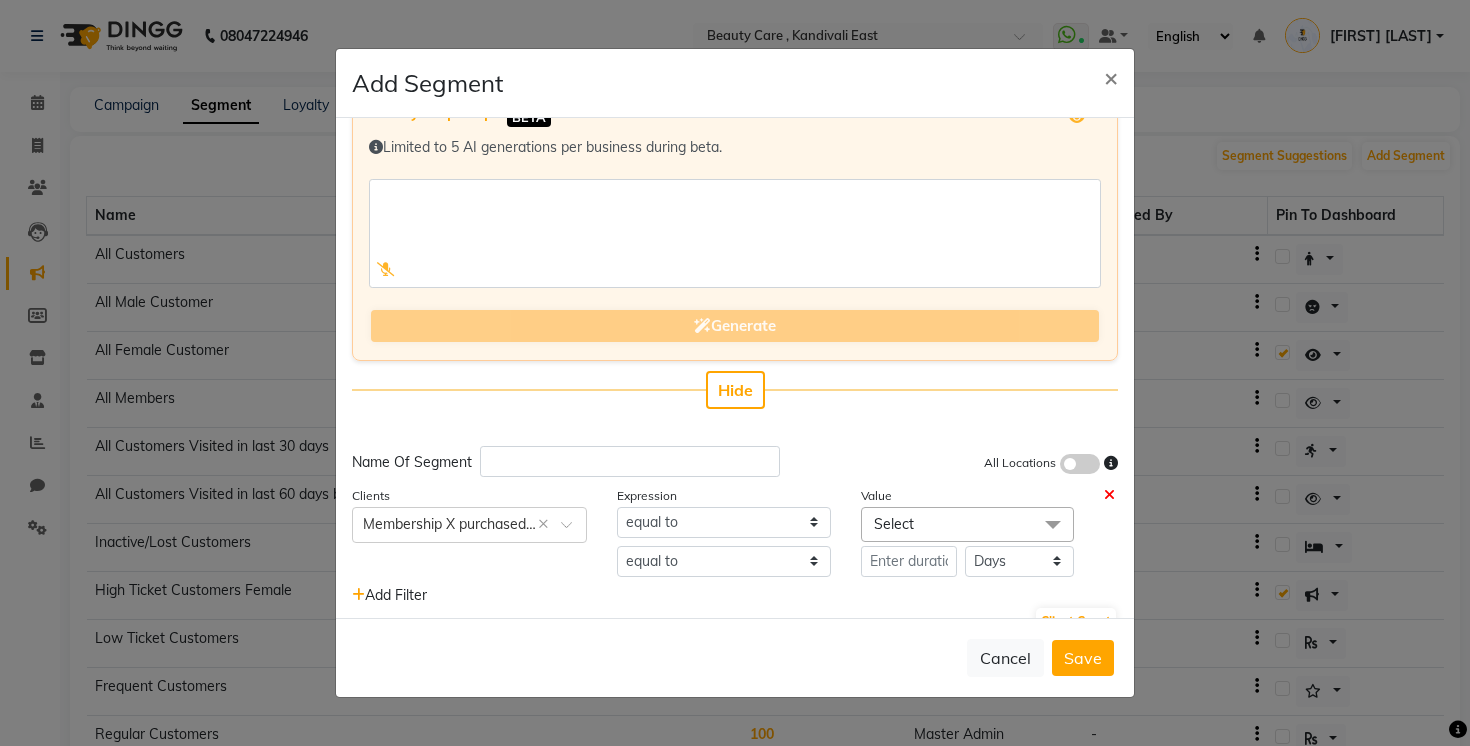 click on "Select" 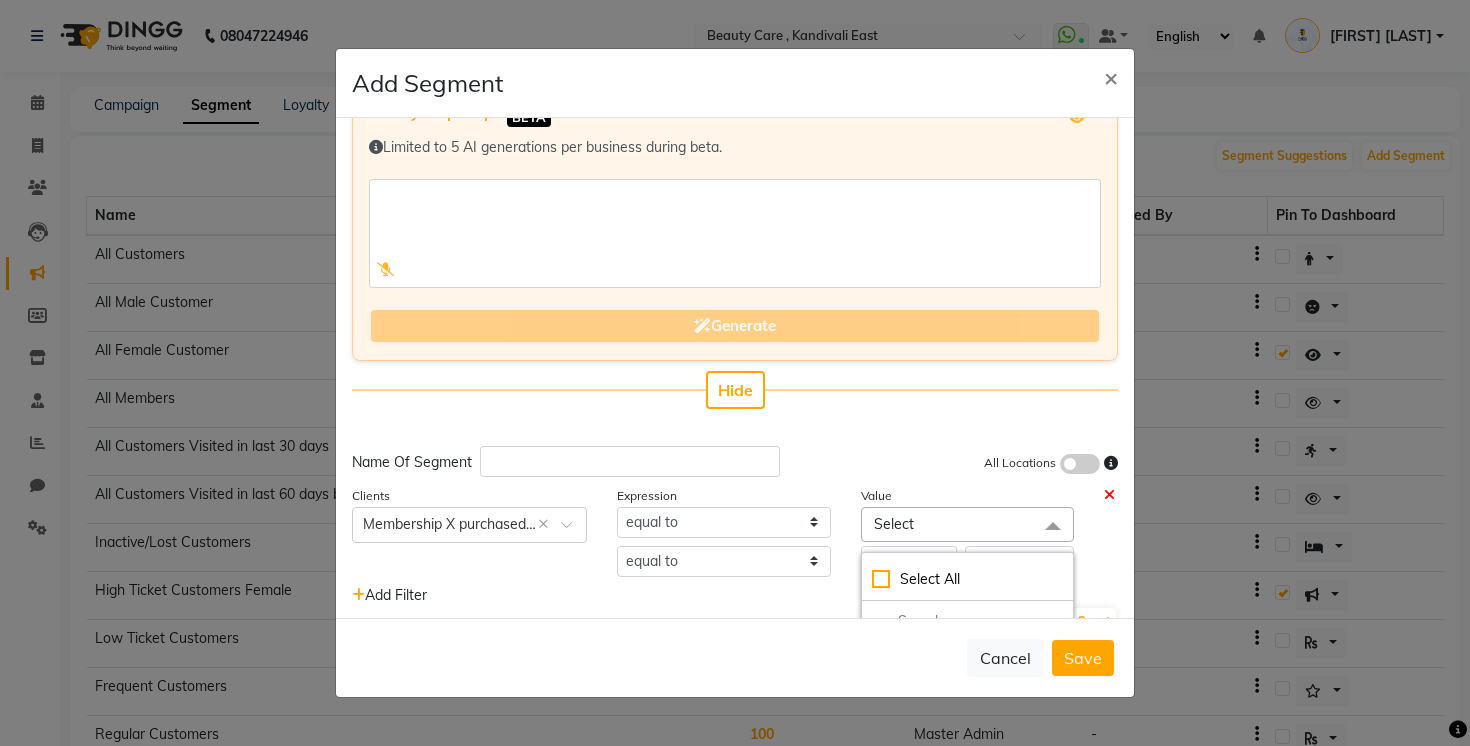 scroll, scrollTop: 211, scrollLeft: 0, axis: vertical 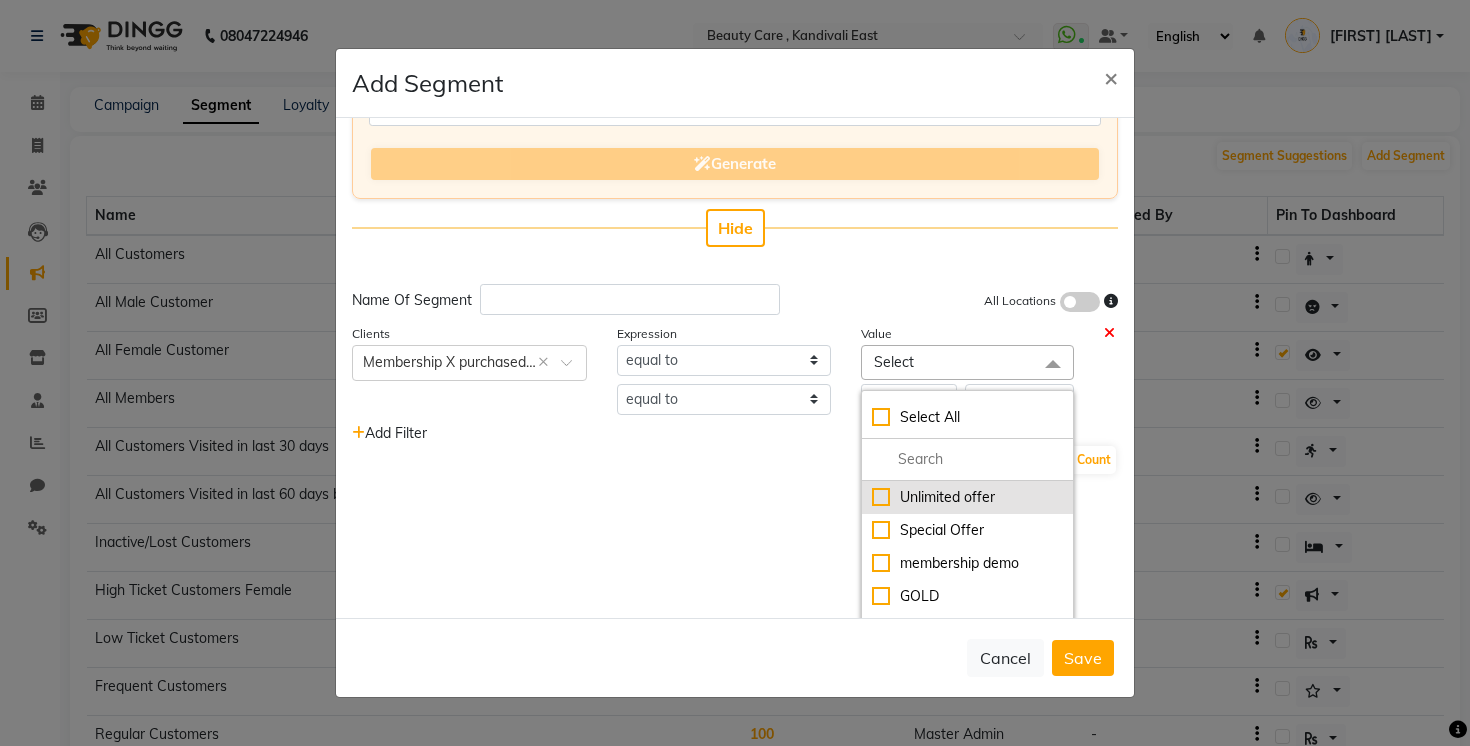 click on "Unlimited offer" 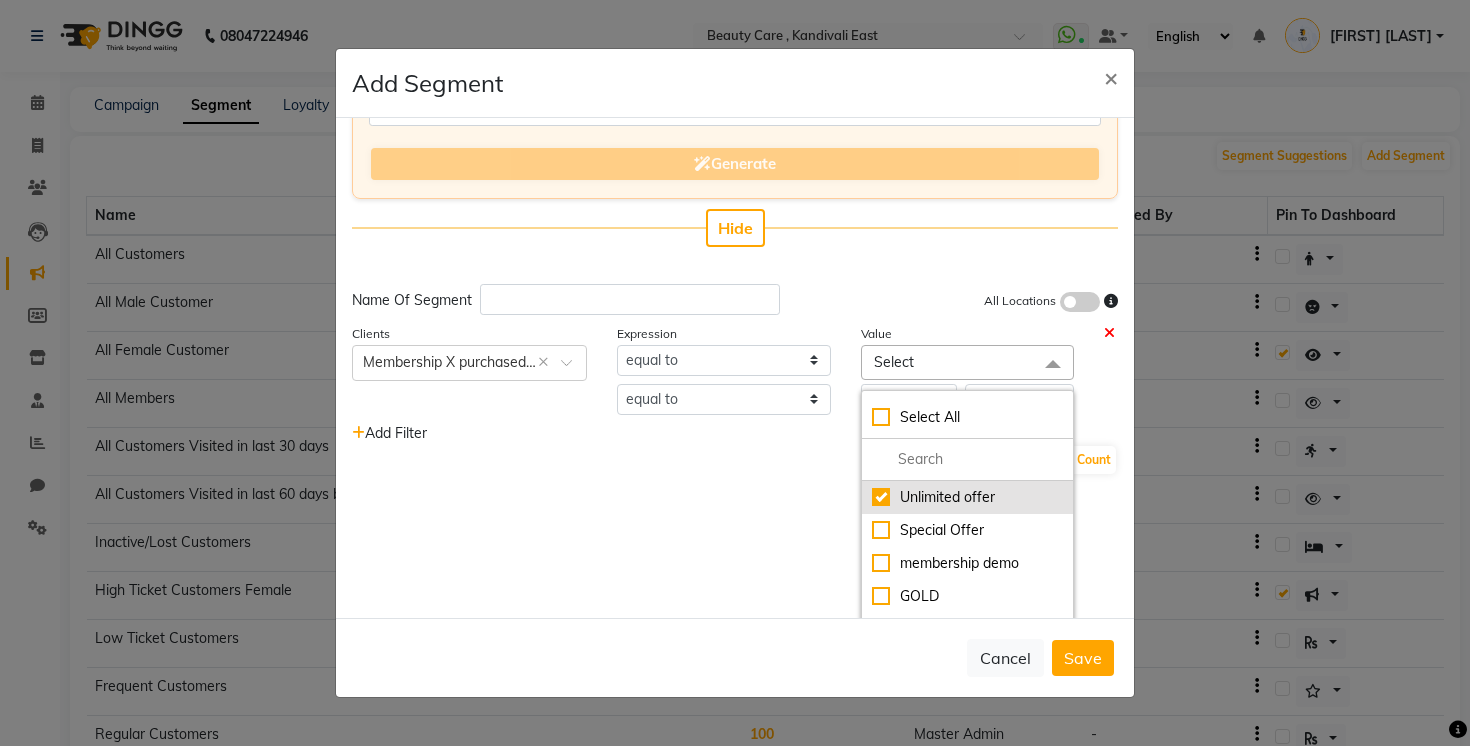checkbox on "true" 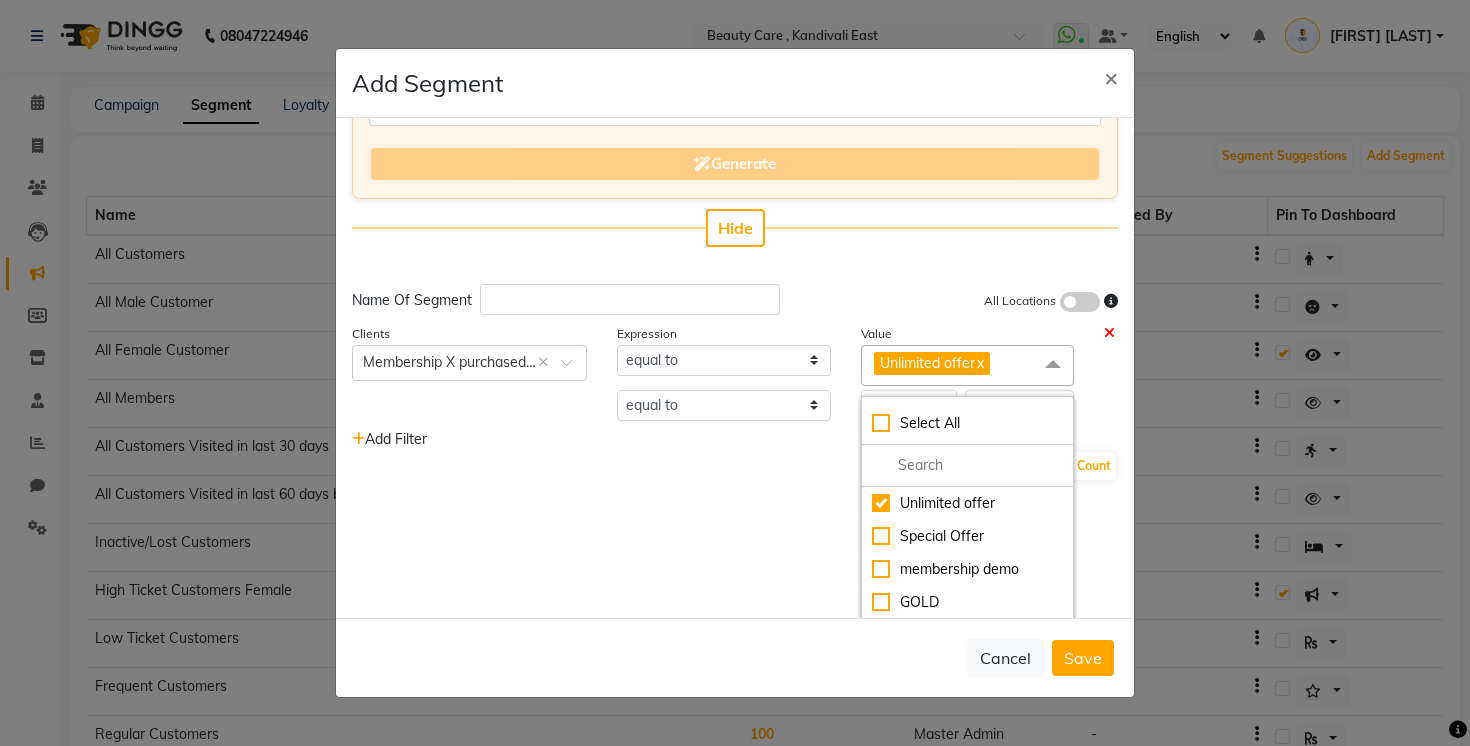 click on "Enter your prompt BETA  Limited to 5 AI generations per business during beta.            Generate Hide Name Of Segment All Locations Clients Select × Membership X purchased Y days back × Expression Value equal to Unlimited offer  x Select All Unlimited offer Special Offer membership demo GOLD Sparkling [LAST] [LAST] New Offer 1 abcd New n You  20% Annual Membership a ABC 20 gold 8k Raksha Bhandhan  mukesh sir try annual silver nishi DEVIKA DJKSn lookout membership nicks ABC Gold velvet lounge elite Monsoon Membership super pro Abhi [PHONE] staff LookS JJJ ABC4 Special november Gold - Single Feb Gold Membership annual christmas package gold gold Sawan special Elite Sushama Gold2 Membership new kii and kaa Advance Test Demo 1 WHITE DORE VIP zazzales Zazzle Annual Membership Karemal LW GM vinay Golden dream ABCD March end Silver2 April new Annual Membership gold DINGG MEMBERSHIP Staff Membership Virtue may2023 silver may Inauguration patiala  Sliver  Gald Prashish Diamond Golden qais Gold 2 Feb123 Gold" 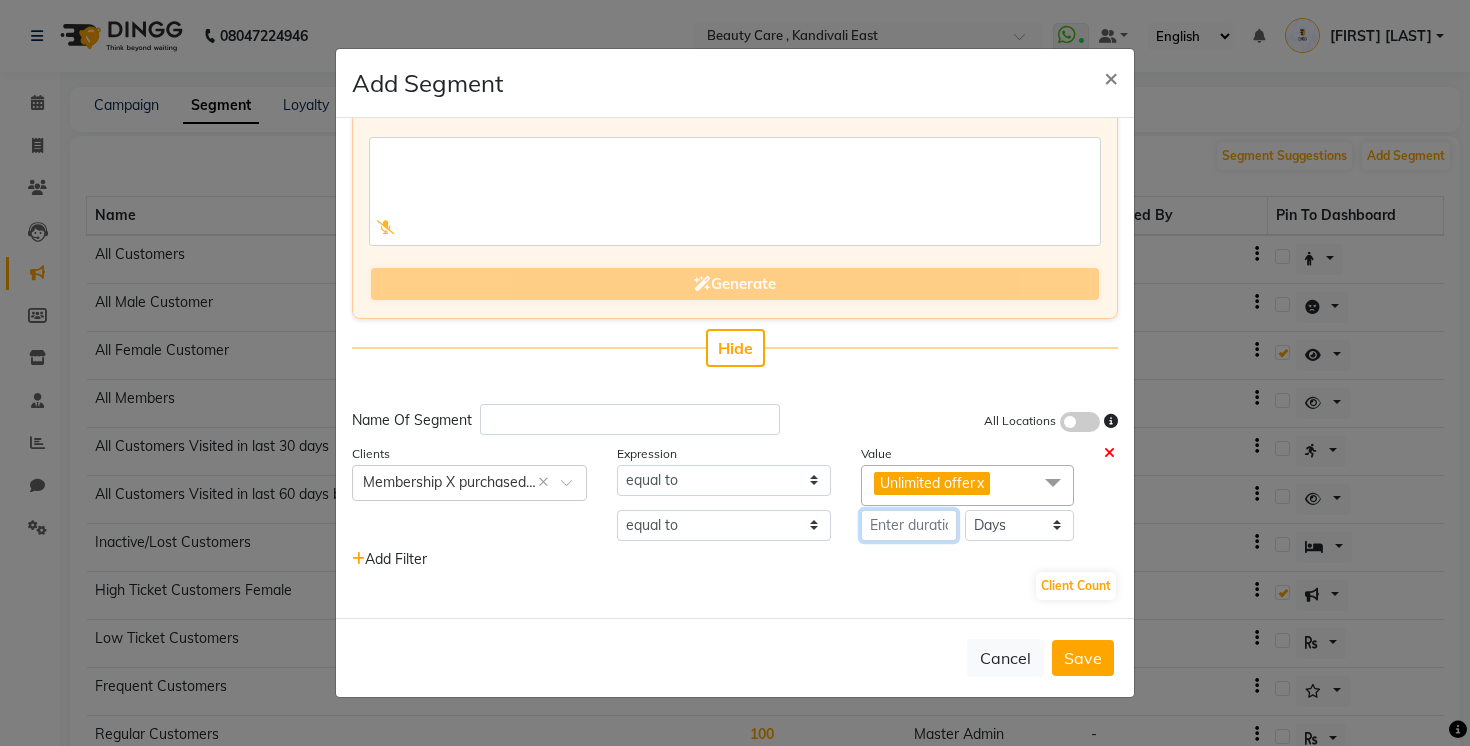 click 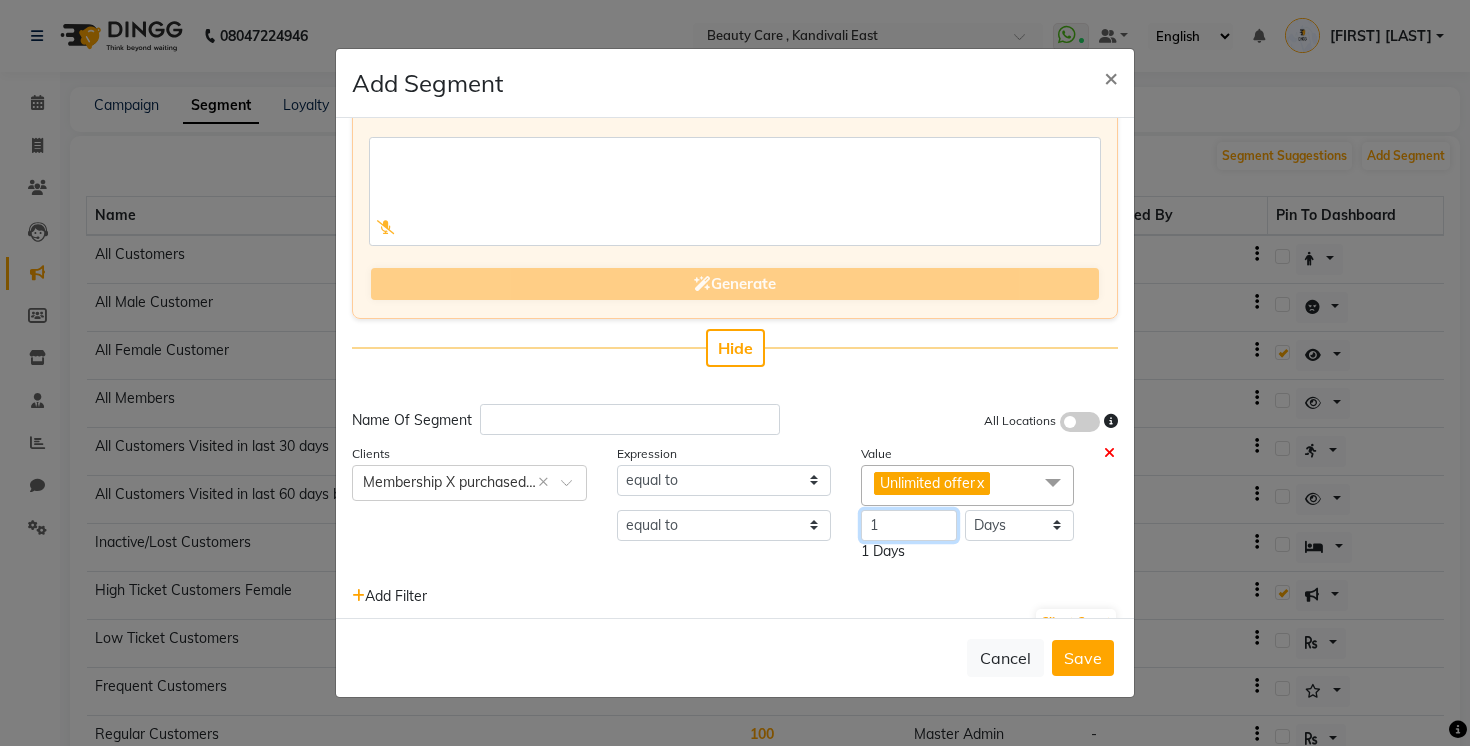 type on "1" 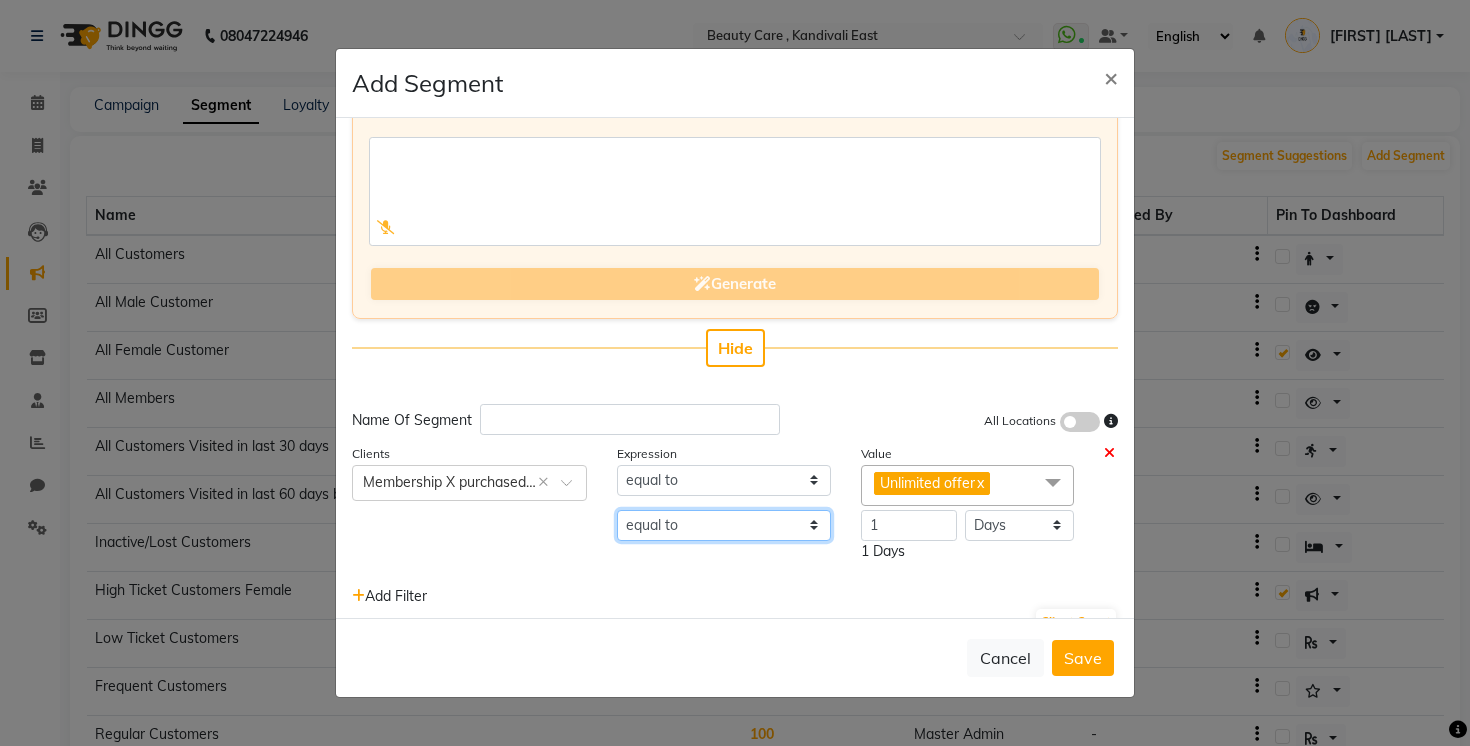 click on "equal to greater than greater than or equal to less than less than or equal to" 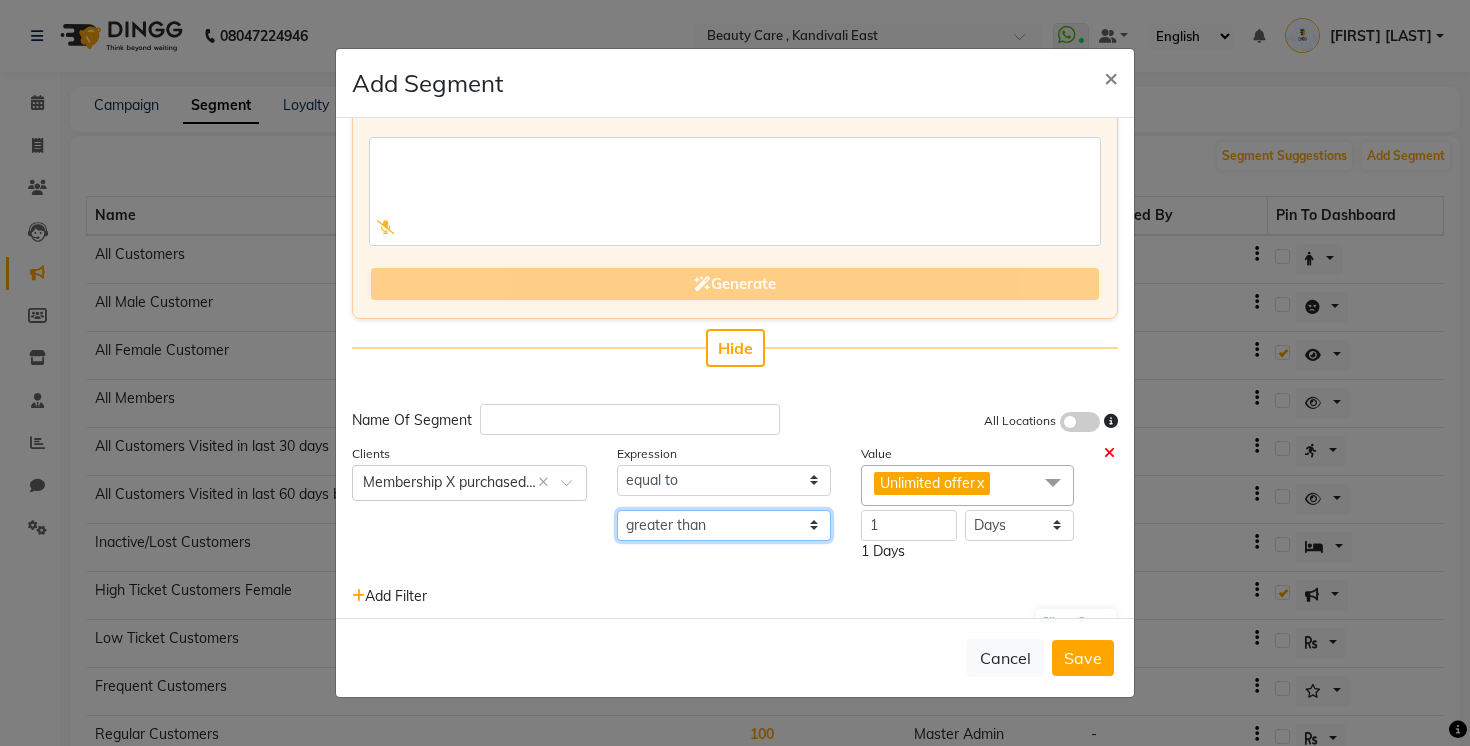 scroll, scrollTop: 128, scrollLeft: 0, axis: vertical 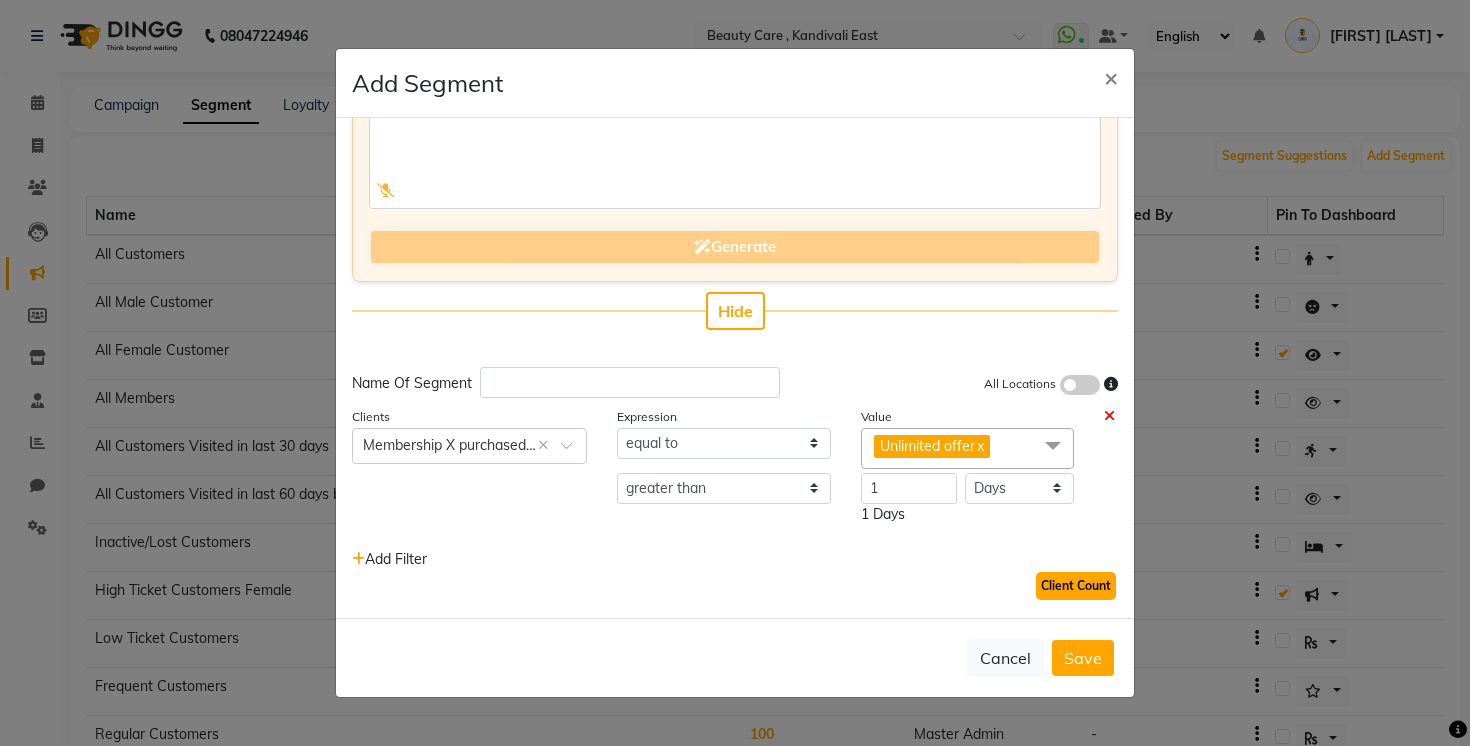 click on "Client Count" 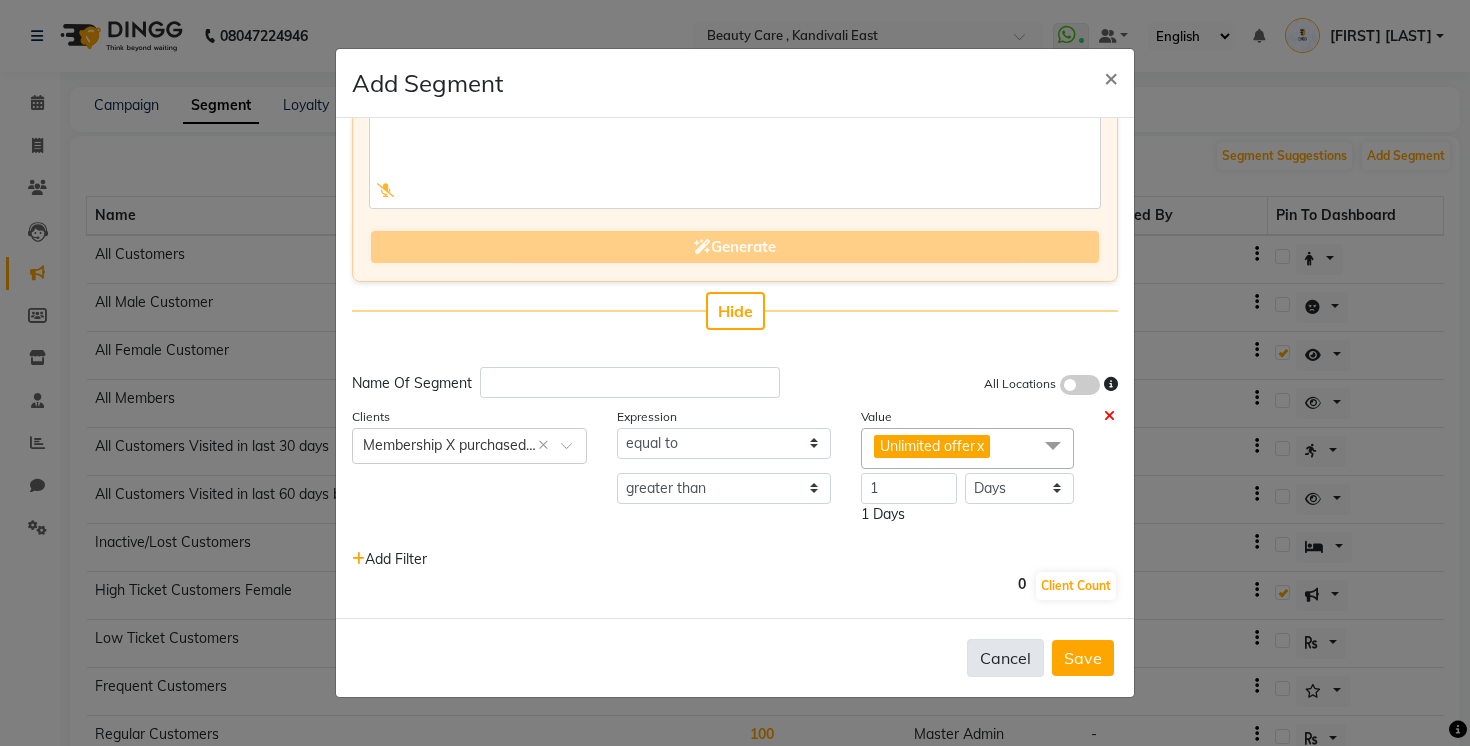 click on "Cancel" 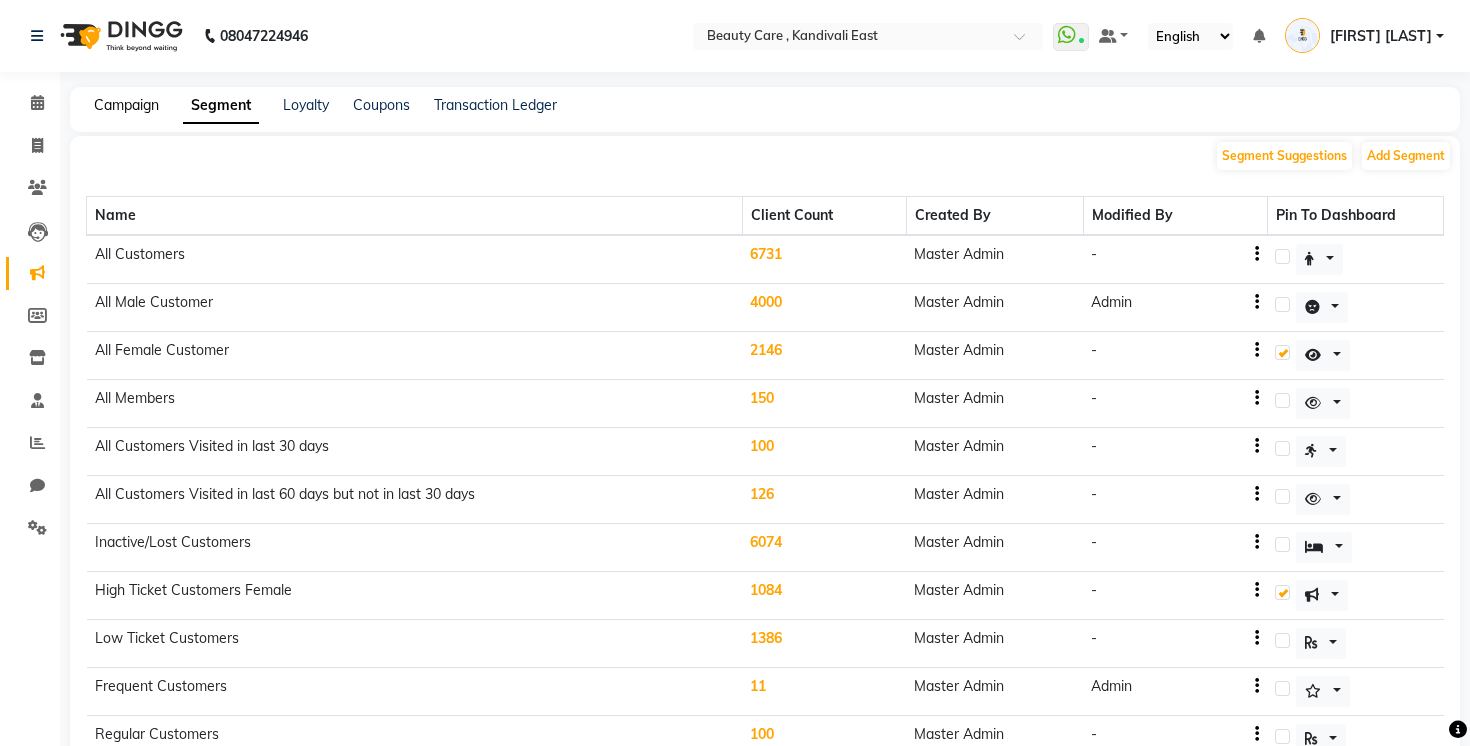 click on "Campaign" 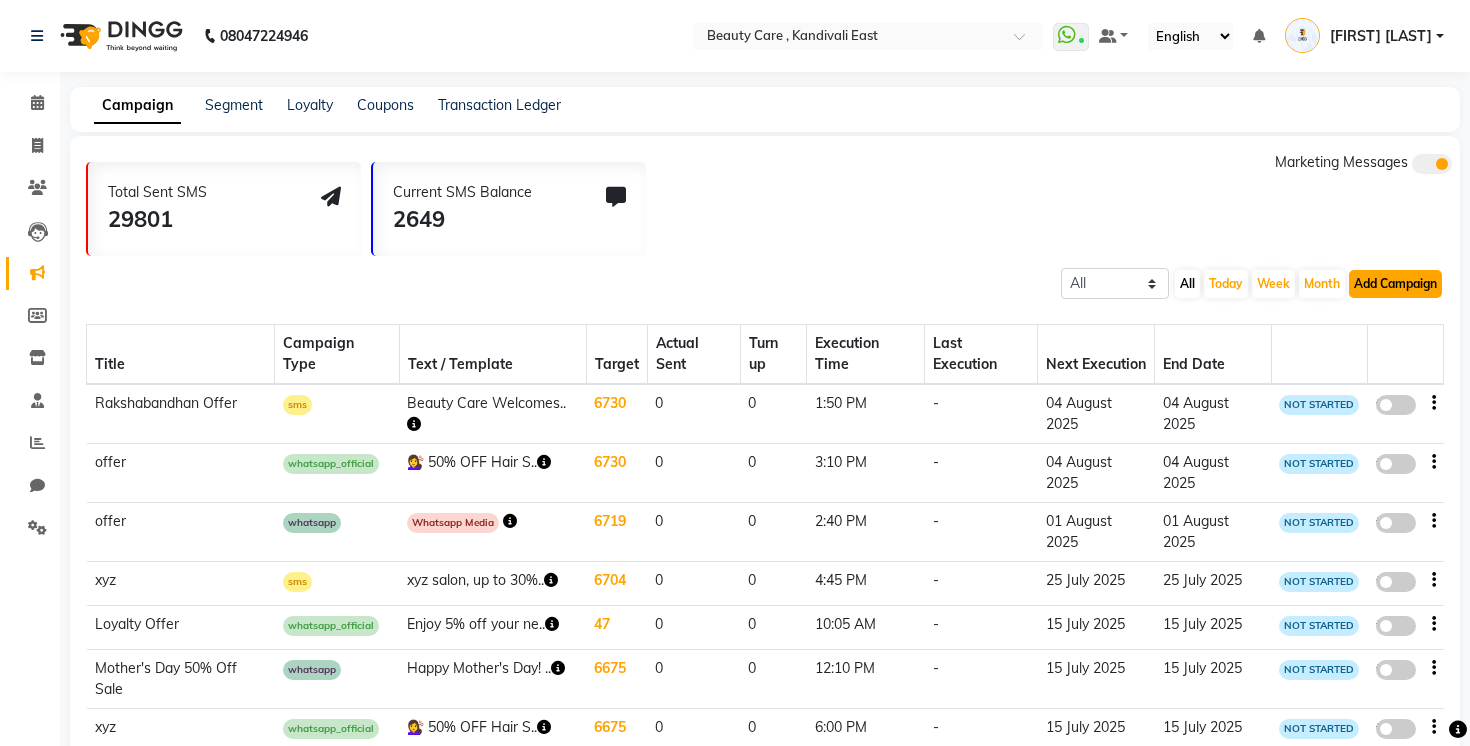 click on "Add Campaign" at bounding box center [1395, 284] 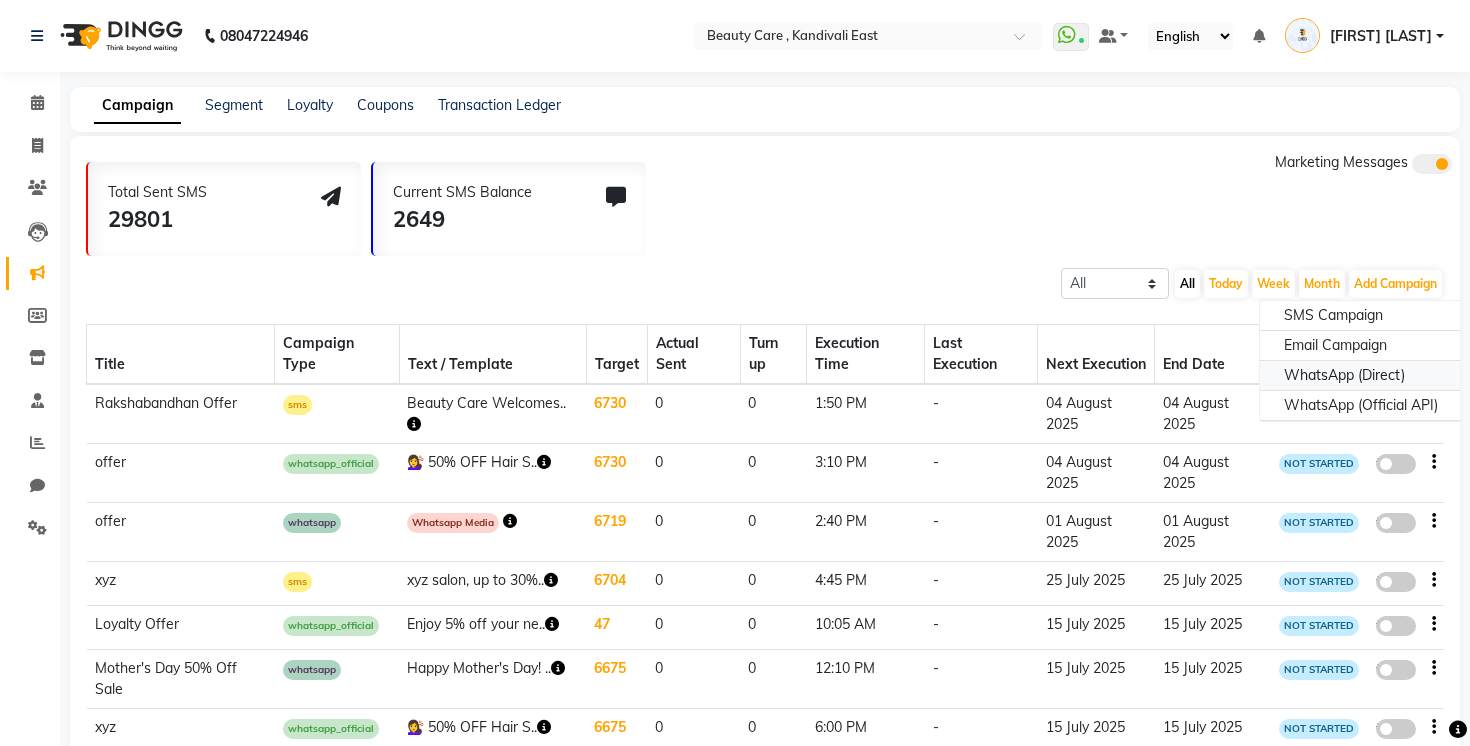 click on "WhatsApp (Direct)" 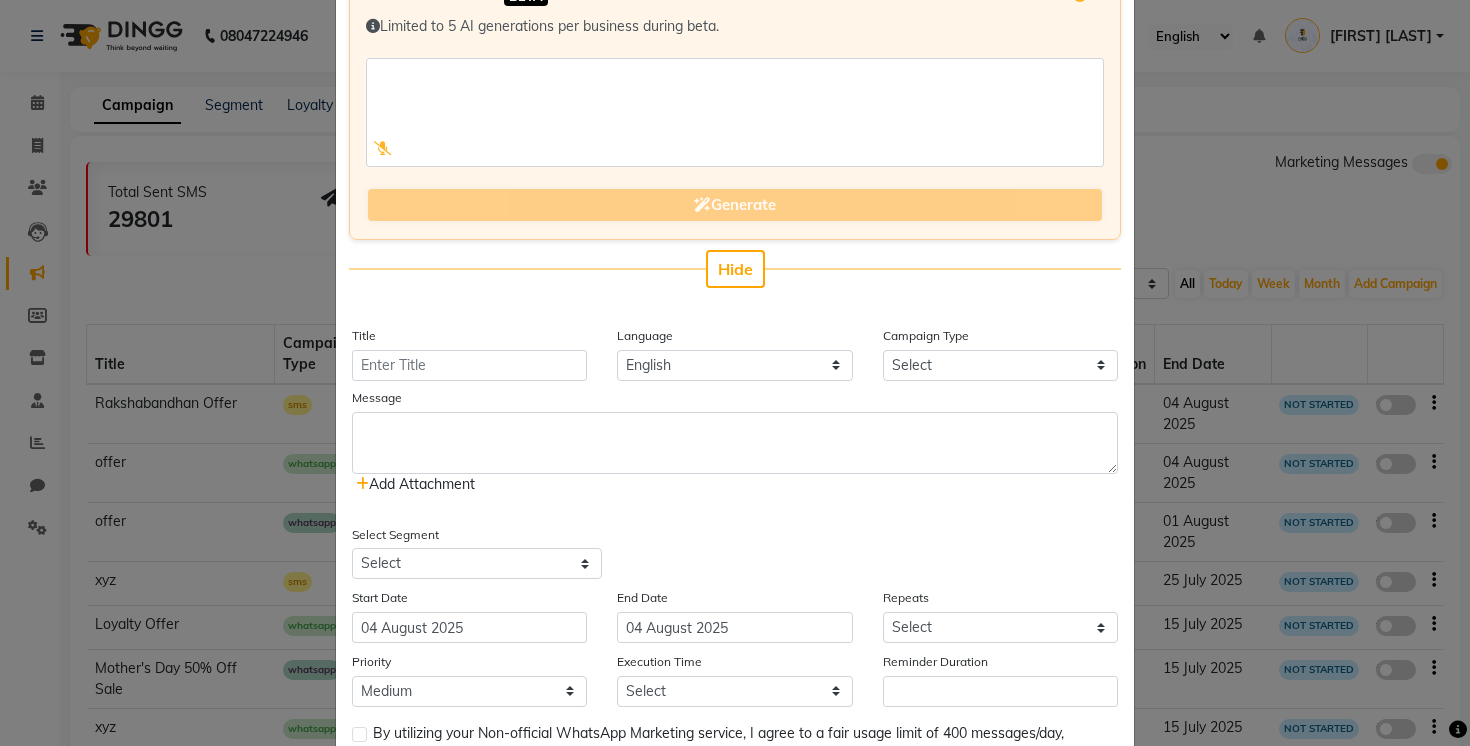 scroll, scrollTop: 198, scrollLeft: 0, axis: vertical 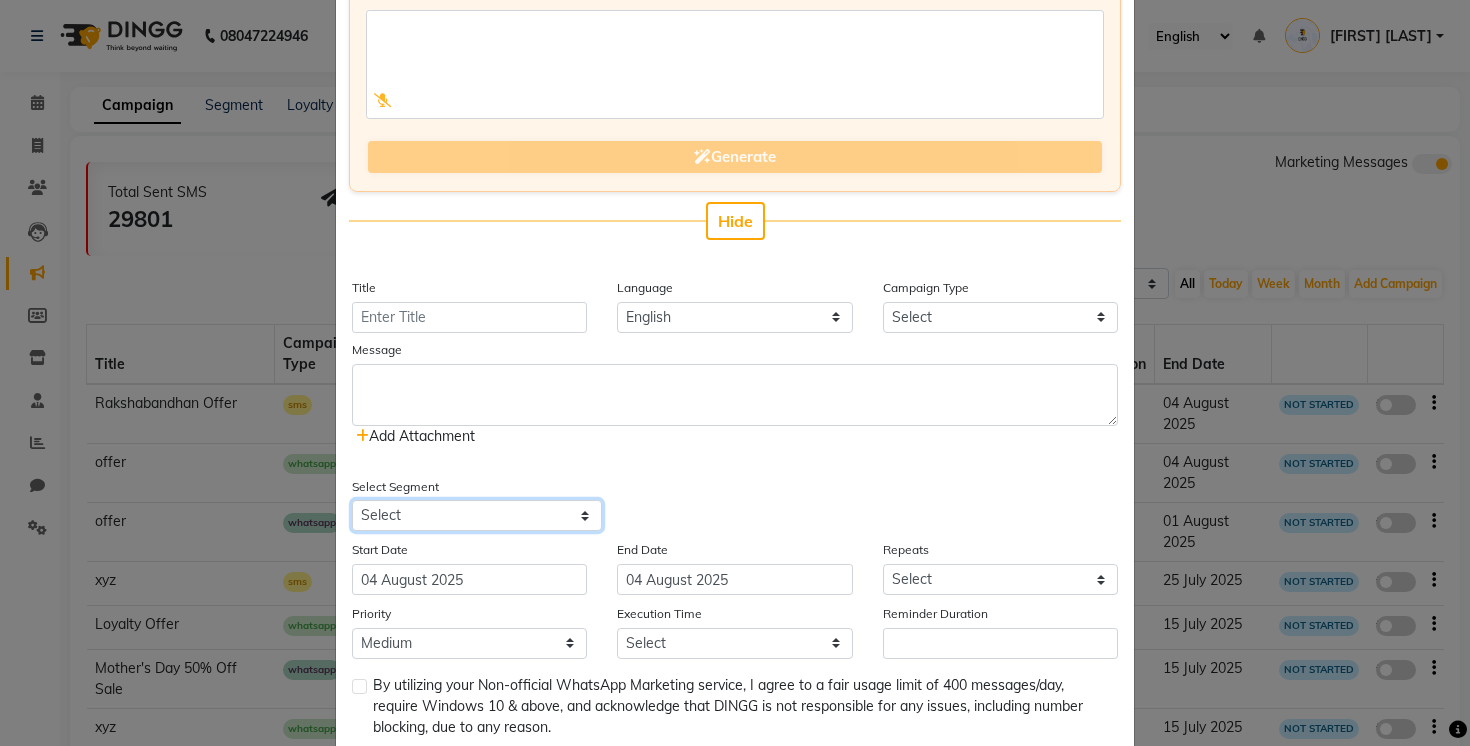 click on "Select All Customers All Male Customer All Female Customer All Members All Customers Visited in last 30 days All Customers Visited in last 60 days but not in last 30 days Inactive/Lost Customers High Ticket Customers Female Low Ticket Customers Frequent Customers Regular Customers New Customers All Customers with Valid Birthdays All Customers with Valid Anniversary All Customer Visited in 2020 high value male High Paying Inactive Shampoo purchases 1m+ Wallet Balance Birthday This Month Bad Feedback  Face Pack Service Taken 30 Days Back Test Color Reminder Sales Team Happy Cutomer Hair cut Taken 20 days Back Hair Color Christmas Offer Loyalty L1 Loyalty L2 Loyalty L3 Test <30 Amount Spent 15k in 1 yr Facial Taken in 30 Days expired membership Prepaid Client Client Visited at least 1 never visited Test Female UYGTFDS invoice due High Ticket Customer 7.5k Cust. HIgh ticket cust High paying global lkjhgfdsa keratine demo rave HNI color Loyalty L2 only hair cut hair cut Female hair cut facial ABC Manicure KERATIN" at bounding box center (477, 515) 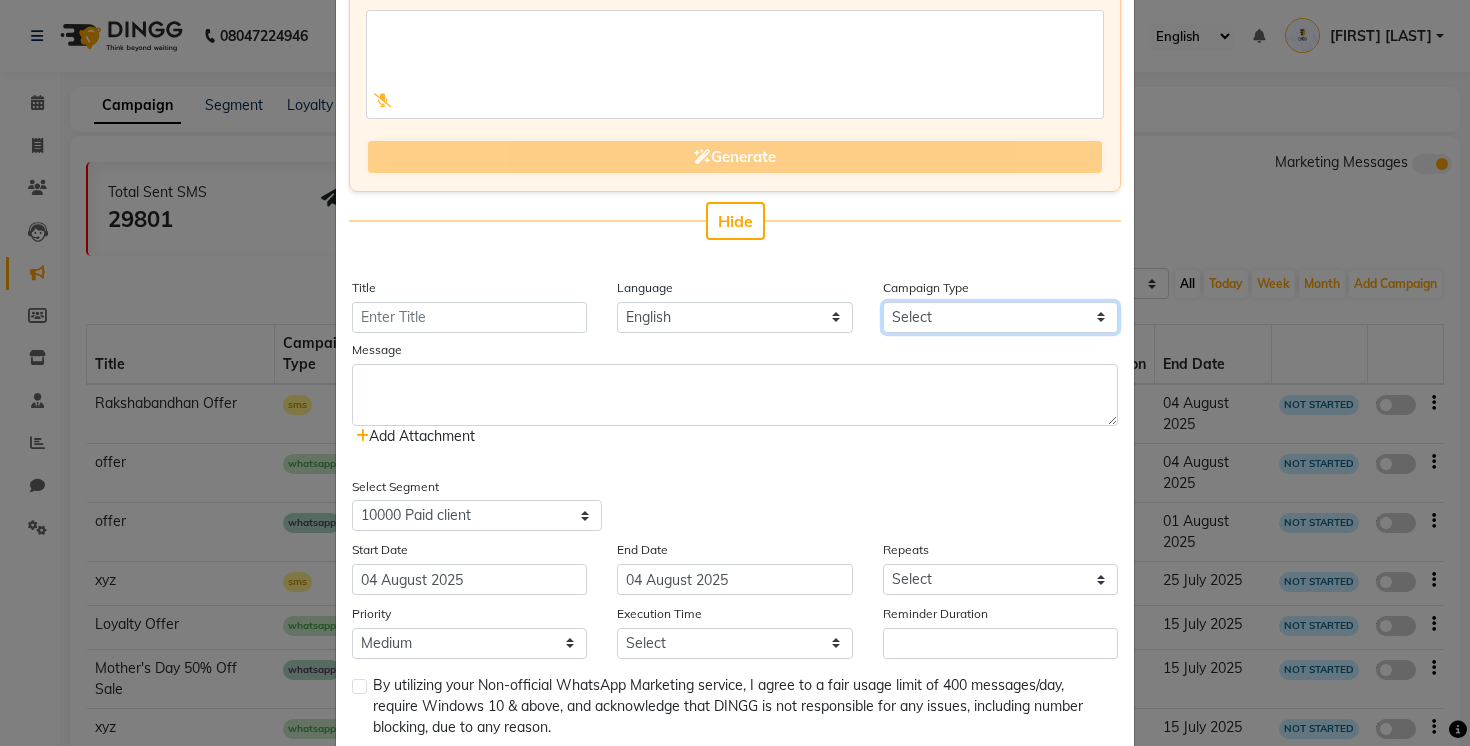 click on "Select Birthday Anniversary Promotional Service reminder" at bounding box center (1000, 317) 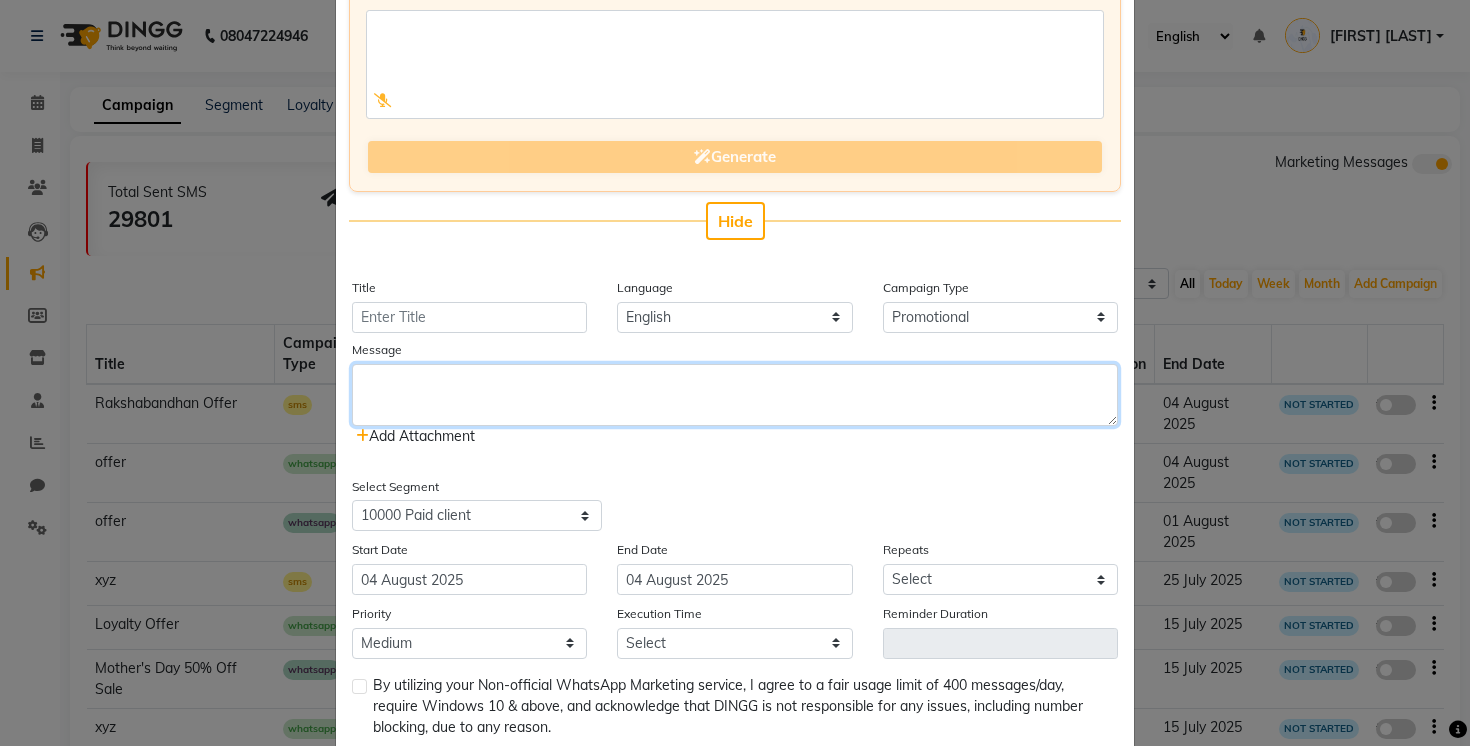 click at bounding box center (735, 395) 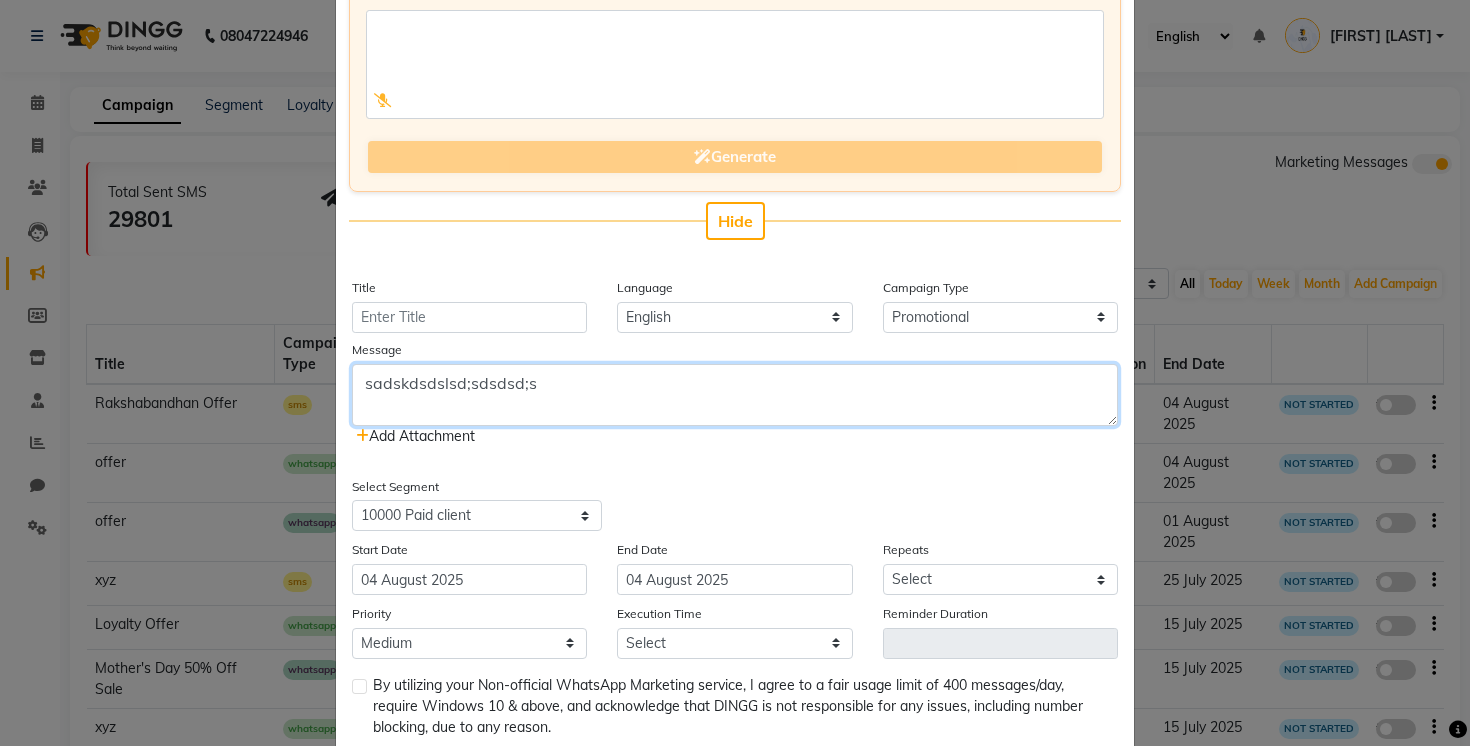 type on "sadskdsdslsd;sdsdsd;s" 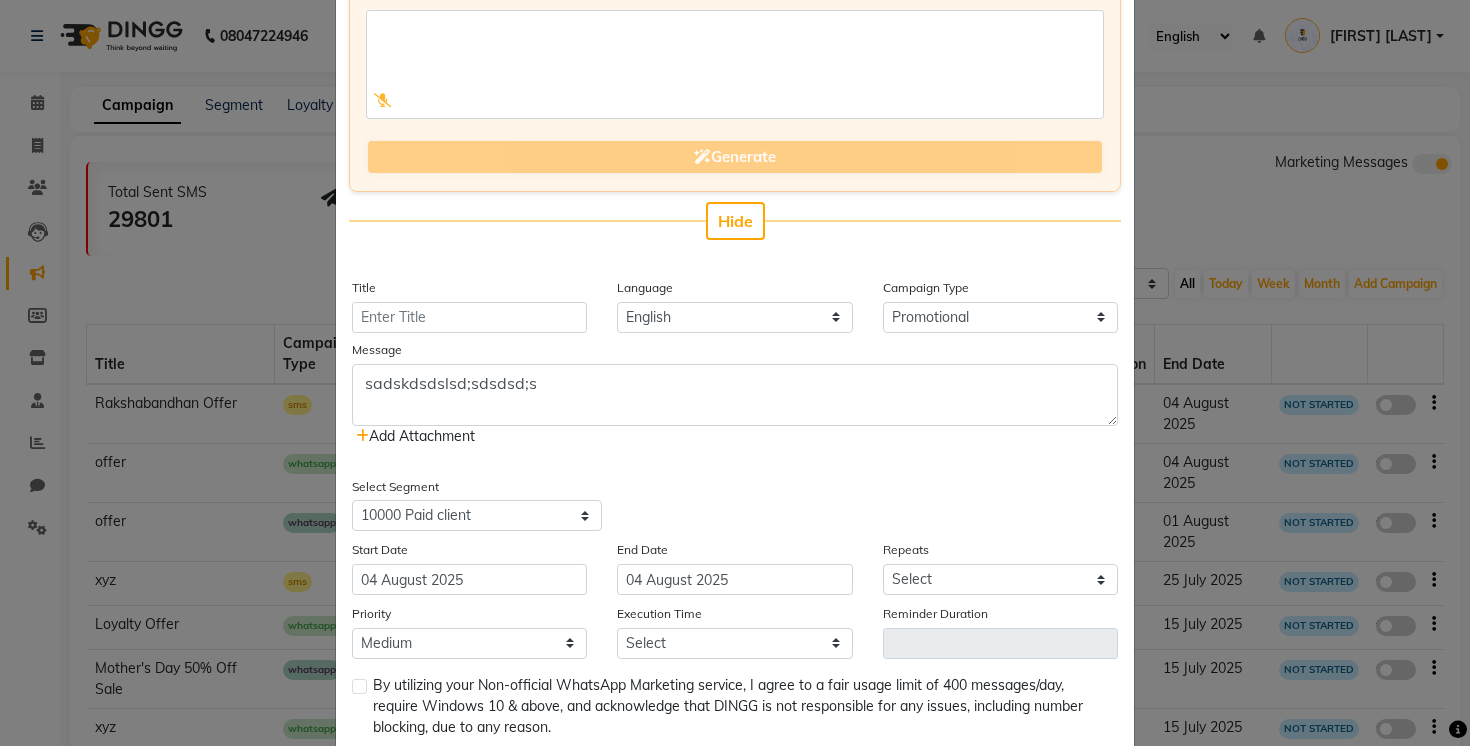 click on "Add Attachment" 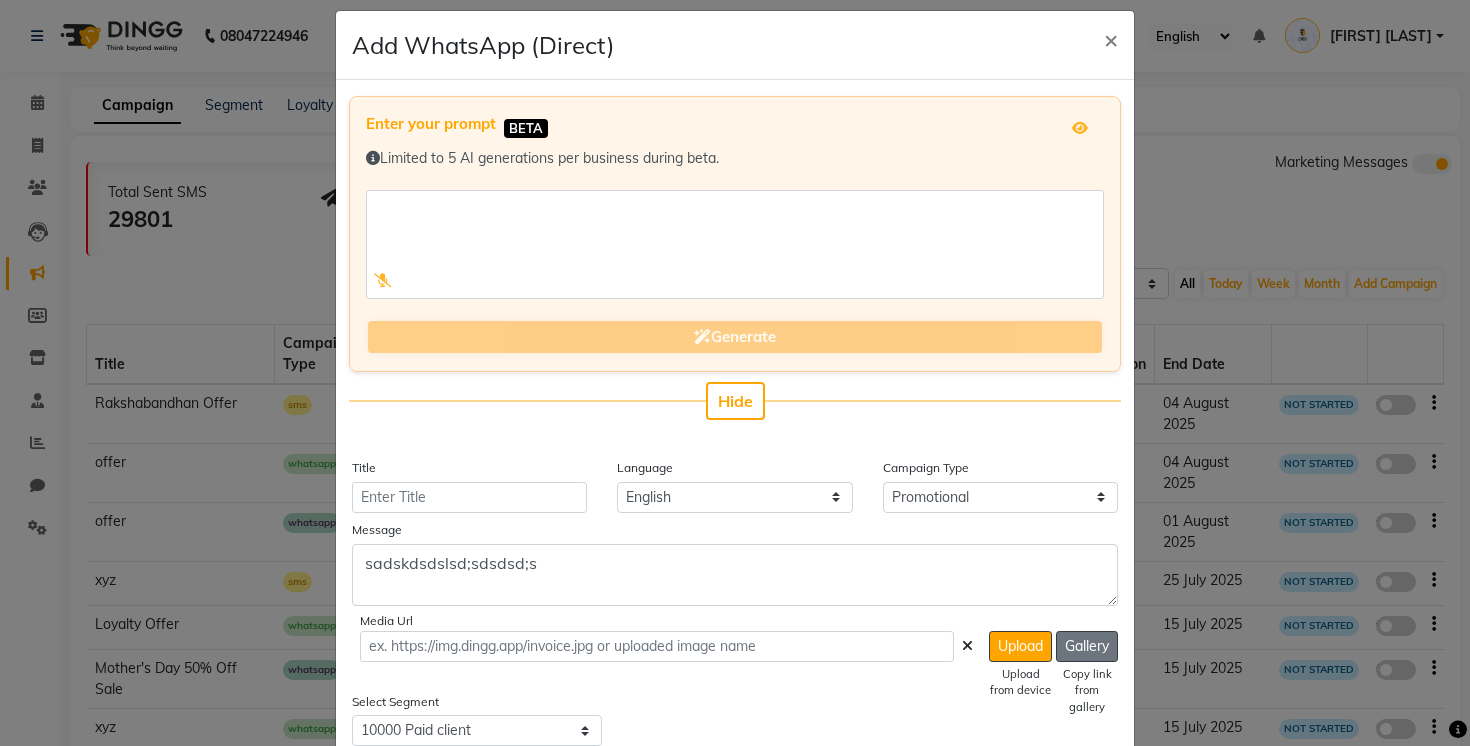 scroll, scrollTop: 0, scrollLeft: 0, axis: both 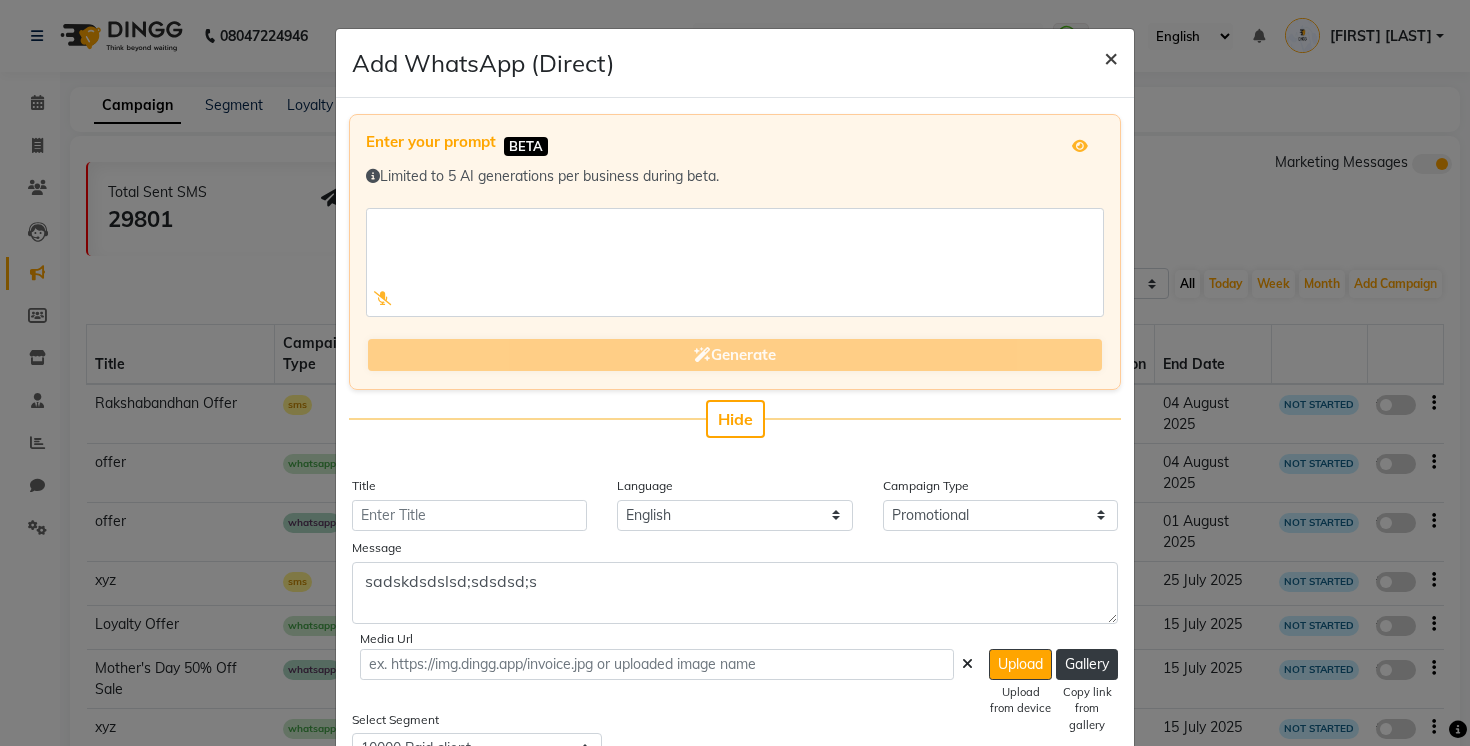 click on "×" 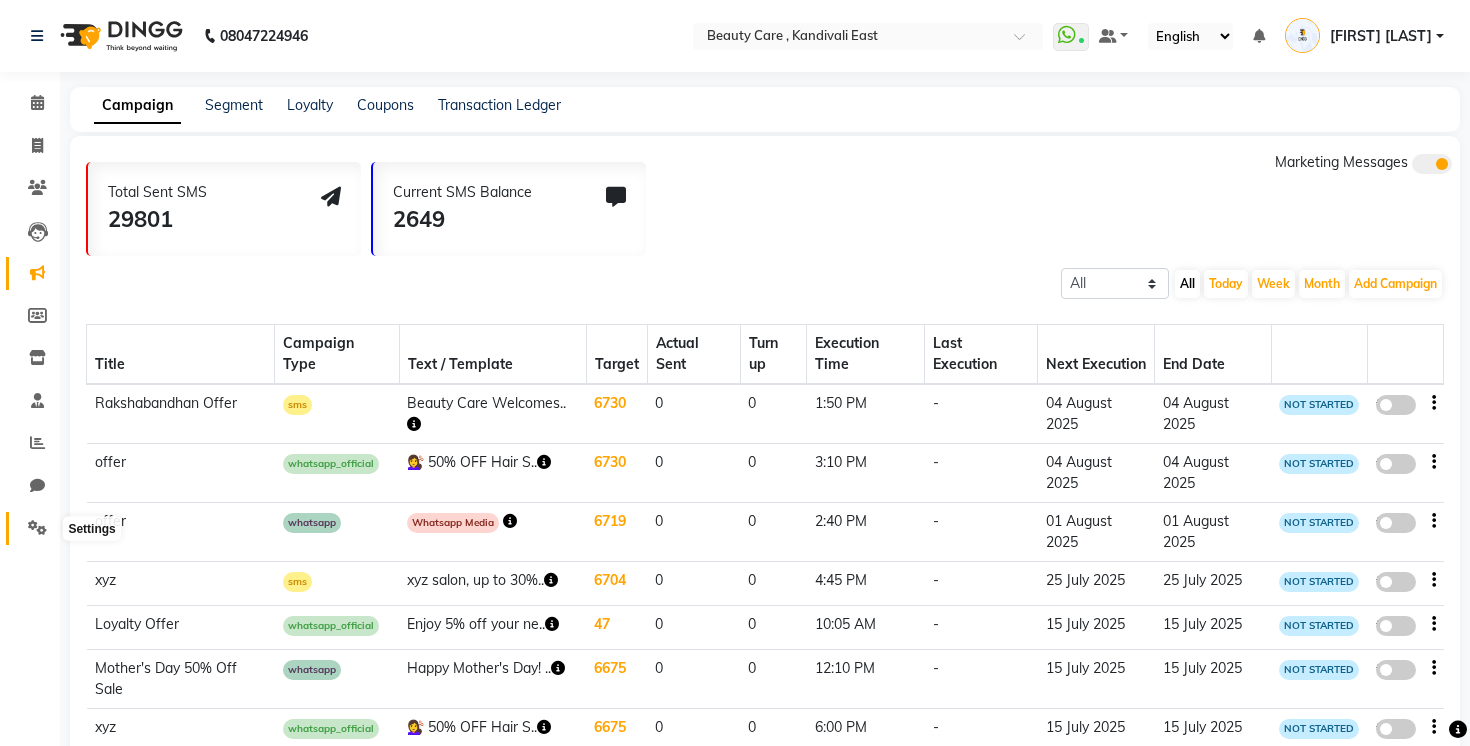 click 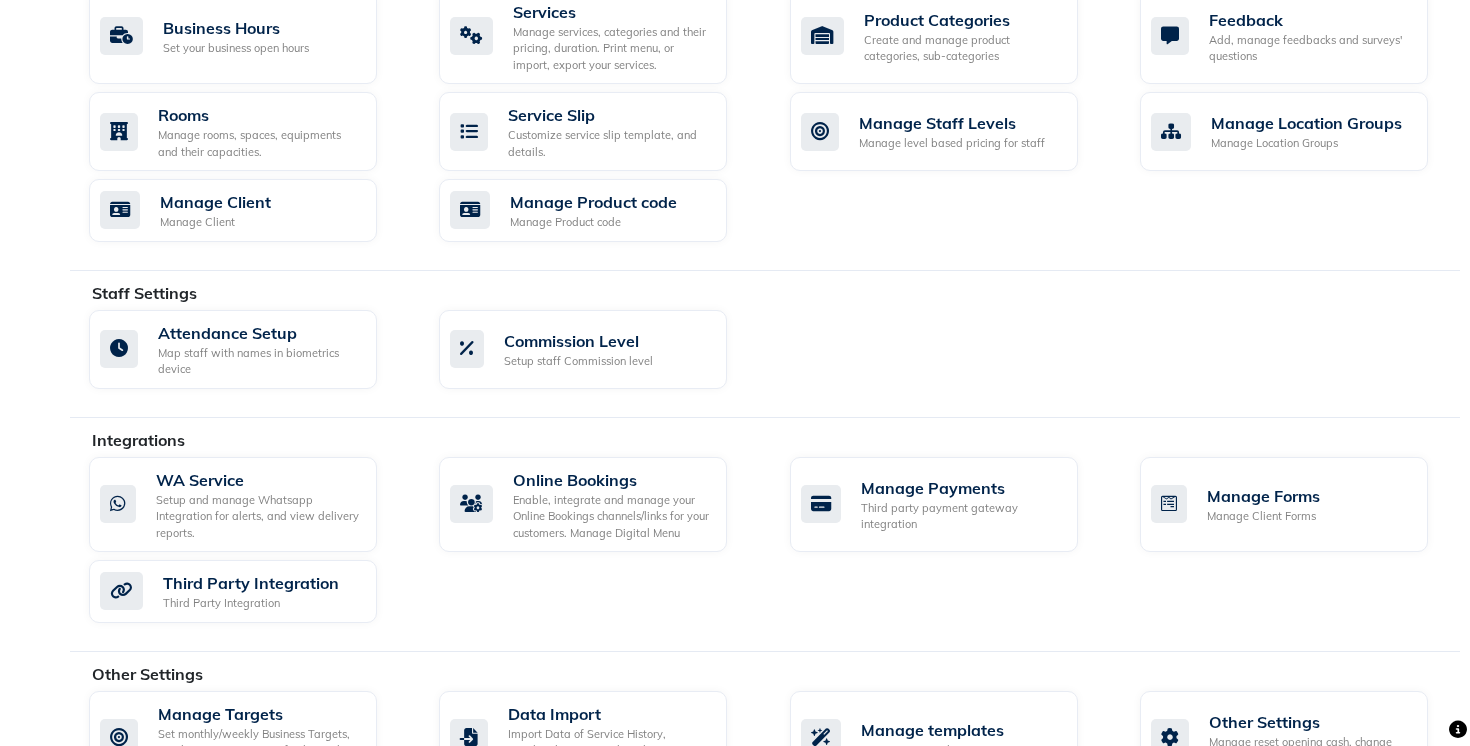 scroll, scrollTop: 985, scrollLeft: 0, axis: vertical 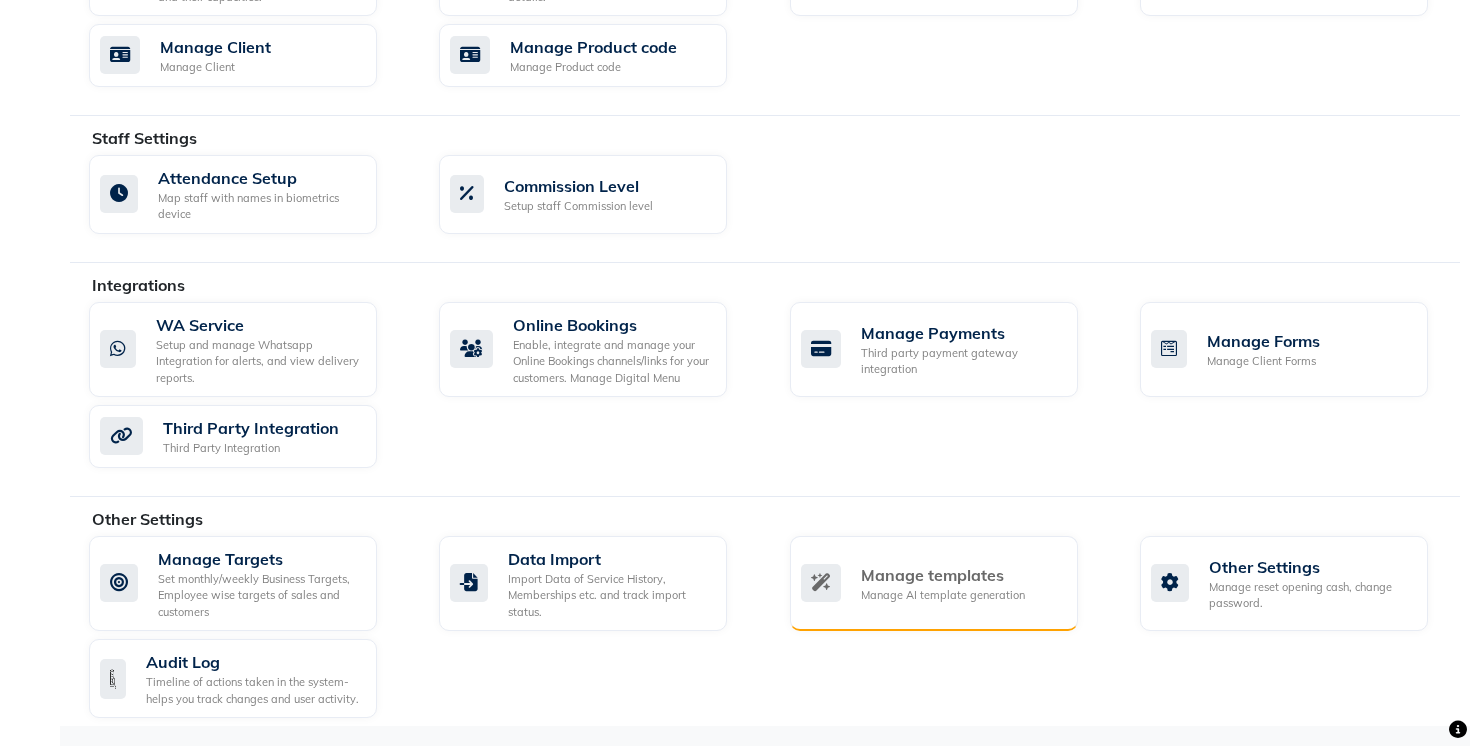 click on "Manage templates" 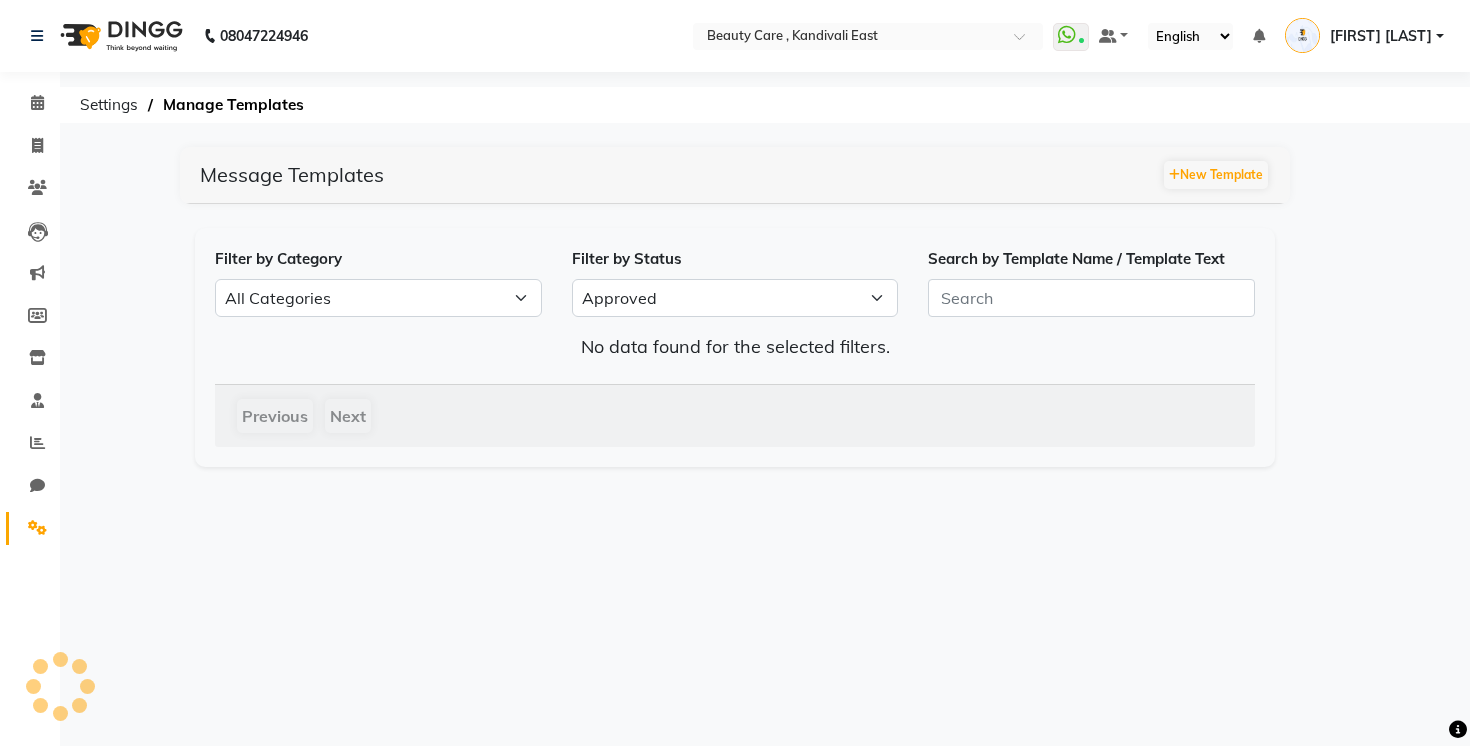 scroll, scrollTop: 0, scrollLeft: 0, axis: both 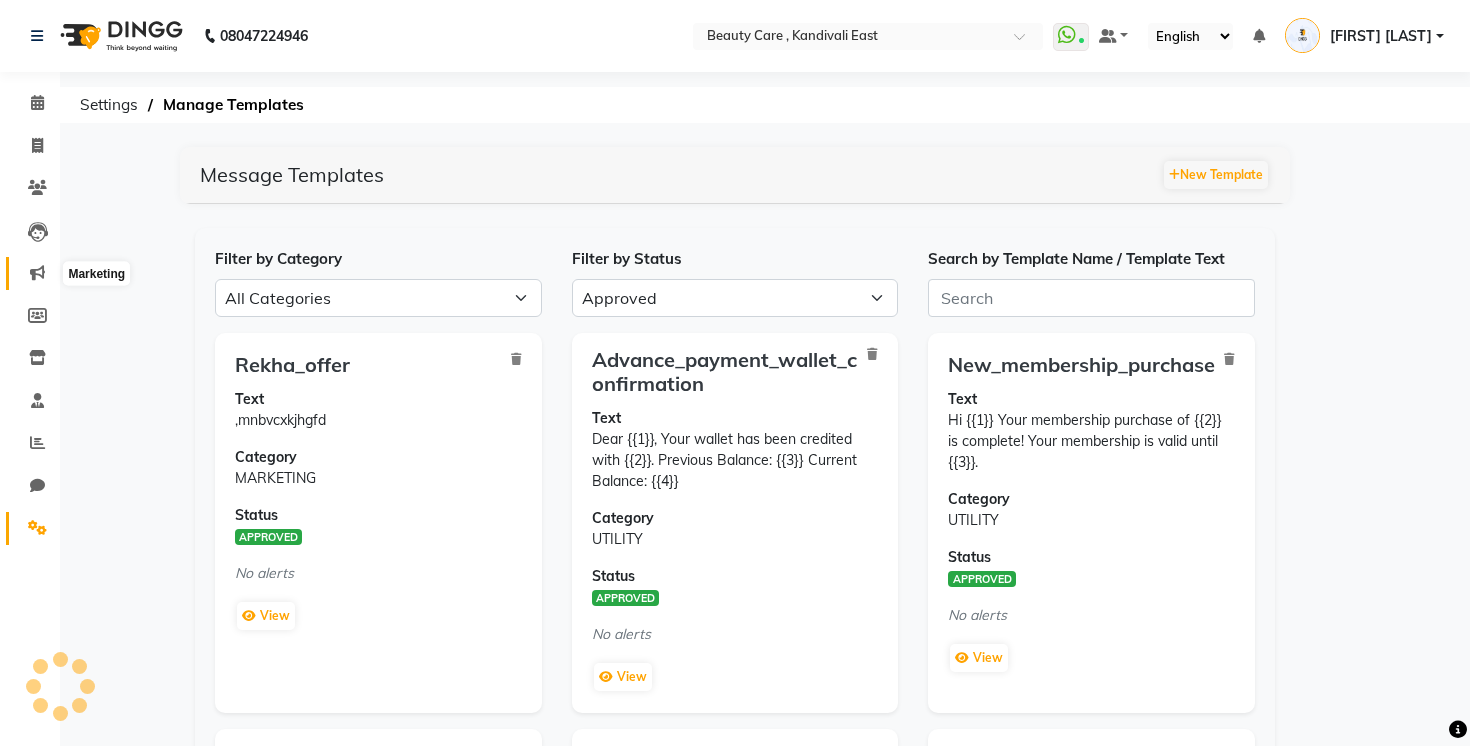click 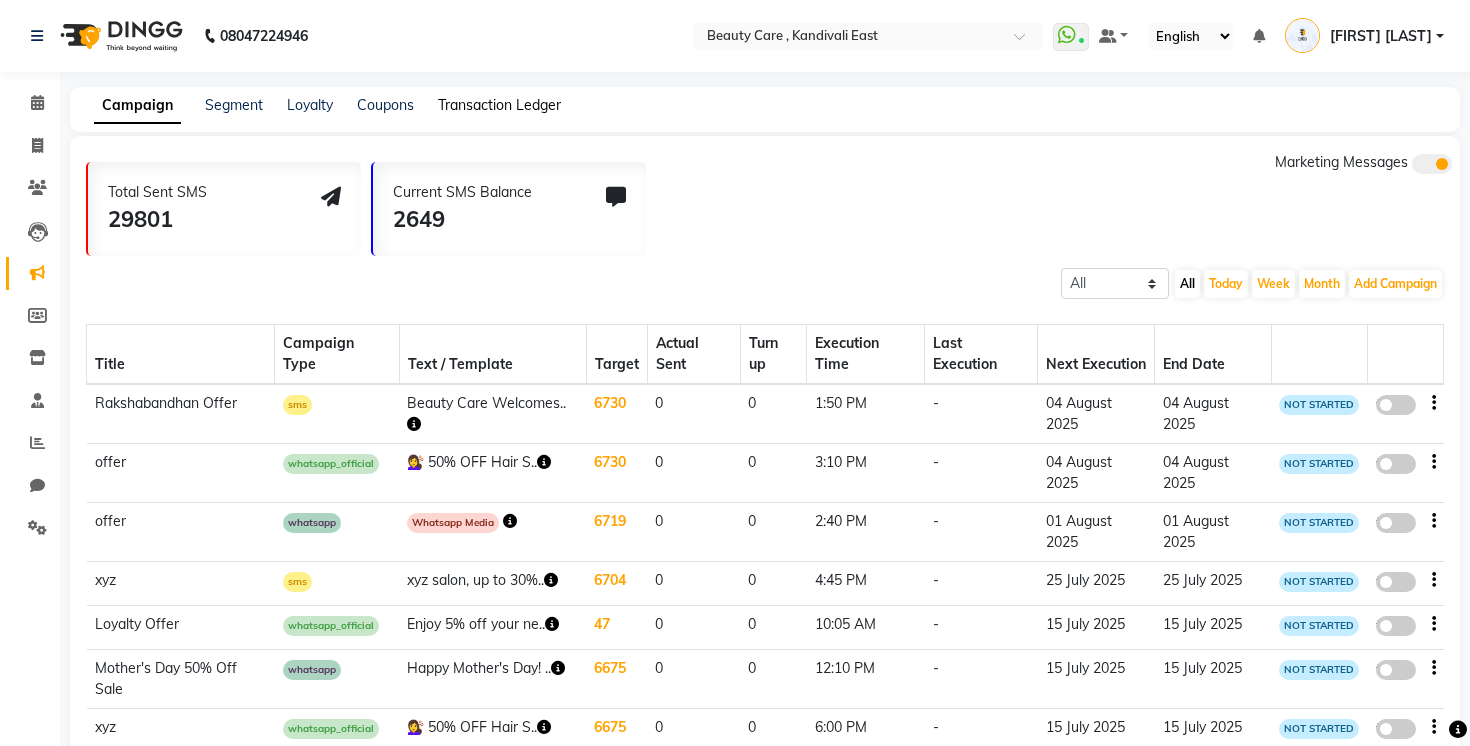 click on "Transaction Ledger" 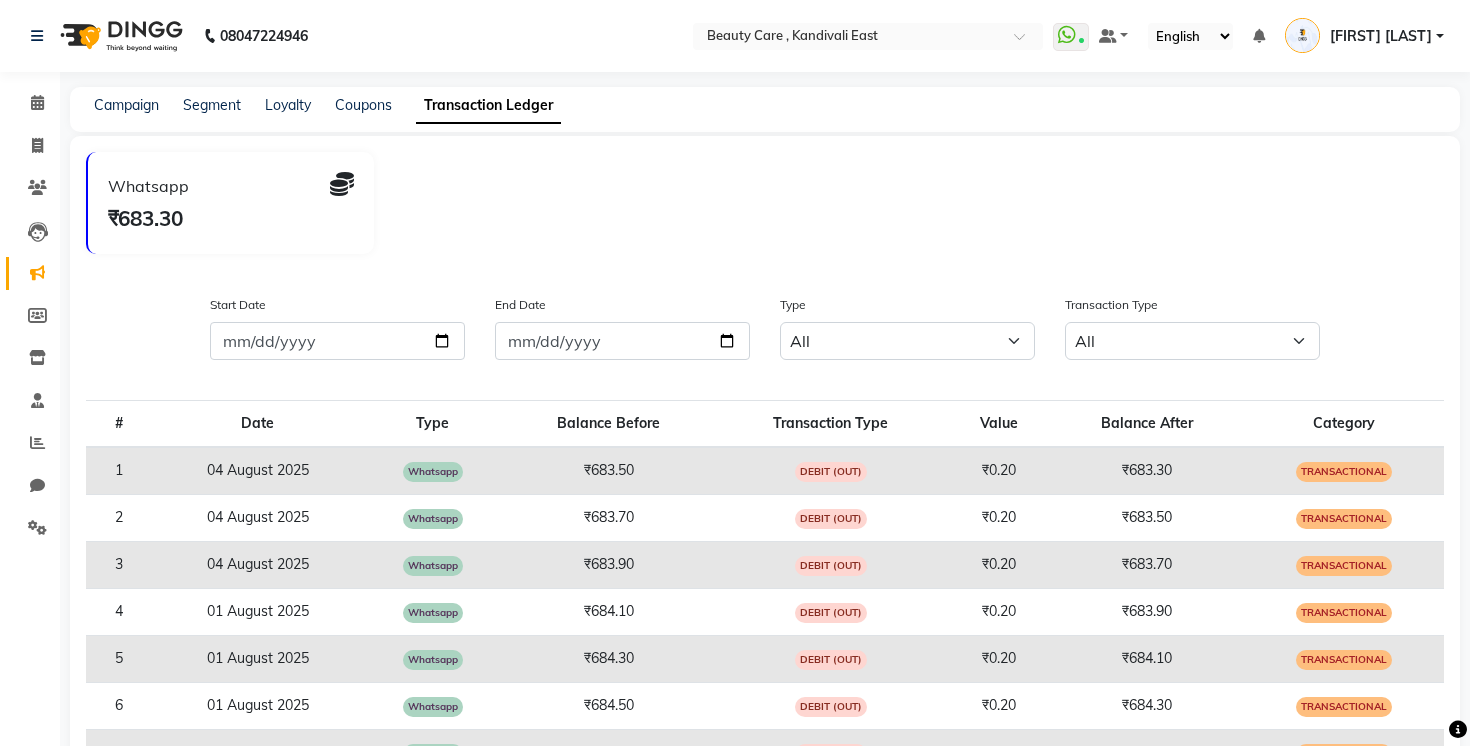 click on "08047224946 Select Location × Beauty Care , [CITY] East  WhatsApp Status  ✕ Status:  Connected Most Recent Message: 04 August 2025     12:22 PM Recent Service Activity: 04 August 2025     06:12 PM Default Panel My Panel English ENGLISH Español العربية मराठी हिंदी ગુજરાતી தமிழ் 中文 Notifications nothing to show [FIRST] [LAST] Manage Profile Change Password Sign out  Version:3.16.0" 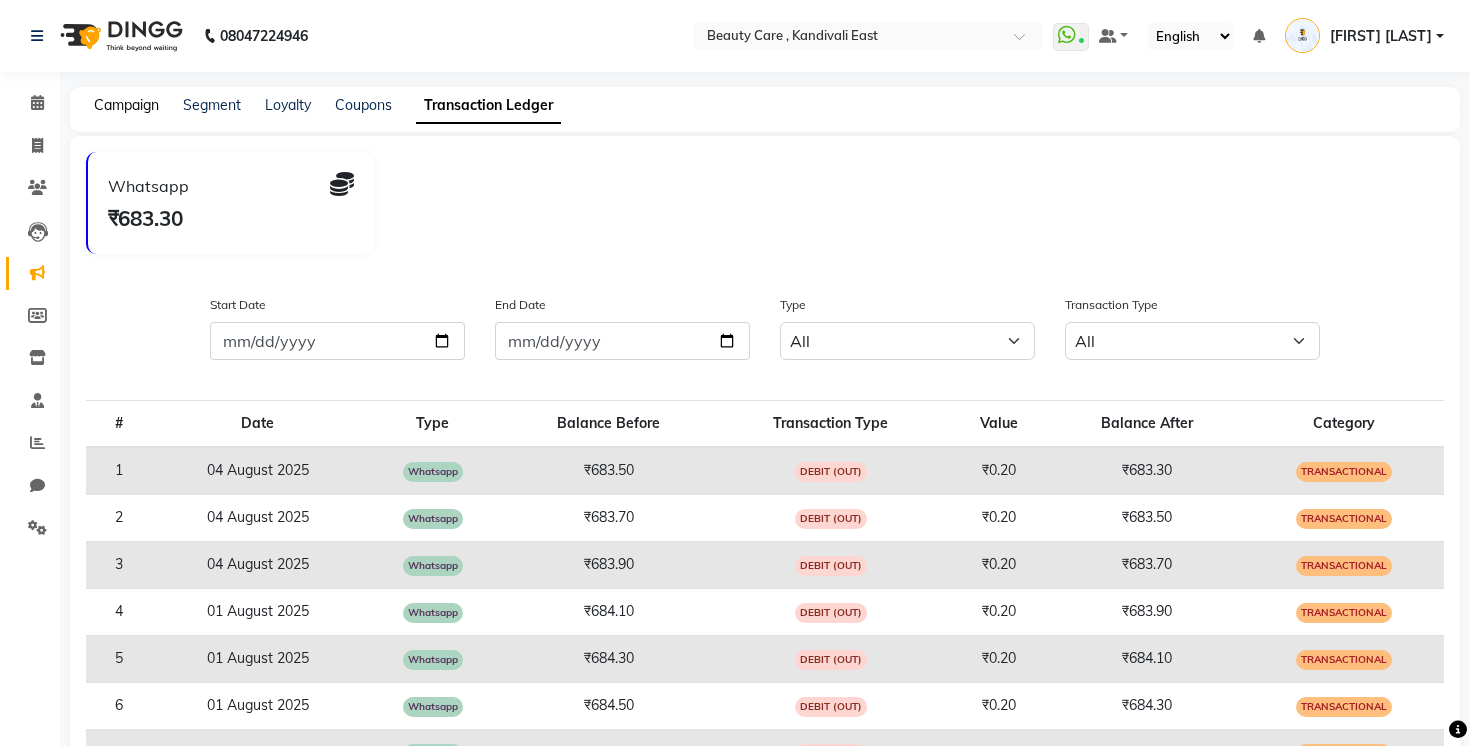 click on "Campaign" 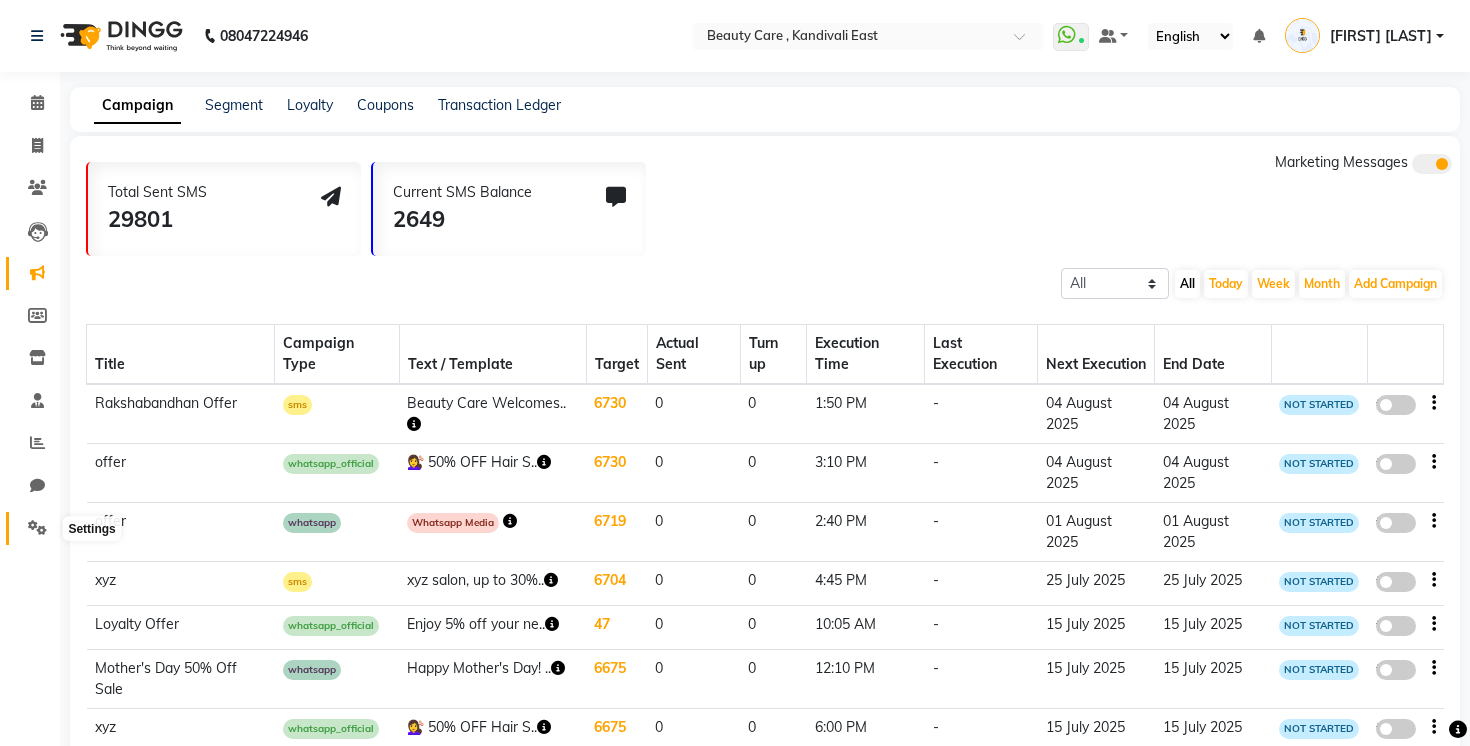 click 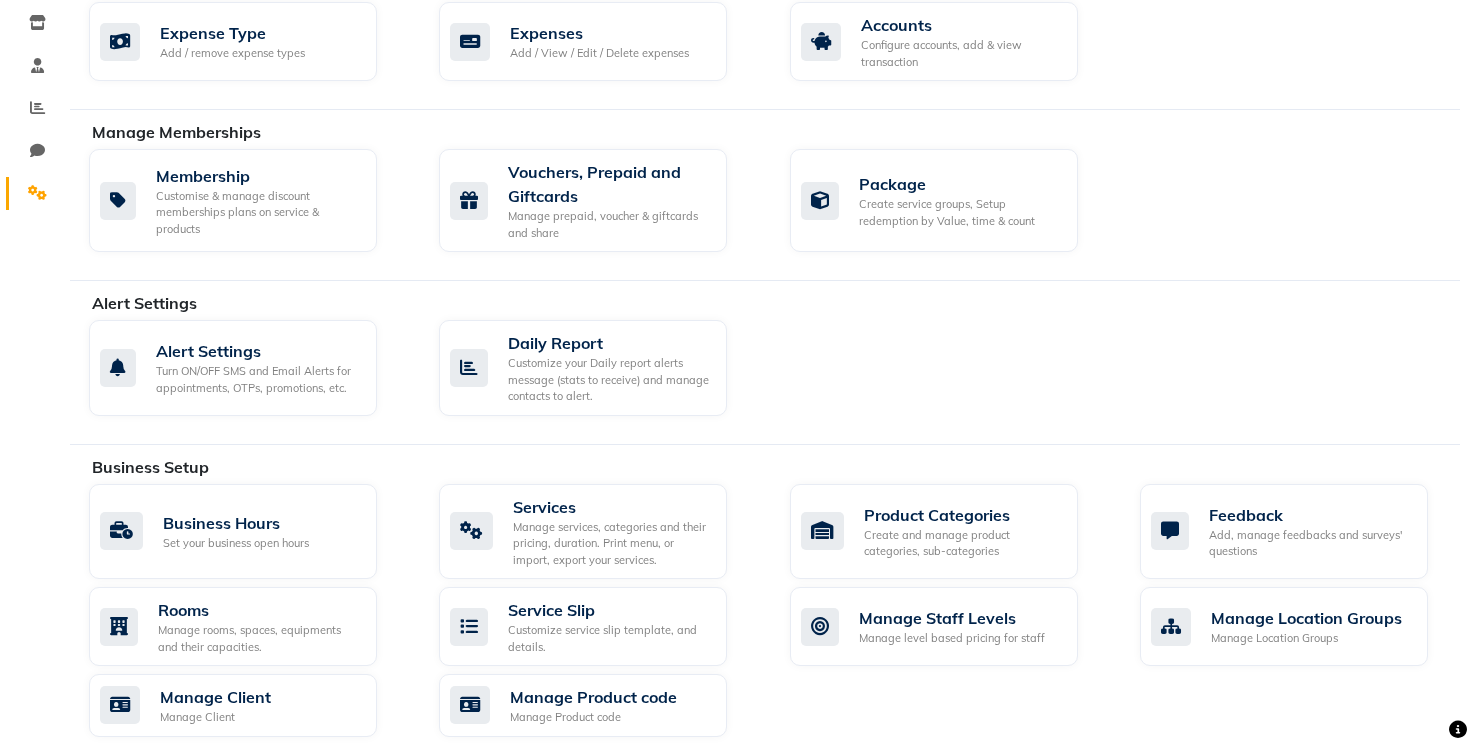 scroll, scrollTop: 336, scrollLeft: 0, axis: vertical 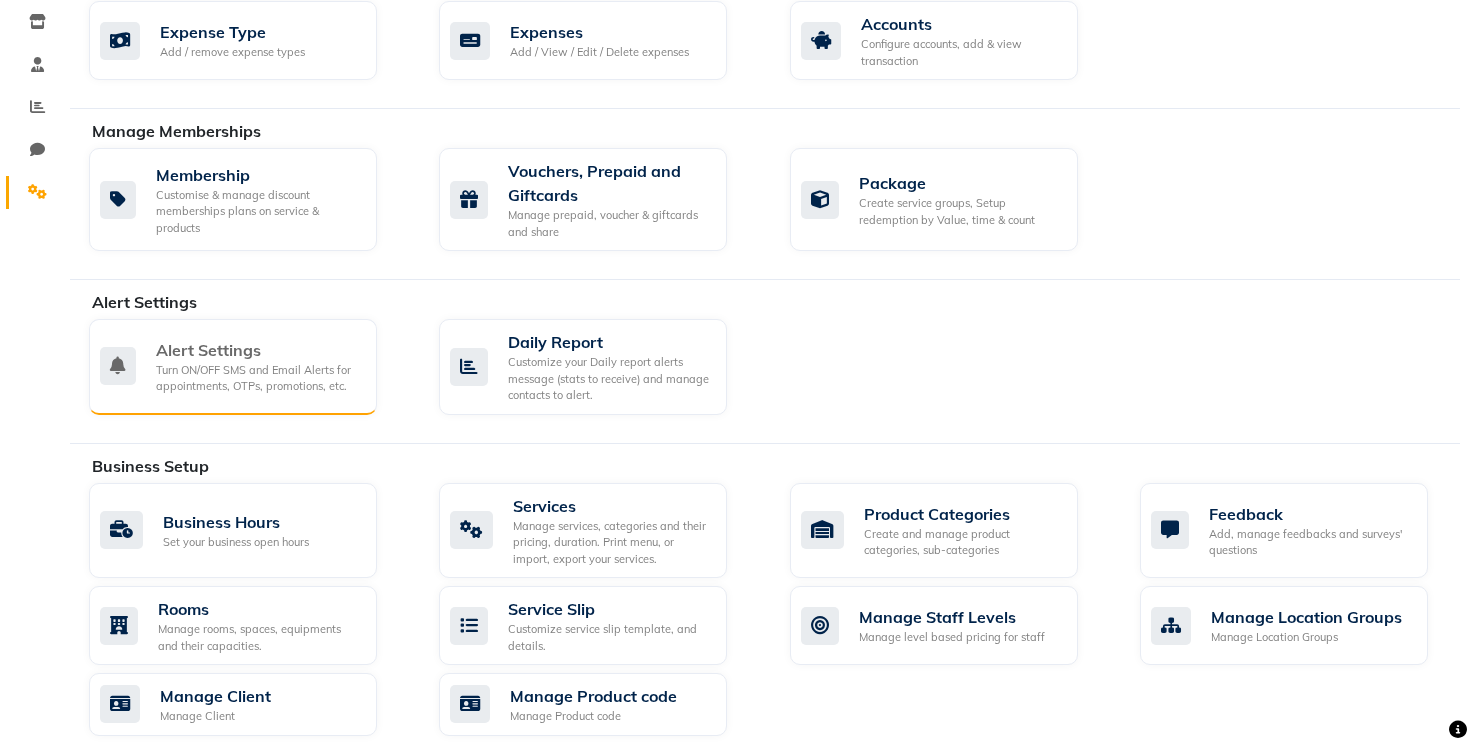 click on "Alert Settings Turn ON/OFF SMS and Email Alerts for appointments, OTPs, promotions, etc." 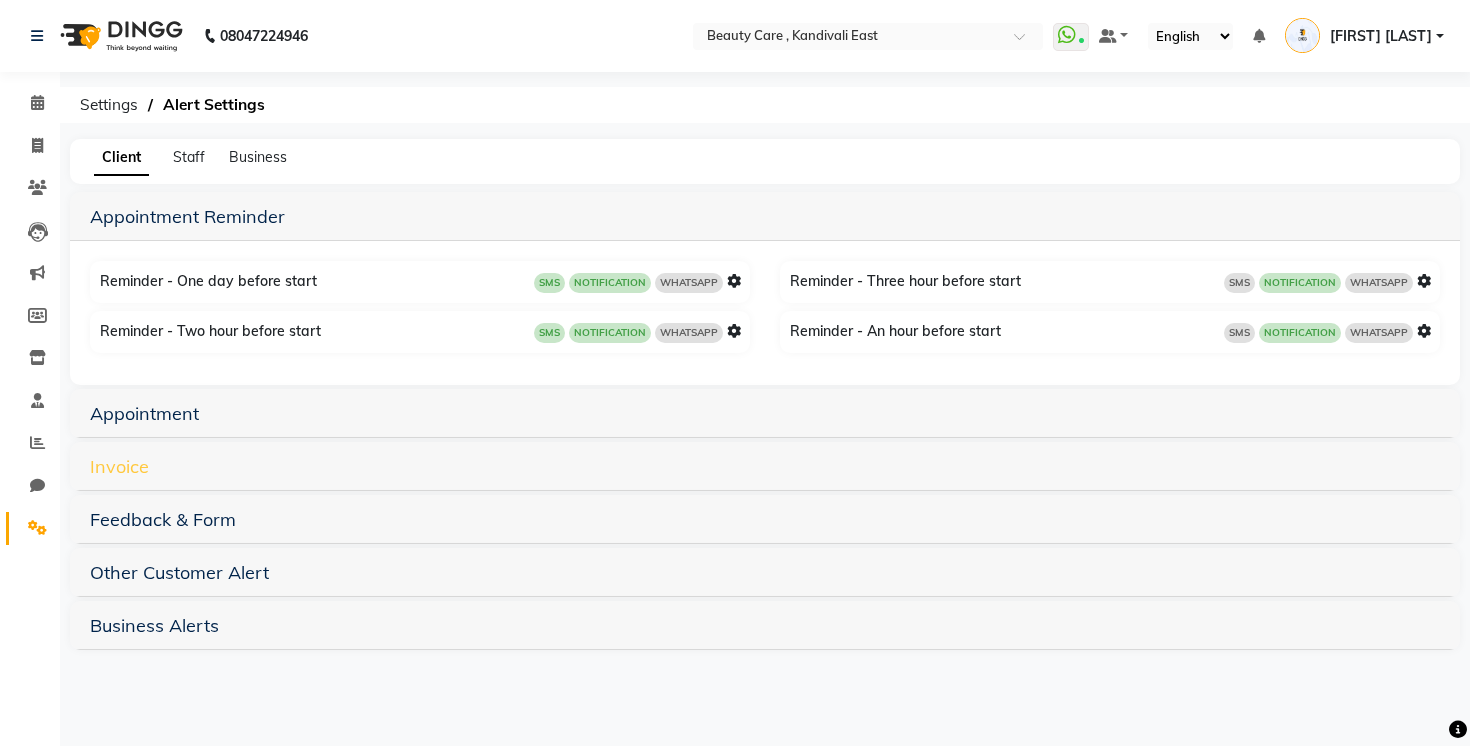 click on "Invoice" at bounding box center [119, 466] 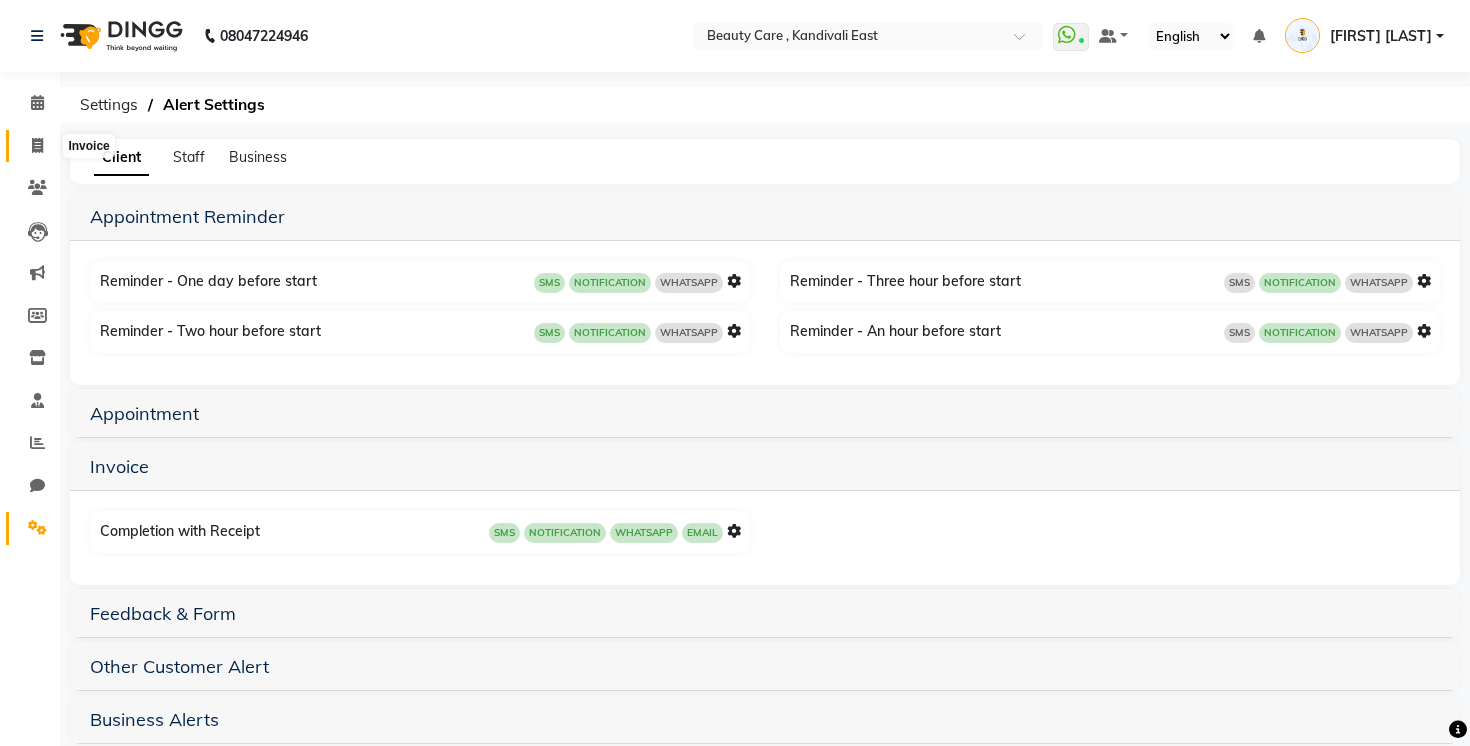 click 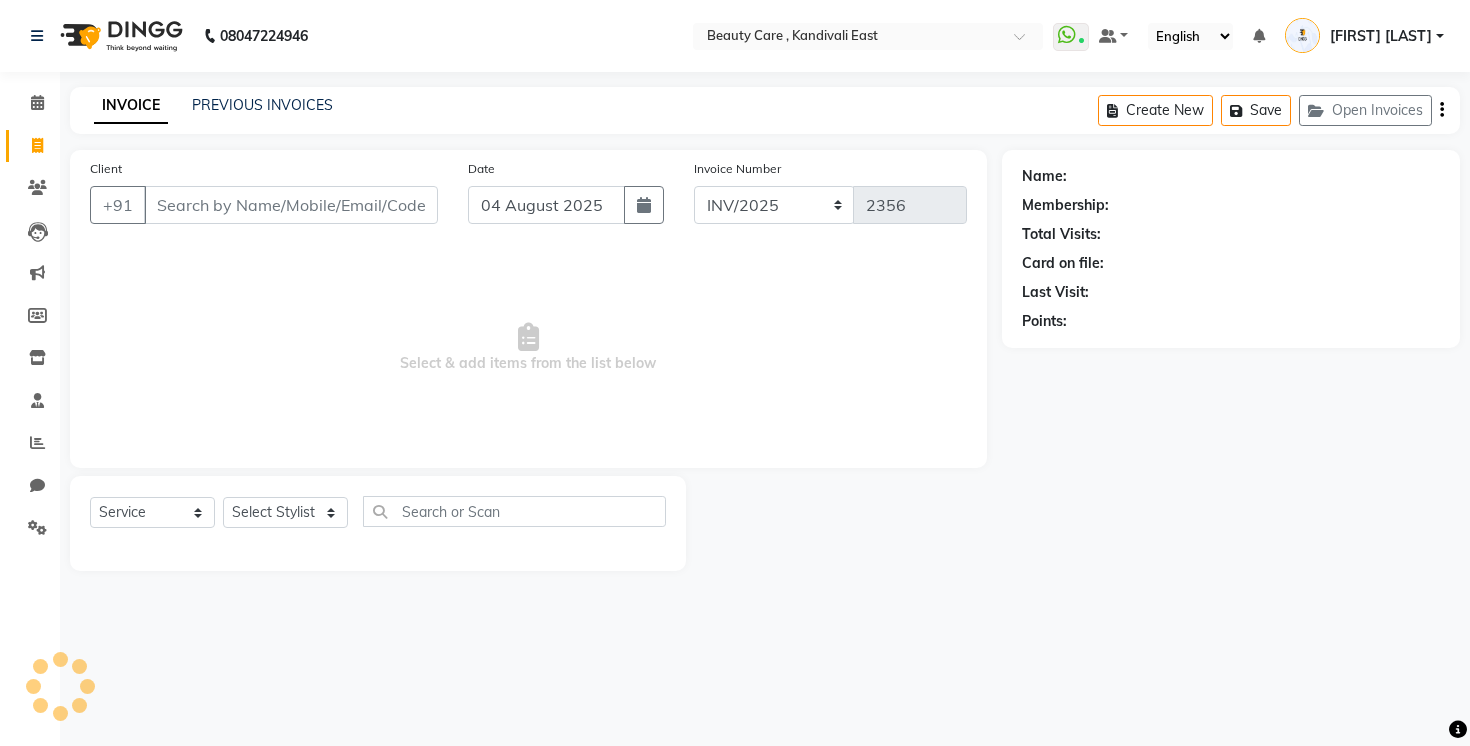 click on "[FIRST] [LAST]" at bounding box center [1381, 36] 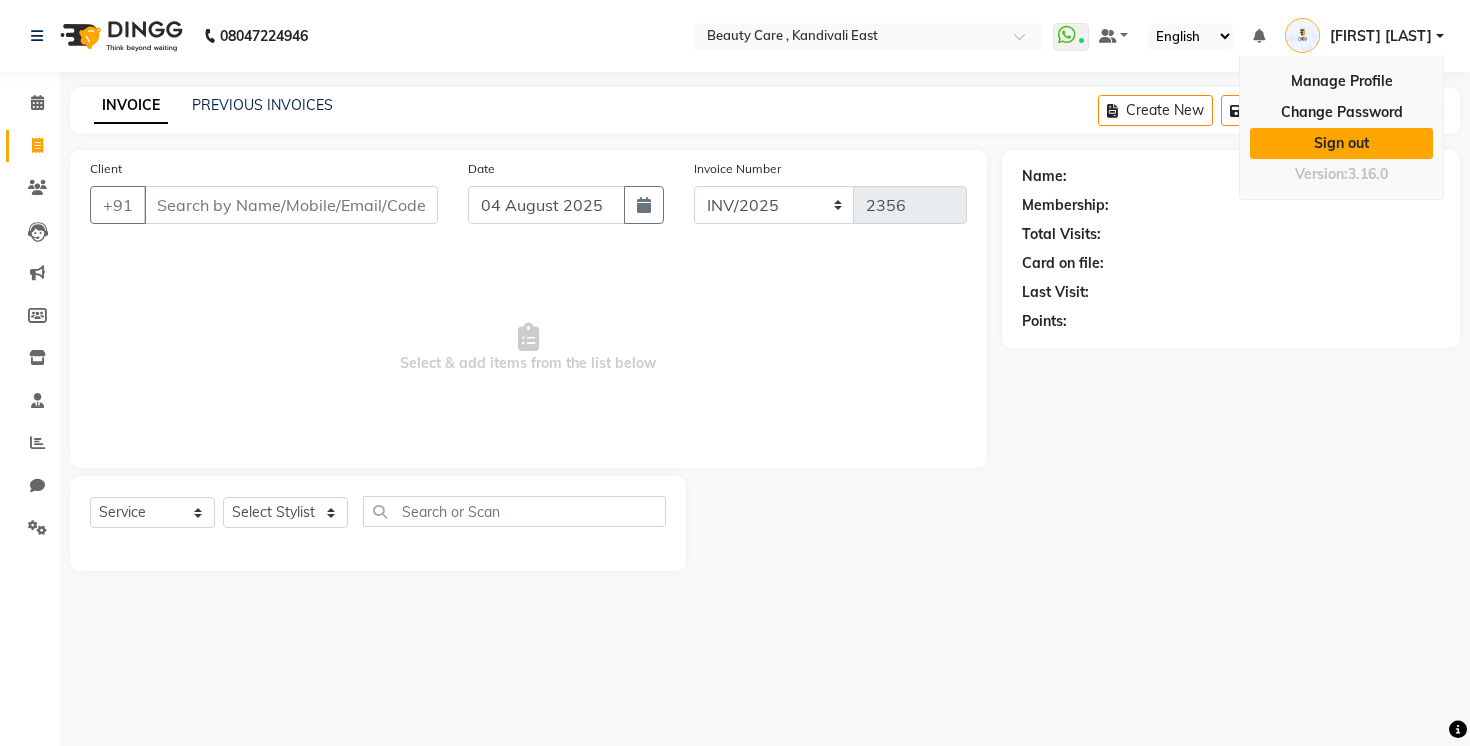 click on "Sign out" at bounding box center [1341, 143] 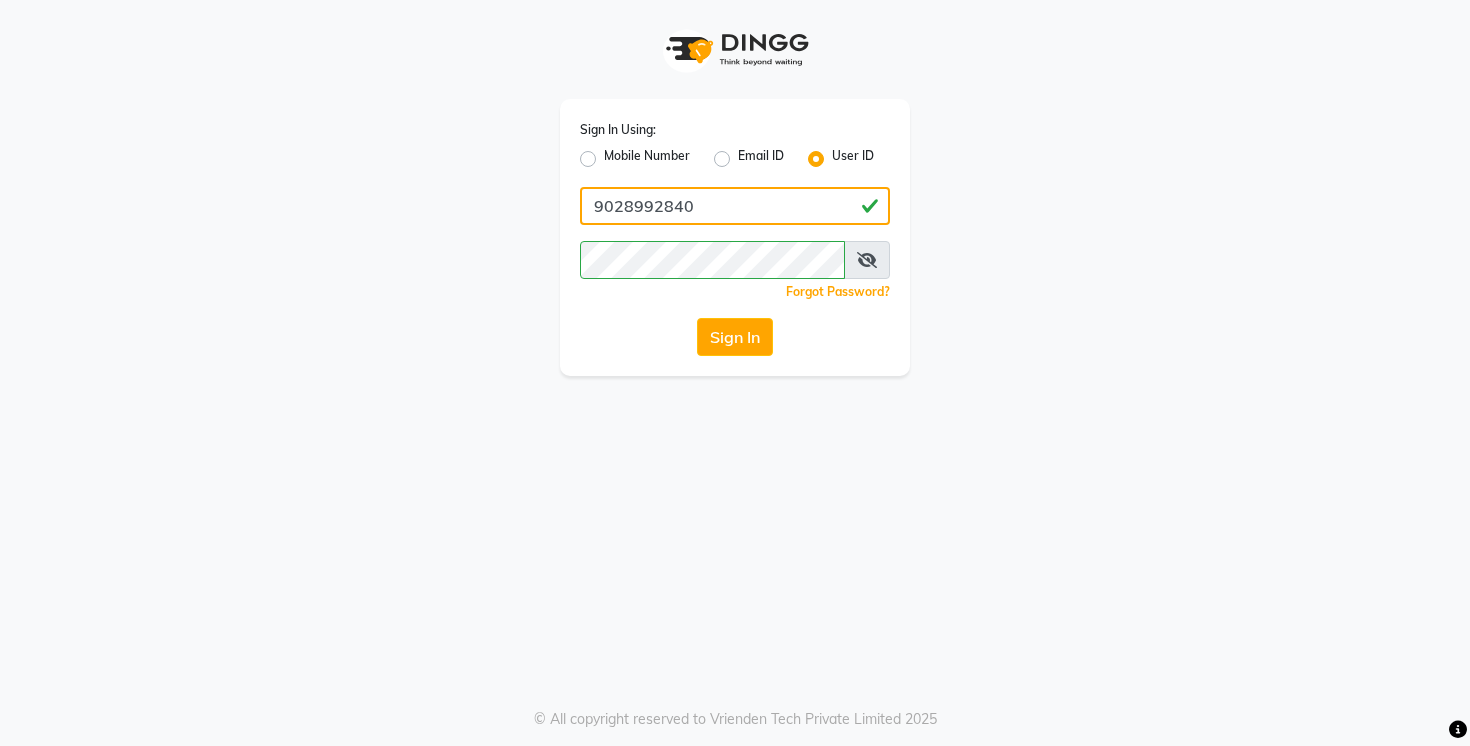 click on "9028992840" 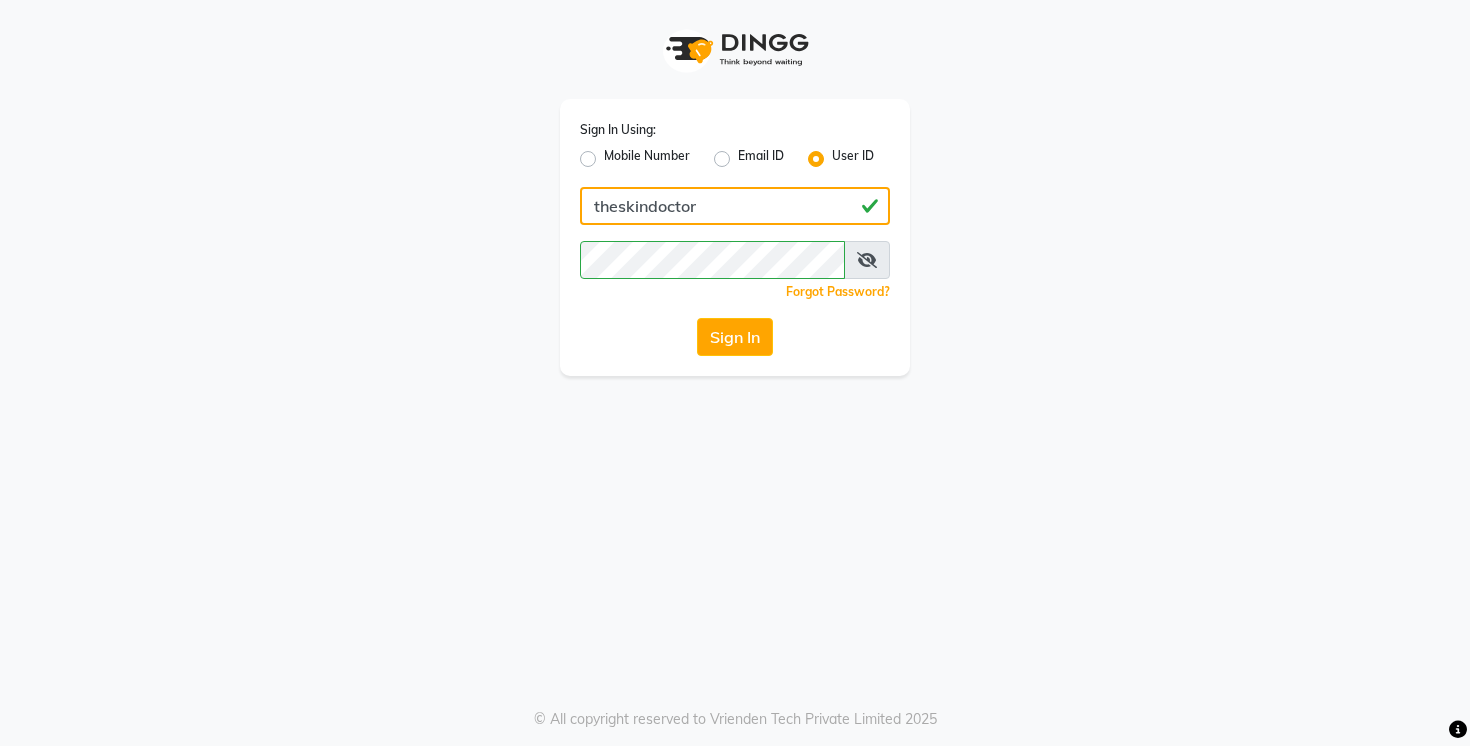 type on "theskindoctor" 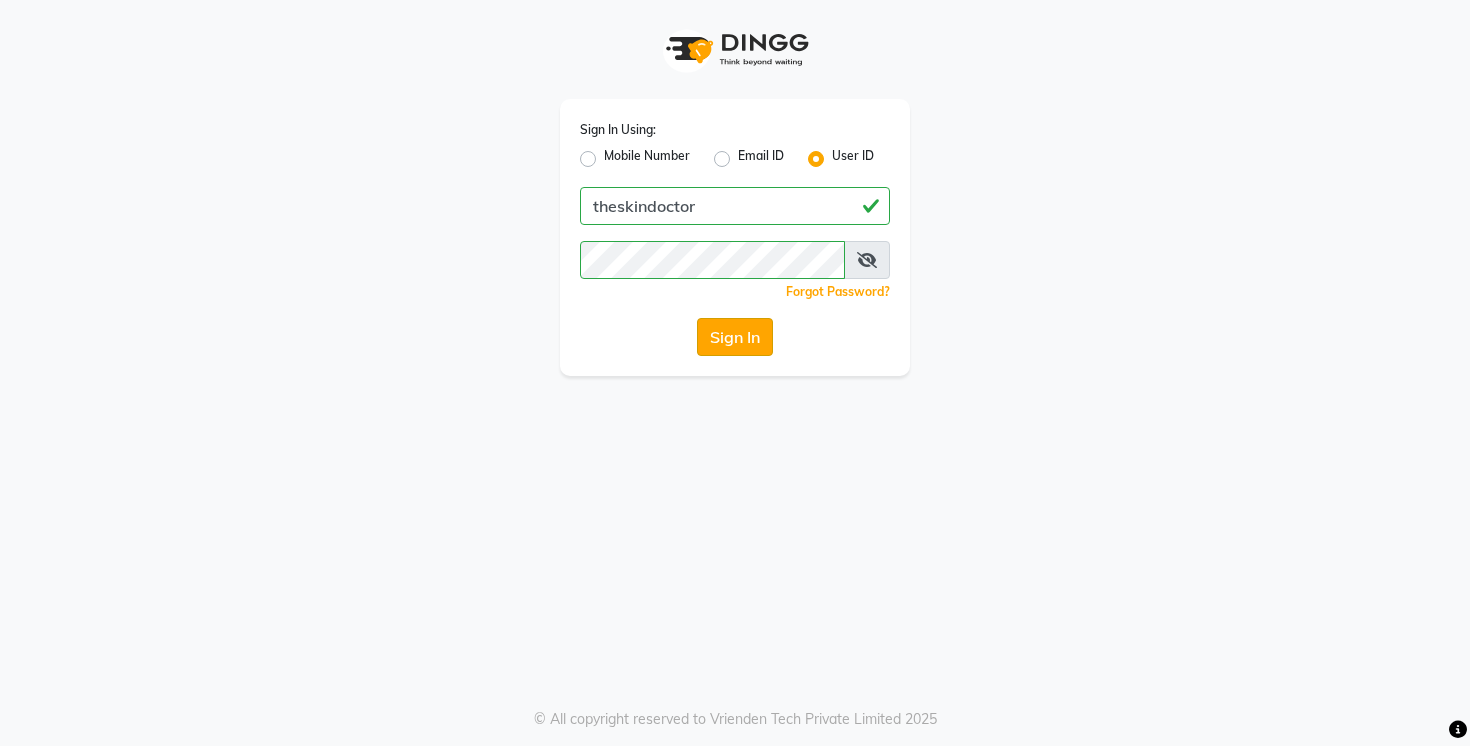 click on "Sign In" 